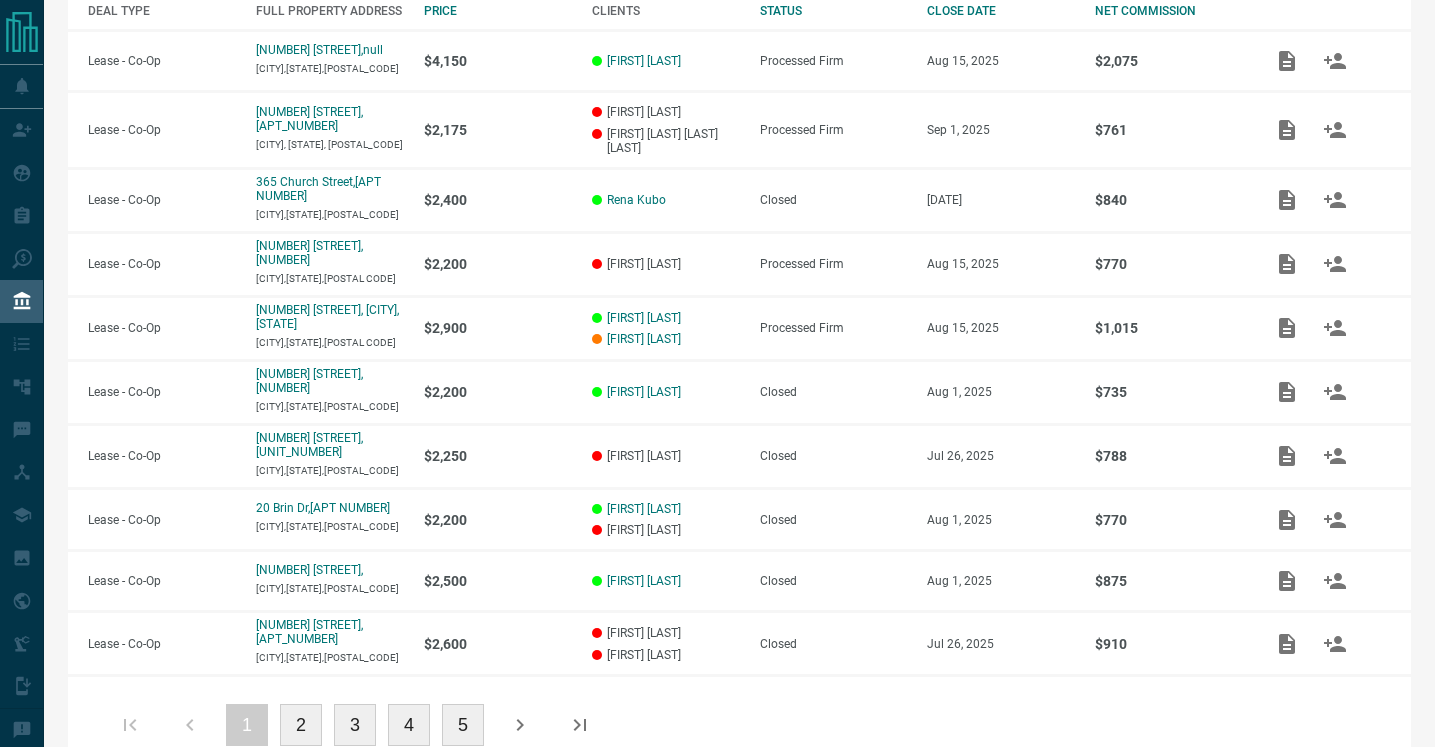 scroll, scrollTop: 0, scrollLeft: 0, axis: both 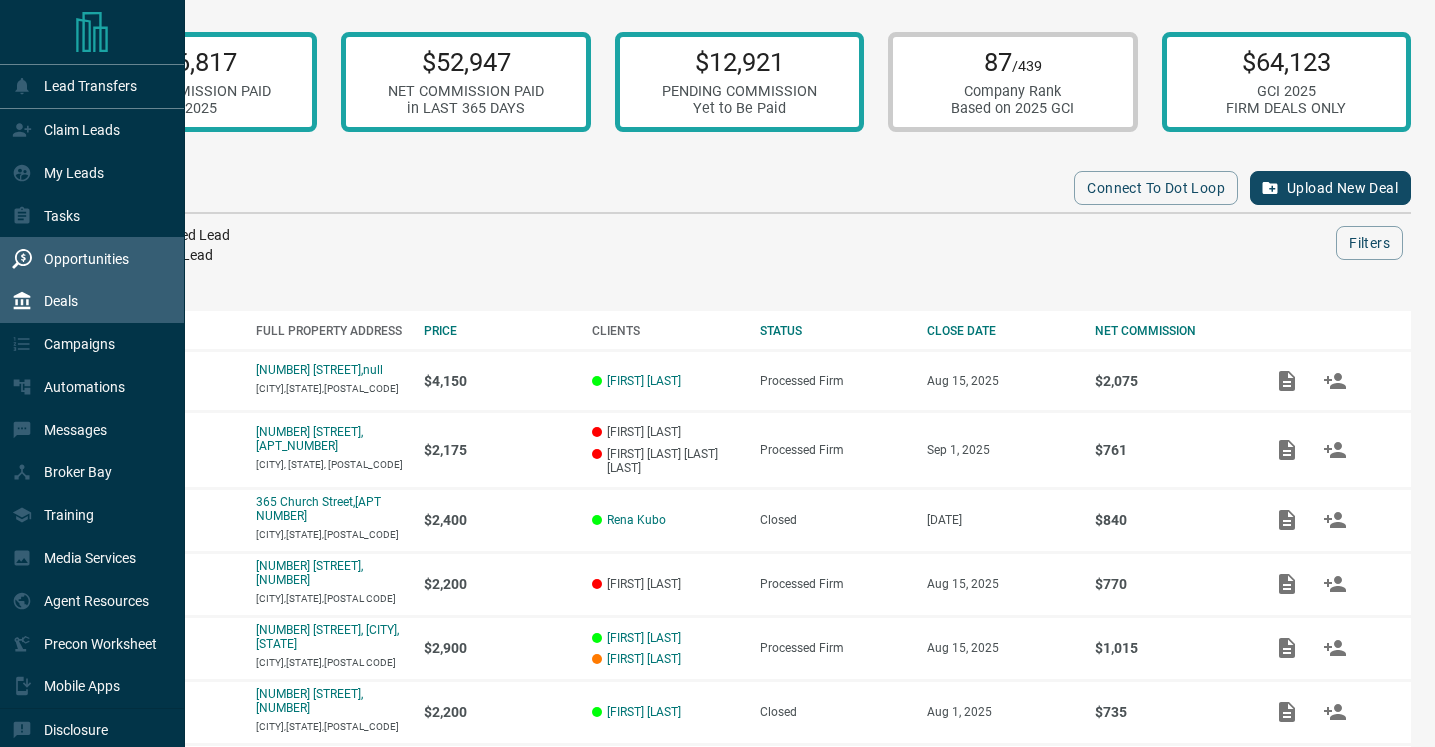 click on "Opportunities" at bounding box center (86, 259) 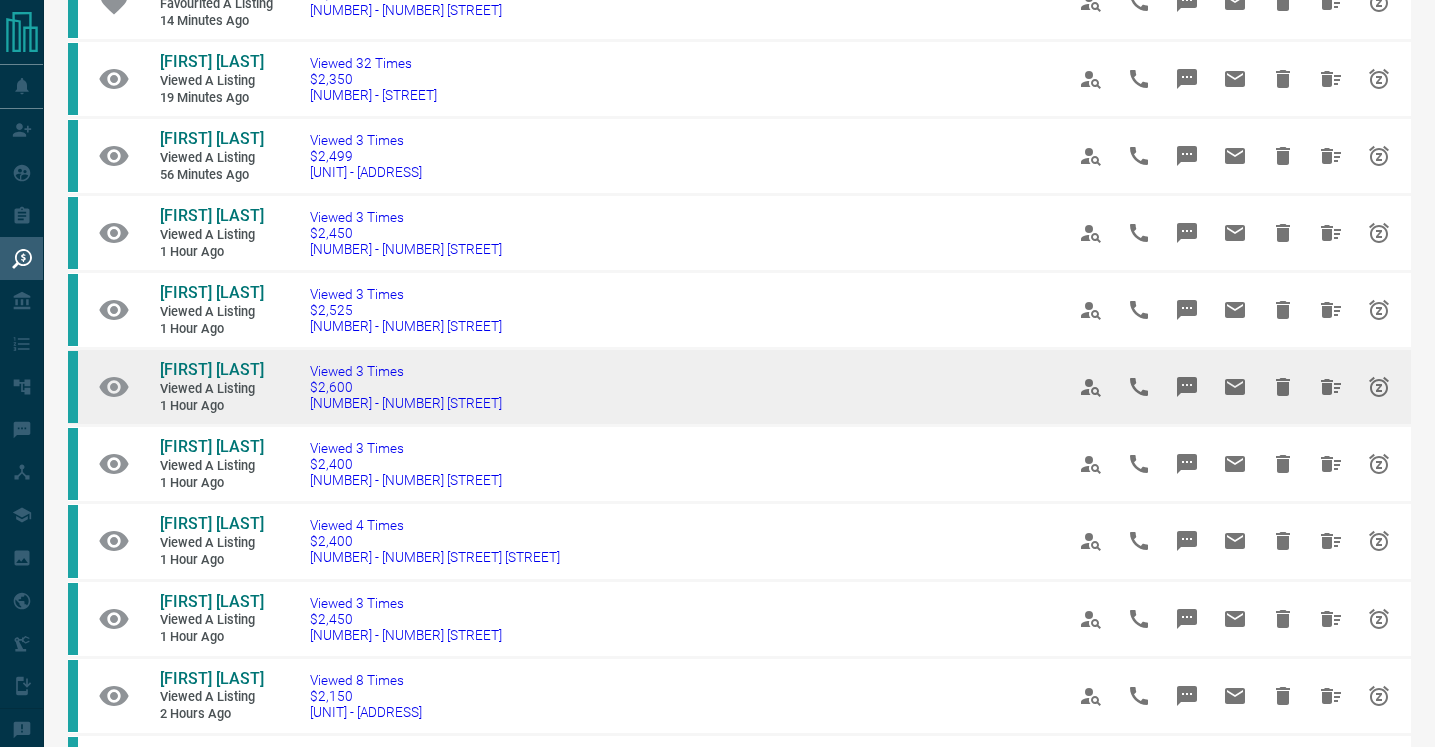scroll, scrollTop: 0, scrollLeft: 0, axis: both 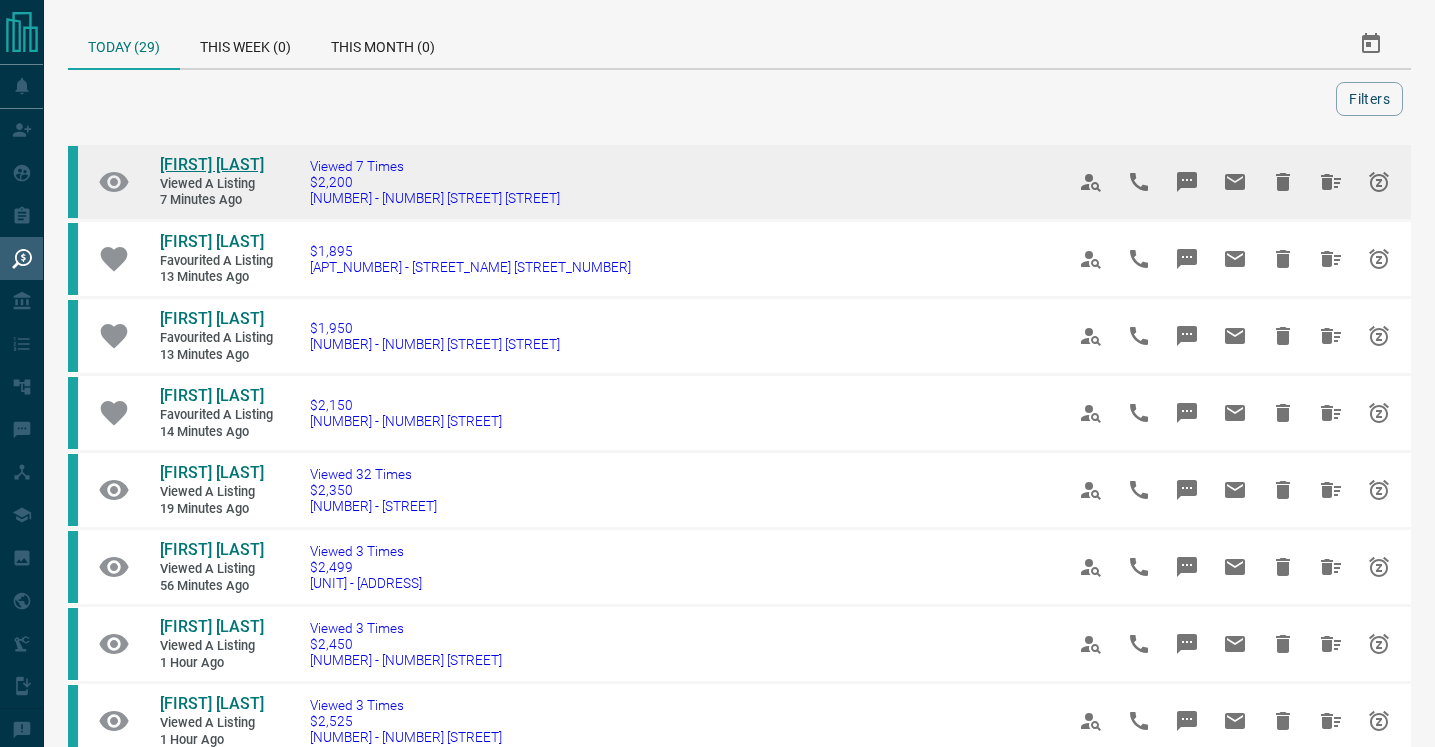 click on "[FIRST] [LAST]" at bounding box center (212, 164) 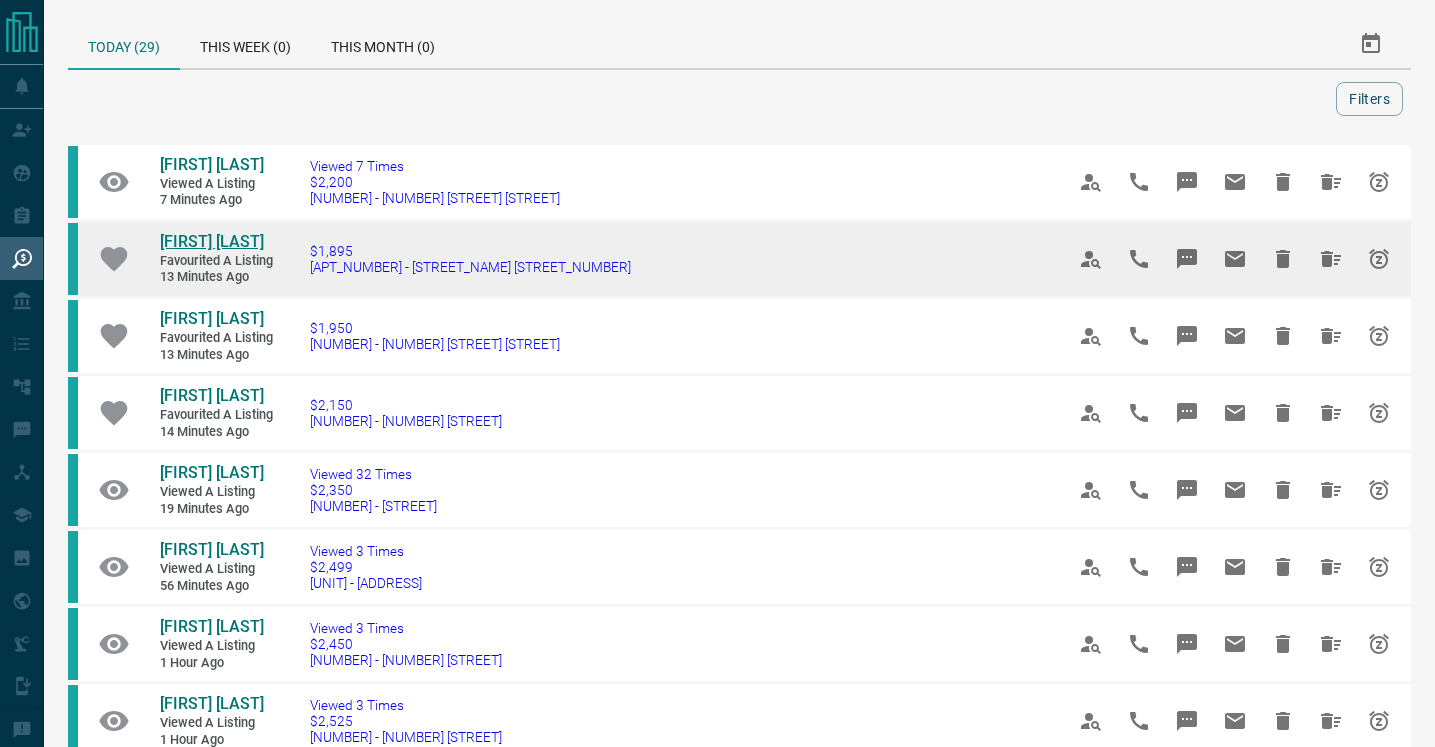 click on "[FIRST] [LAST]" at bounding box center [212, 241] 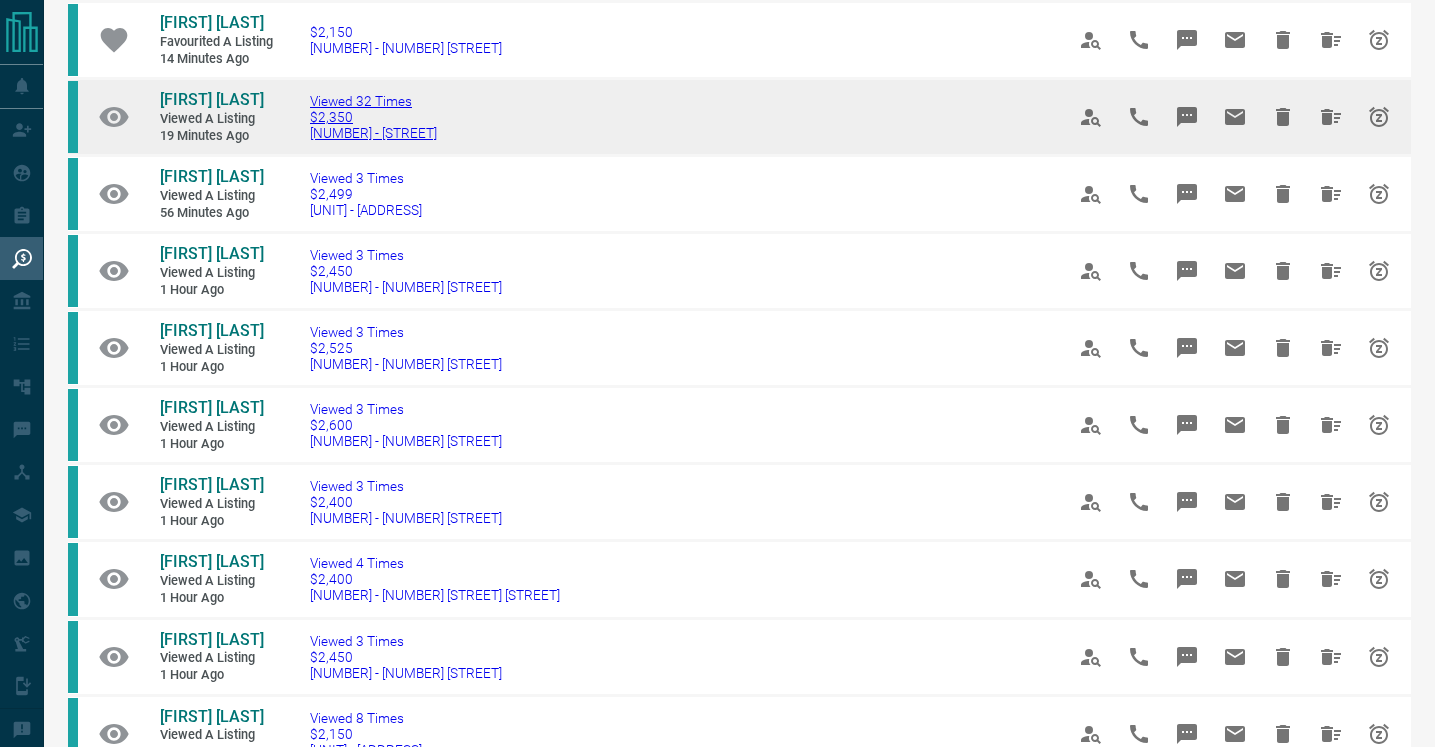 scroll, scrollTop: 381, scrollLeft: 0, axis: vertical 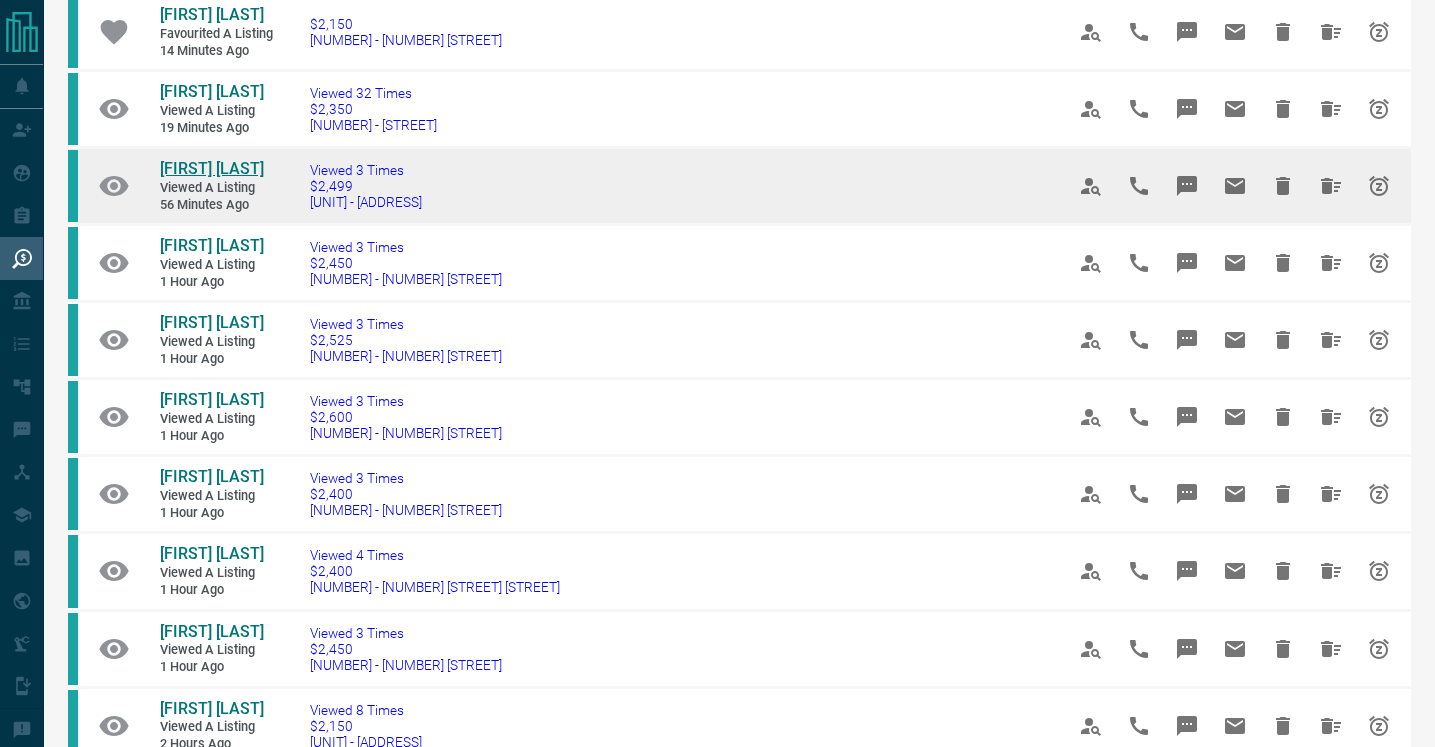 click on "[FIRST] [LAST]" at bounding box center (212, 168) 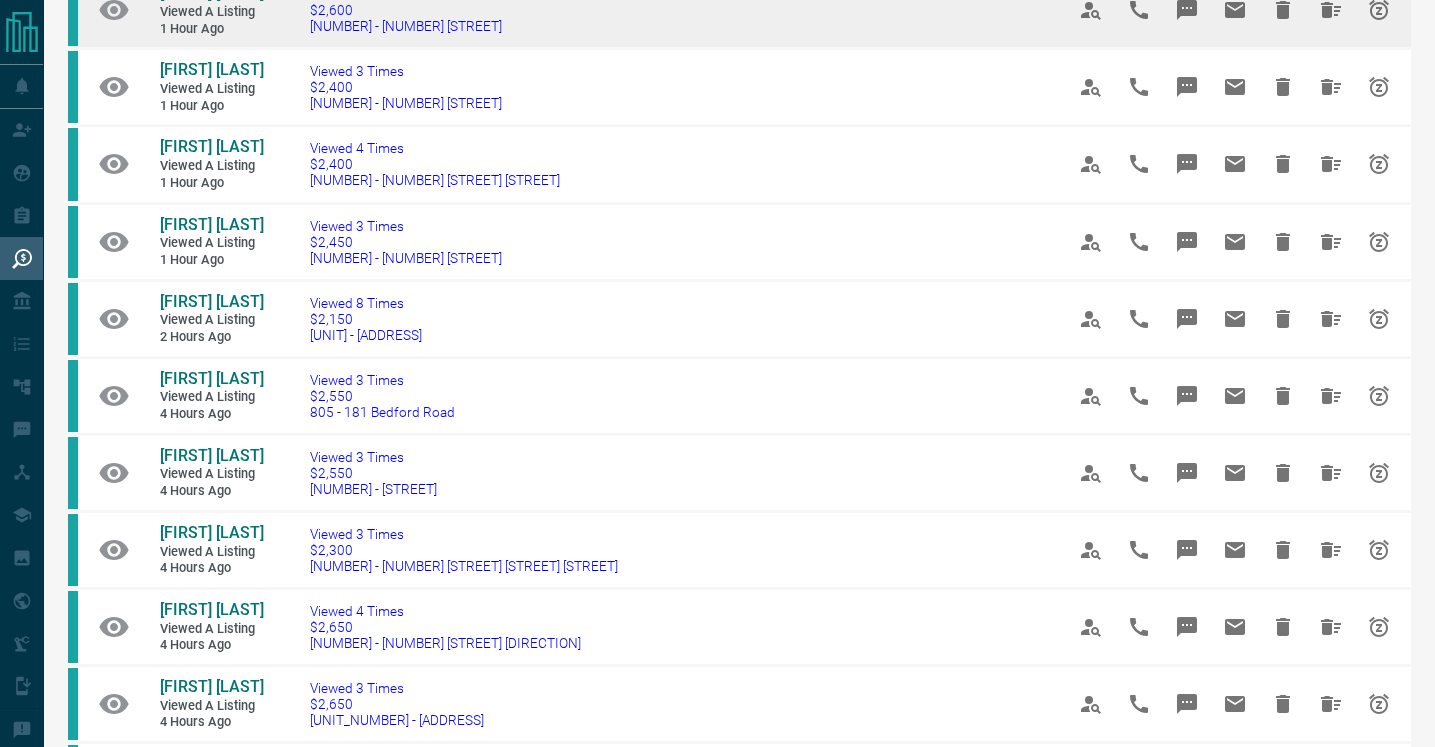 scroll, scrollTop: 795, scrollLeft: 0, axis: vertical 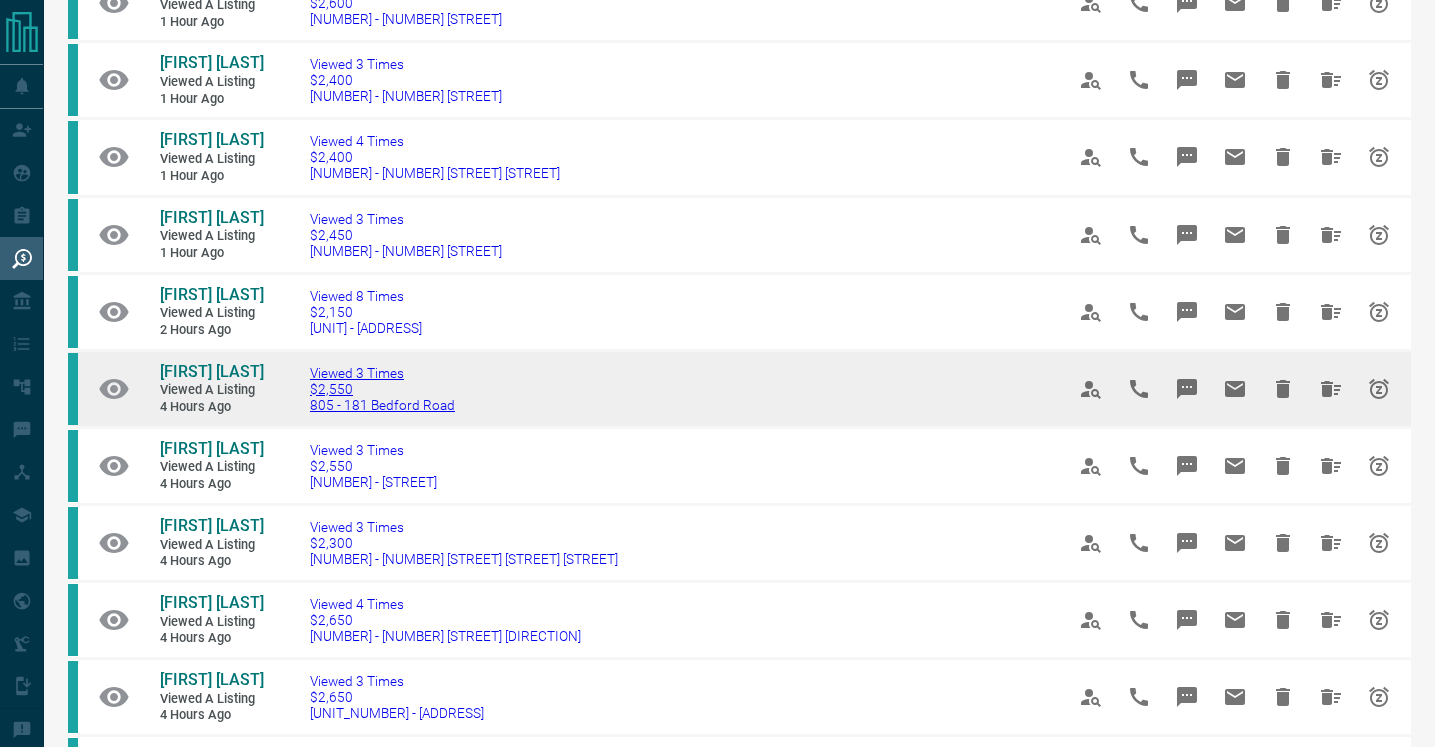 click on "Viewed 3 Times" at bounding box center [382, 373] 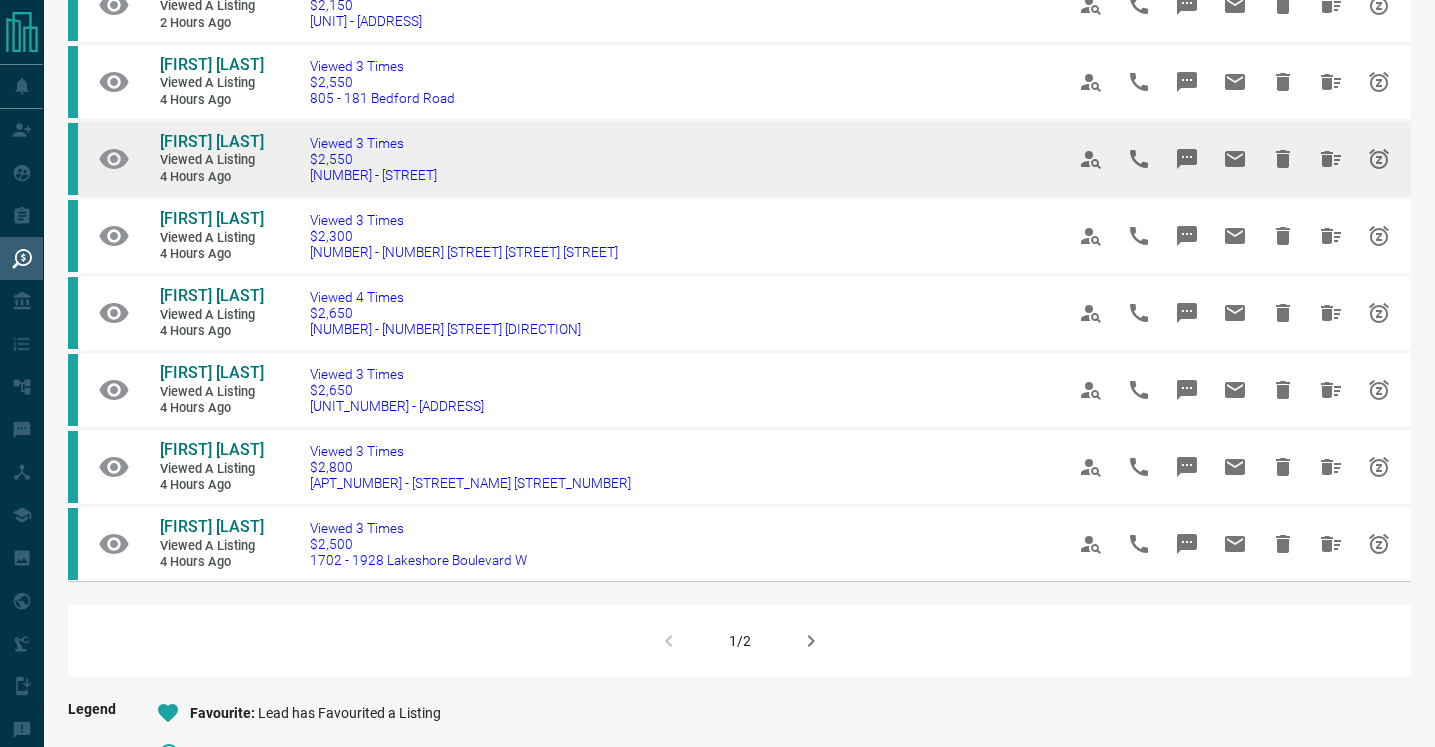 scroll, scrollTop: 1109, scrollLeft: 0, axis: vertical 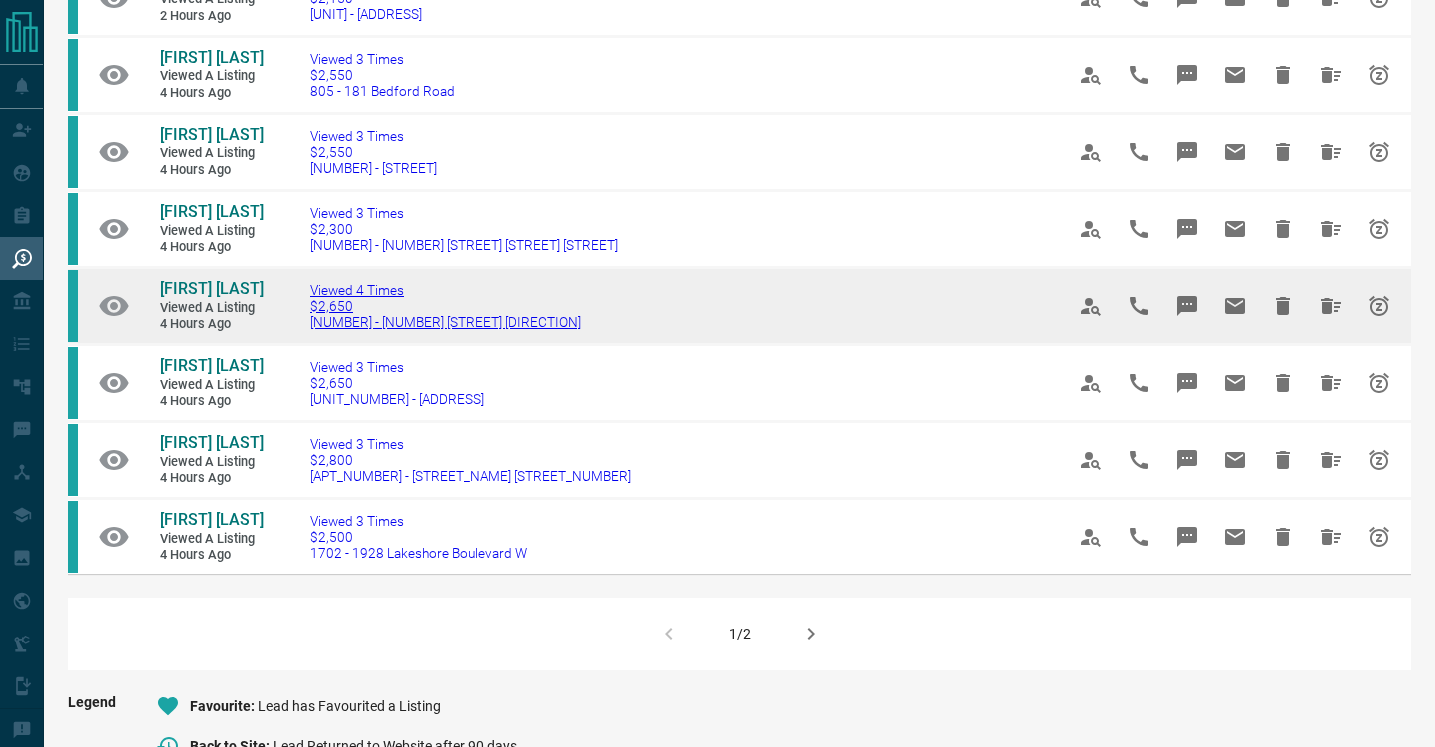 click on "Viewed 4 Times" at bounding box center (445, 290) 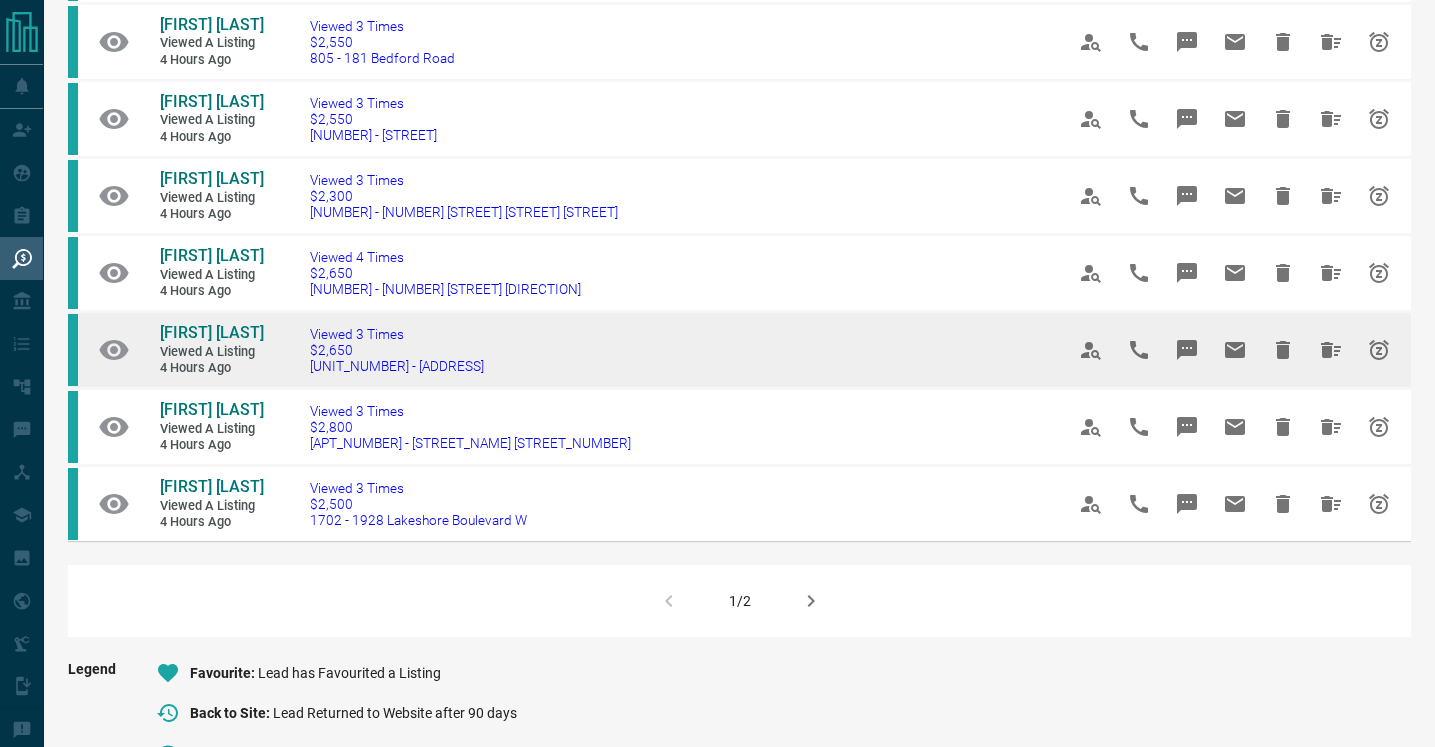 scroll, scrollTop: 1620, scrollLeft: 0, axis: vertical 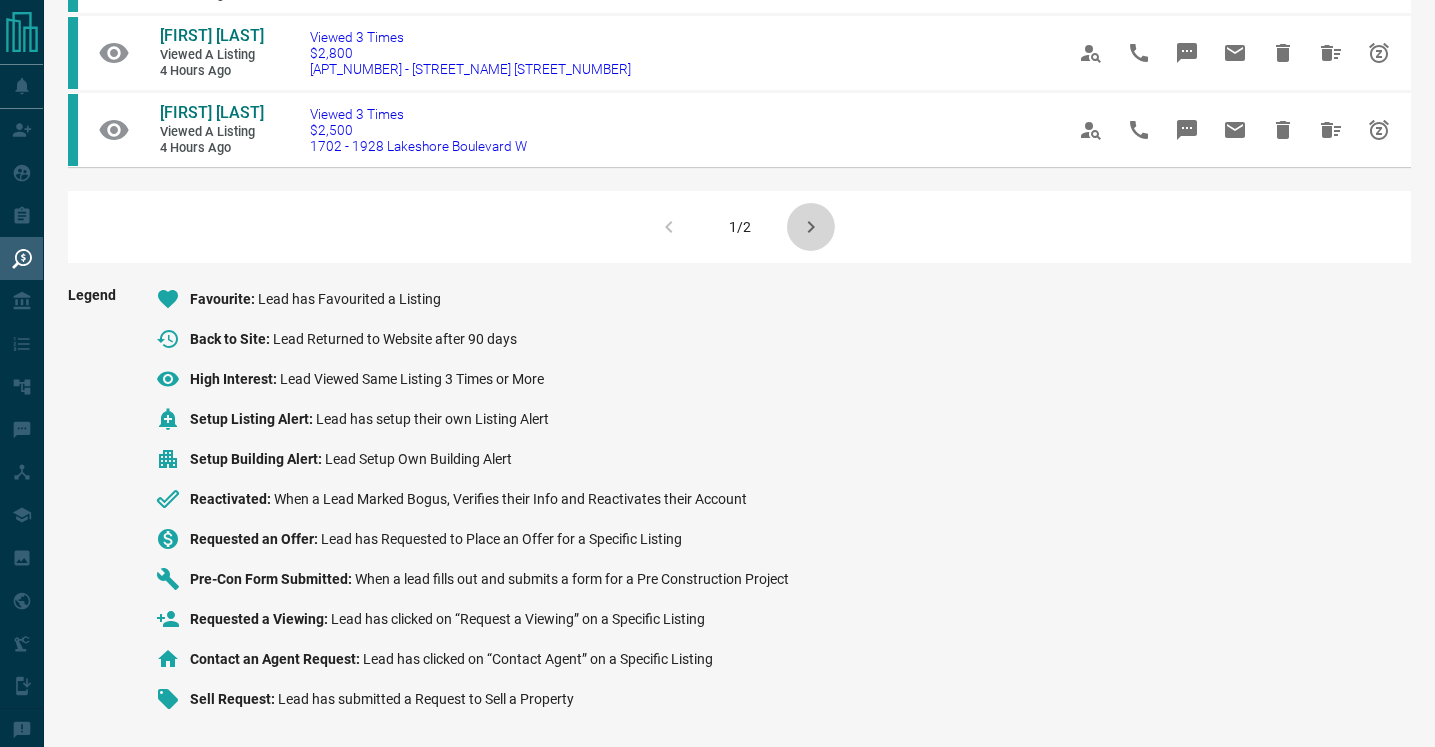 click 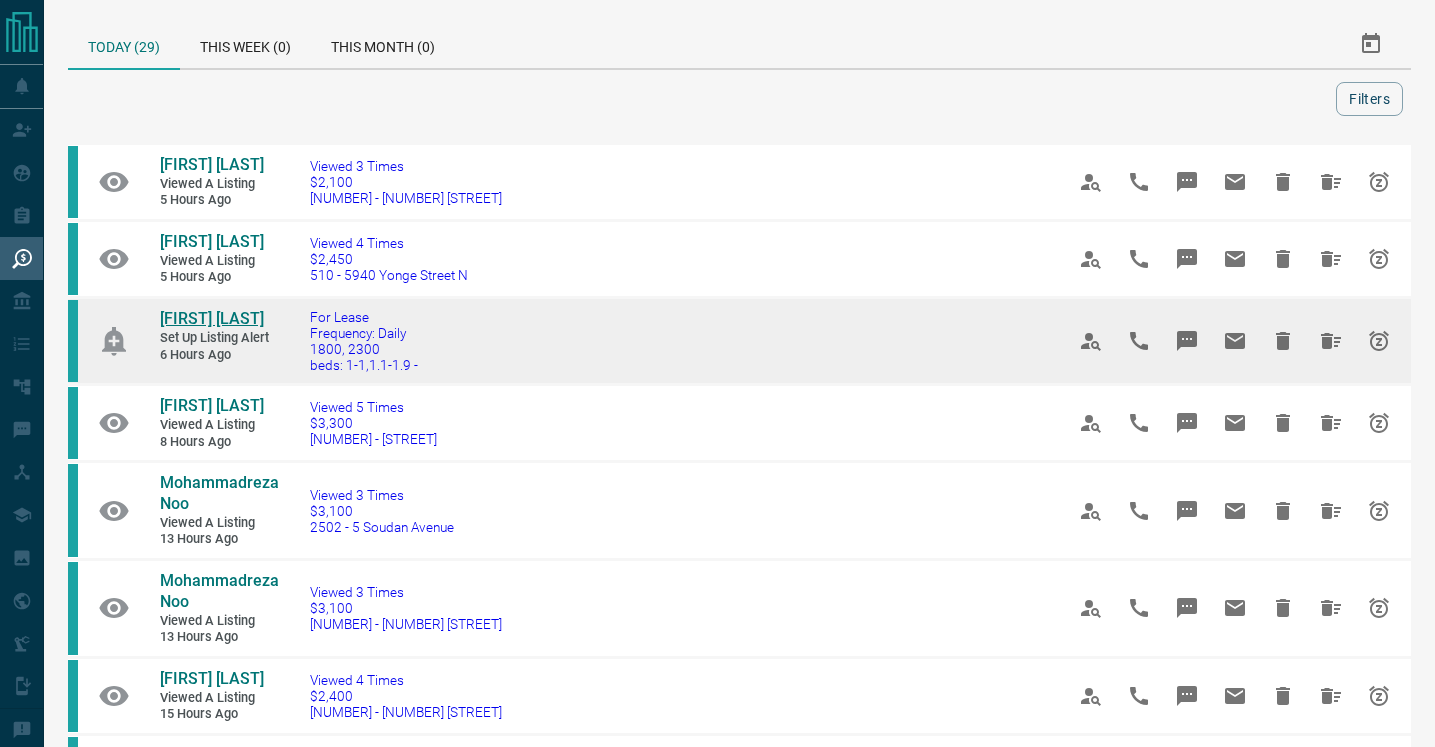 click on "[FIRST] [LAST]" at bounding box center (212, 318) 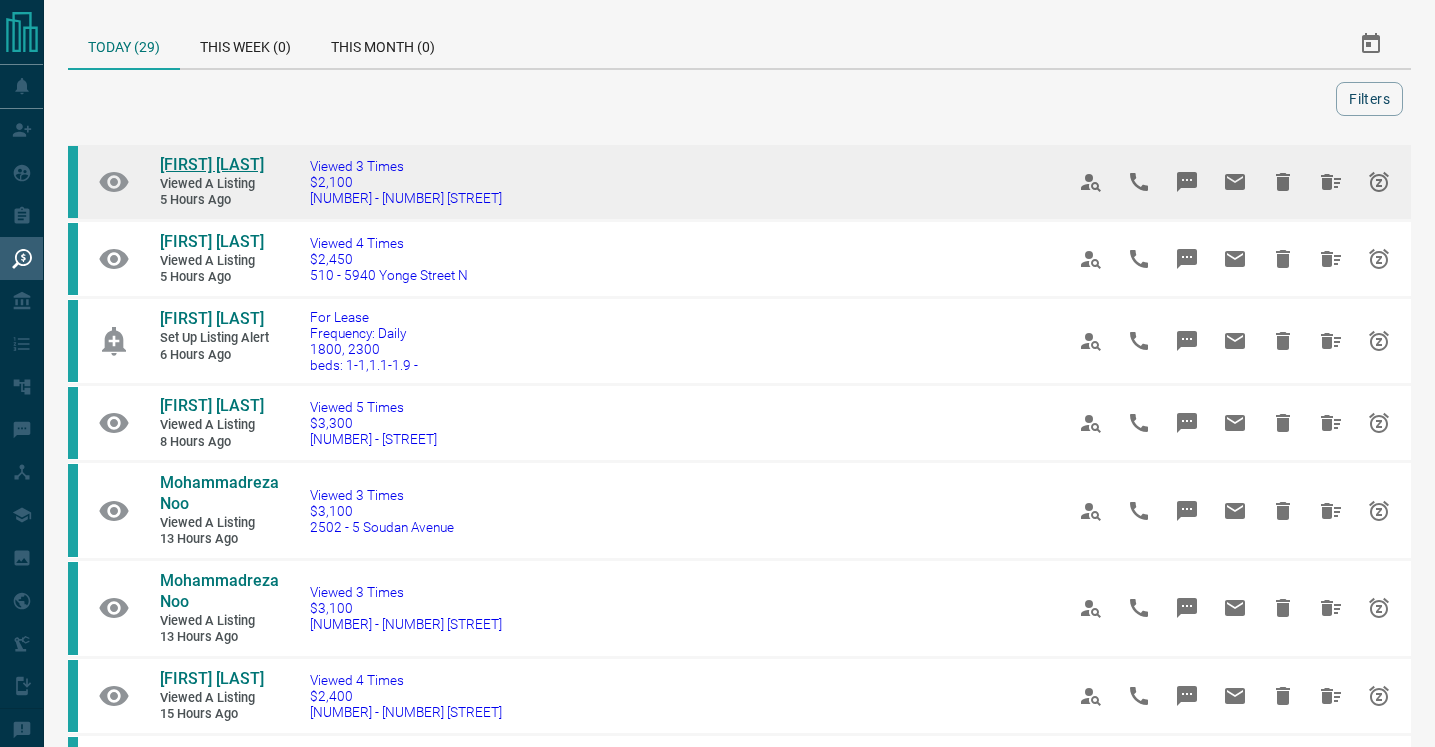 click on "[FIRST] [LAST]" at bounding box center [212, 164] 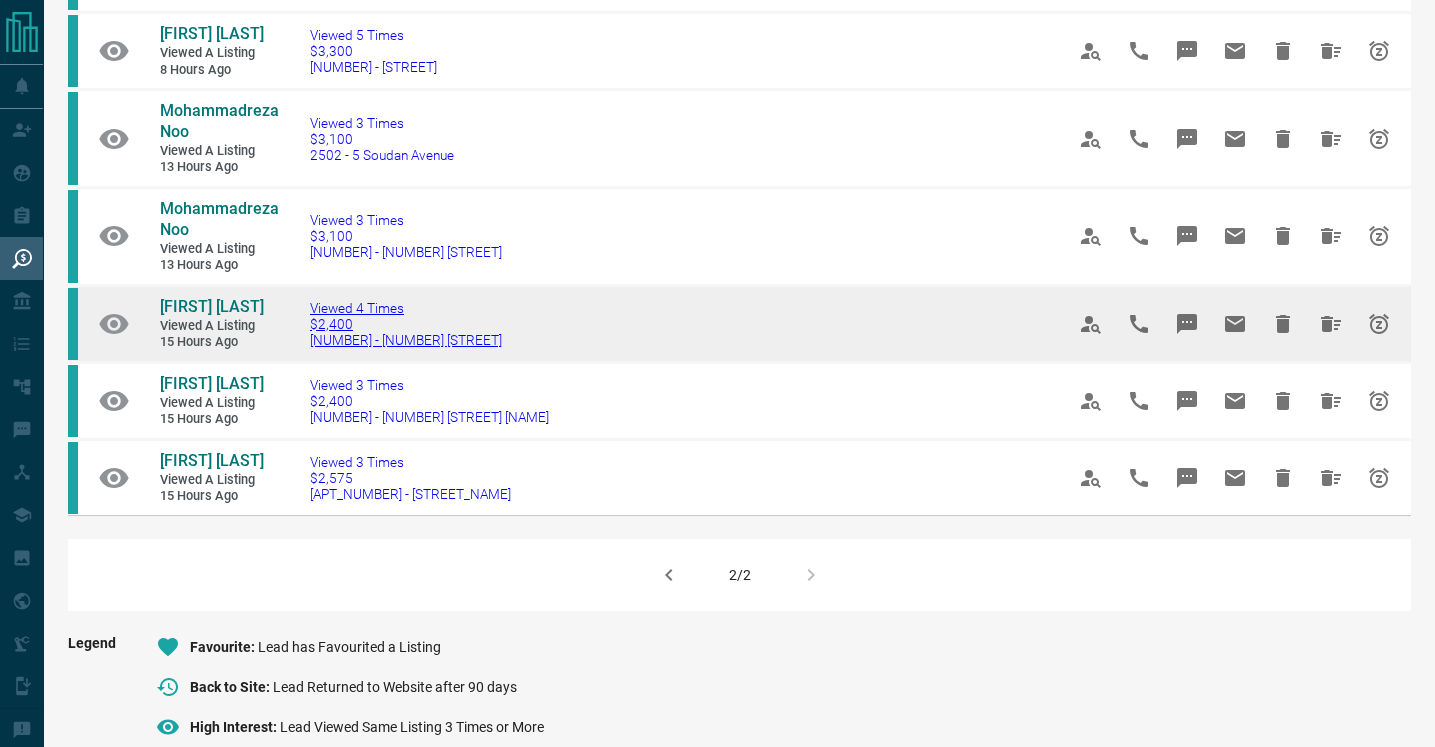 scroll, scrollTop: 0, scrollLeft: 0, axis: both 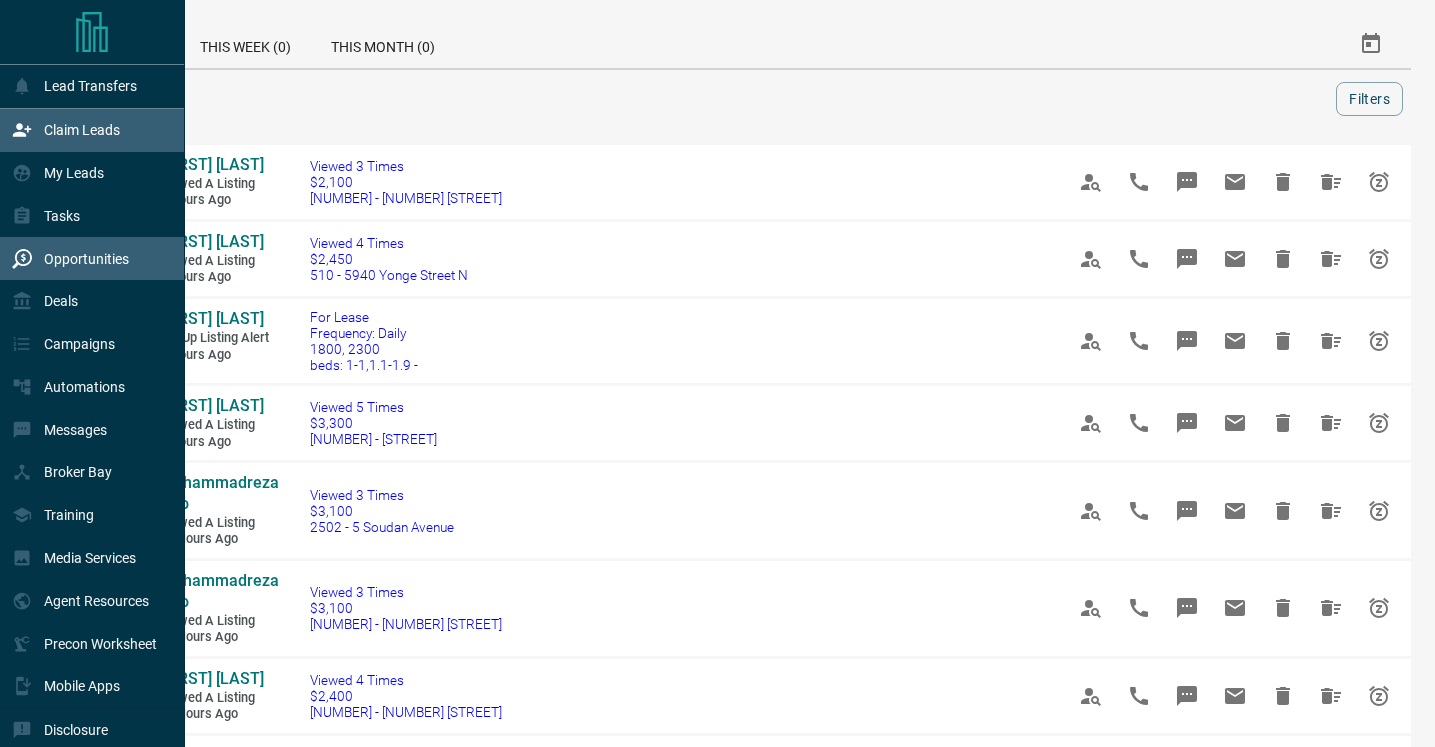 click on "Claim Leads" at bounding box center (66, 130) 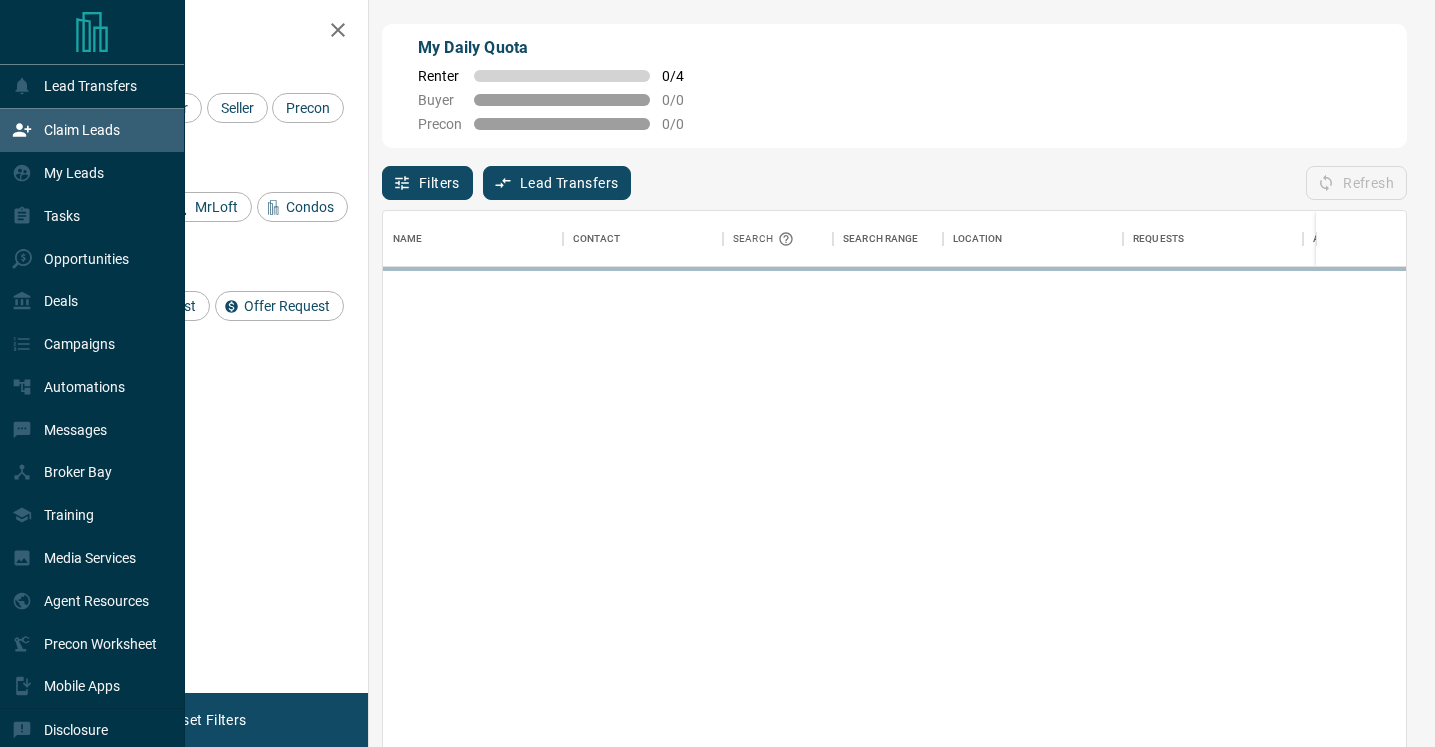 scroll, scrollTop: 1, scrollLeft: 1, axis: both 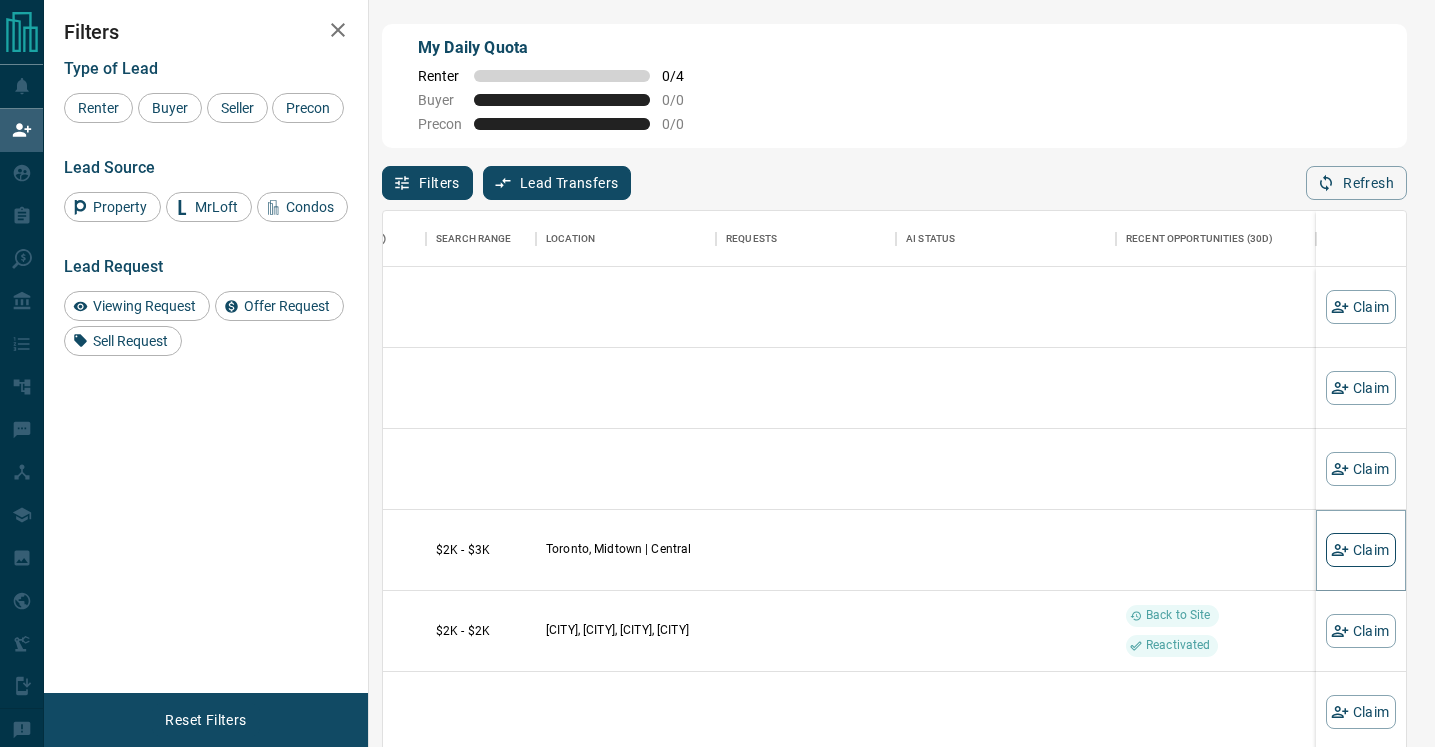 click on "Claim" at bounding box center (1361, 550) 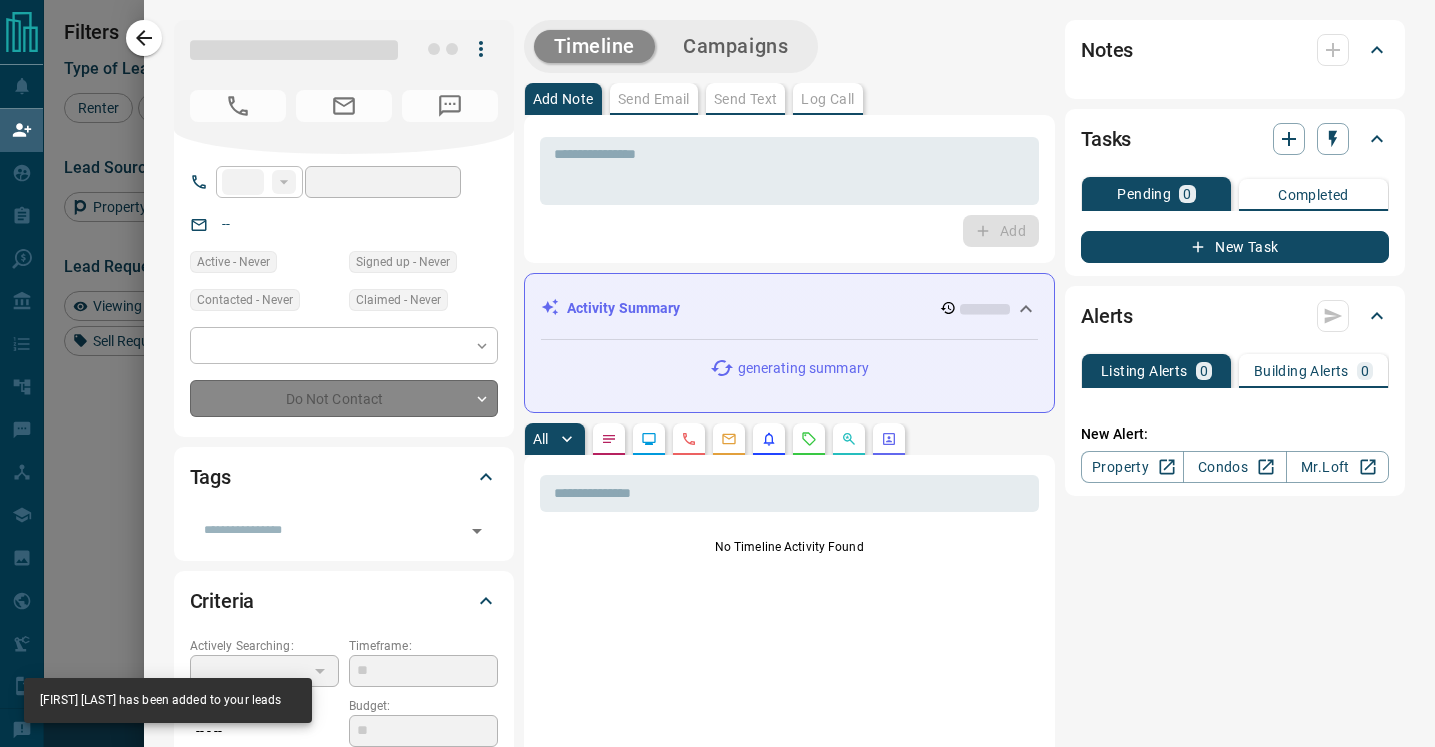 type on "**" 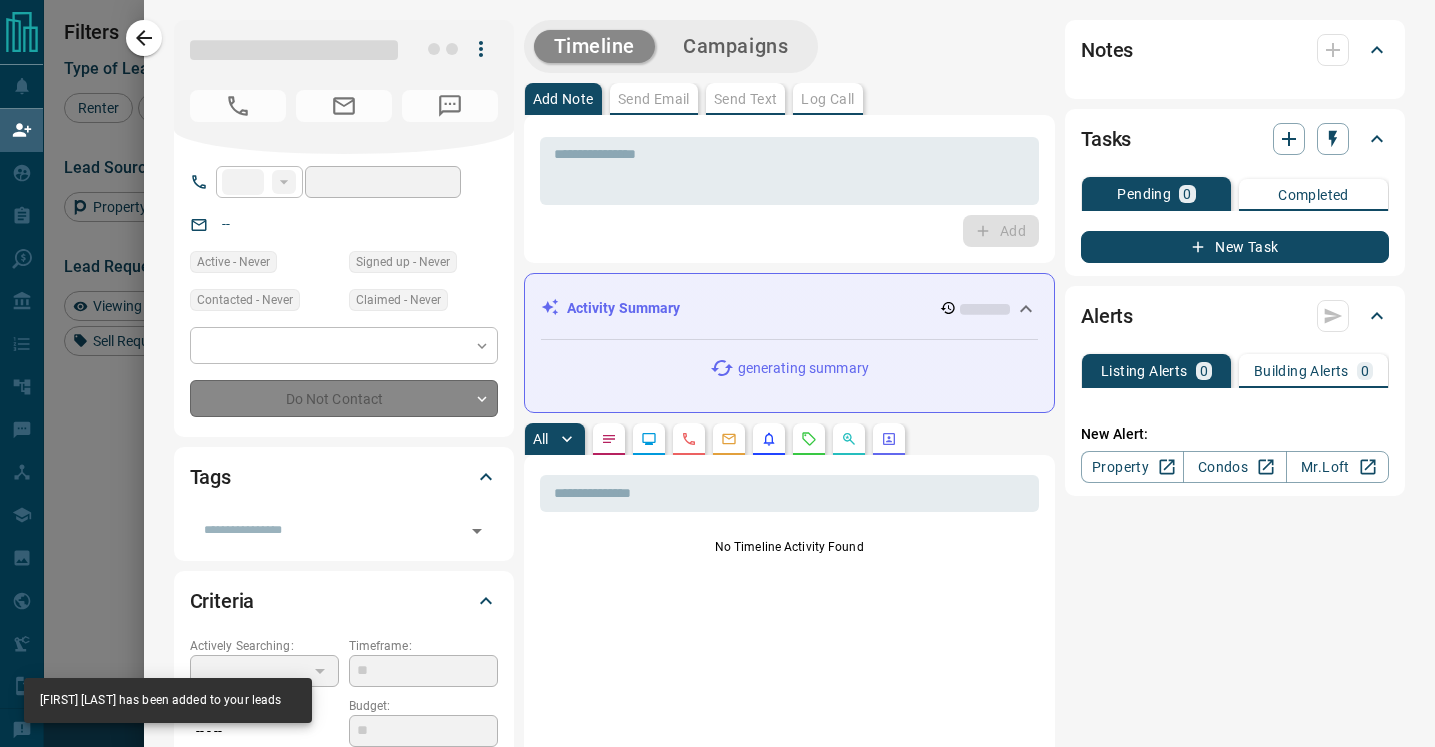 type on "**********" 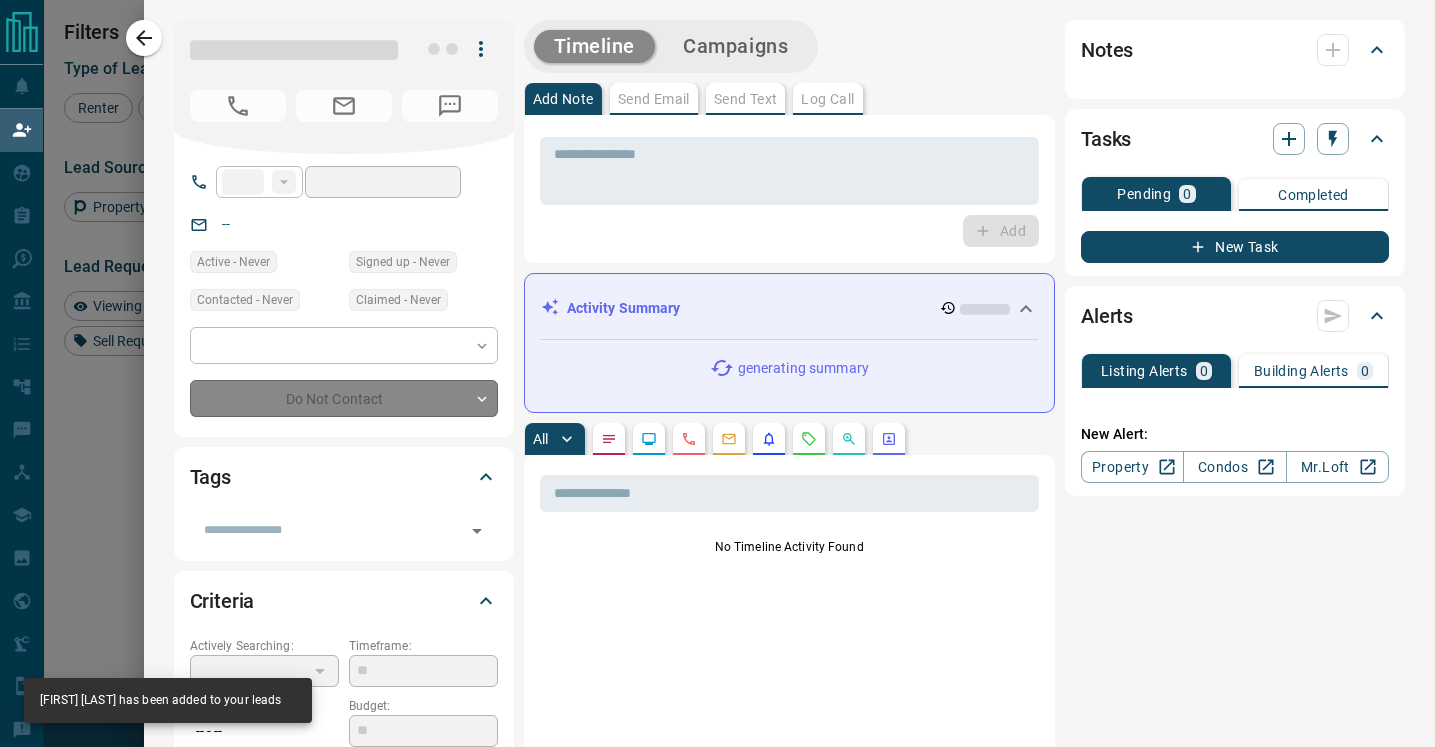 type on "**********" 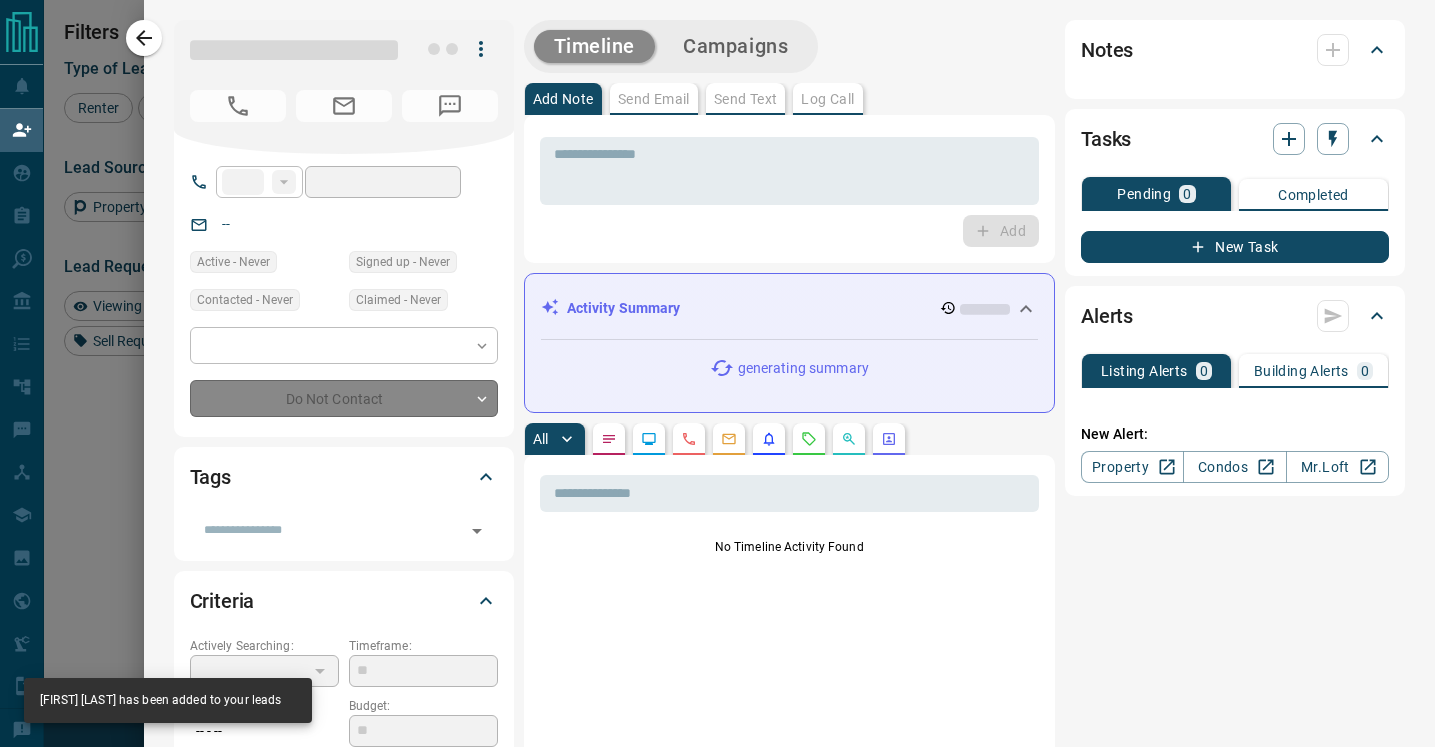 type on "**" 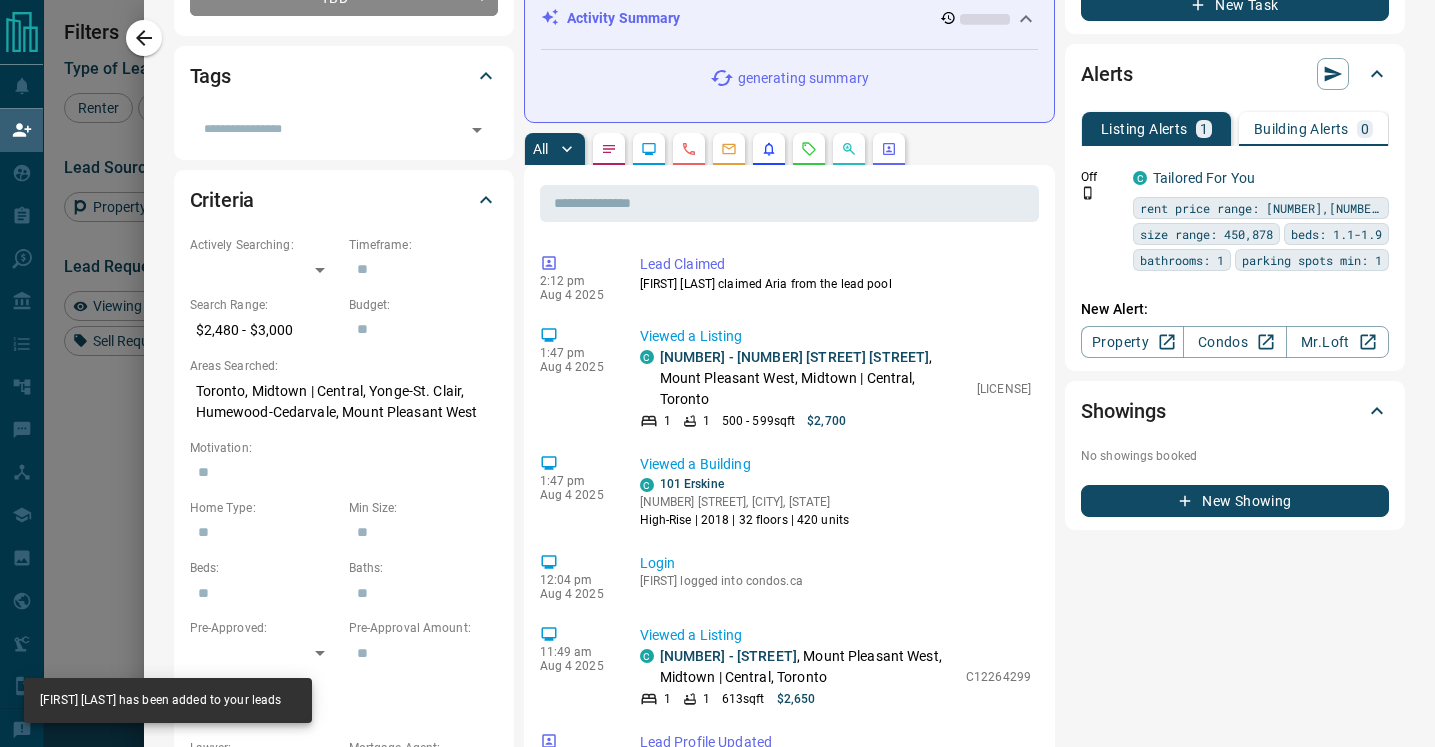 scroll, scrollTop: 406, scrollLeft: 0, axis: vertical 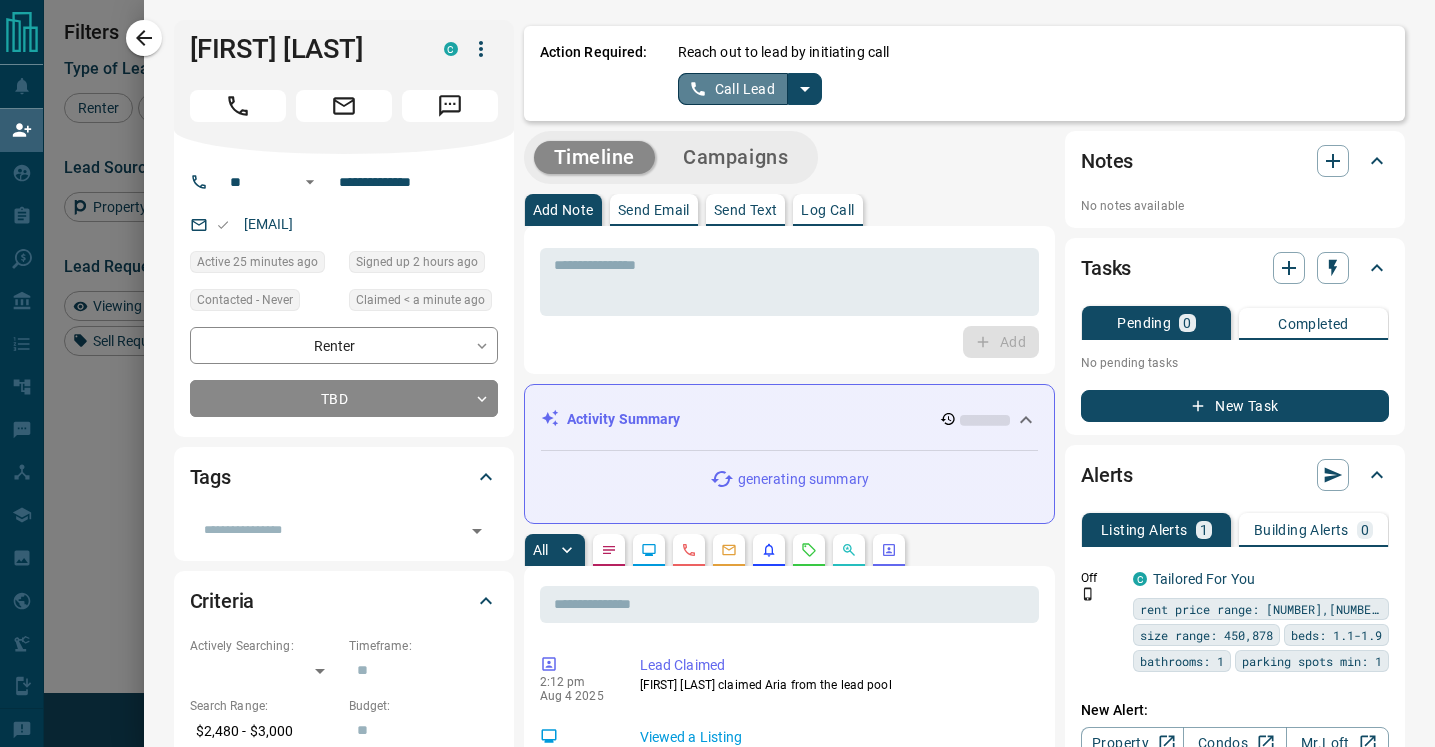 click on "Call Lead" at bounding box center (733, 89) 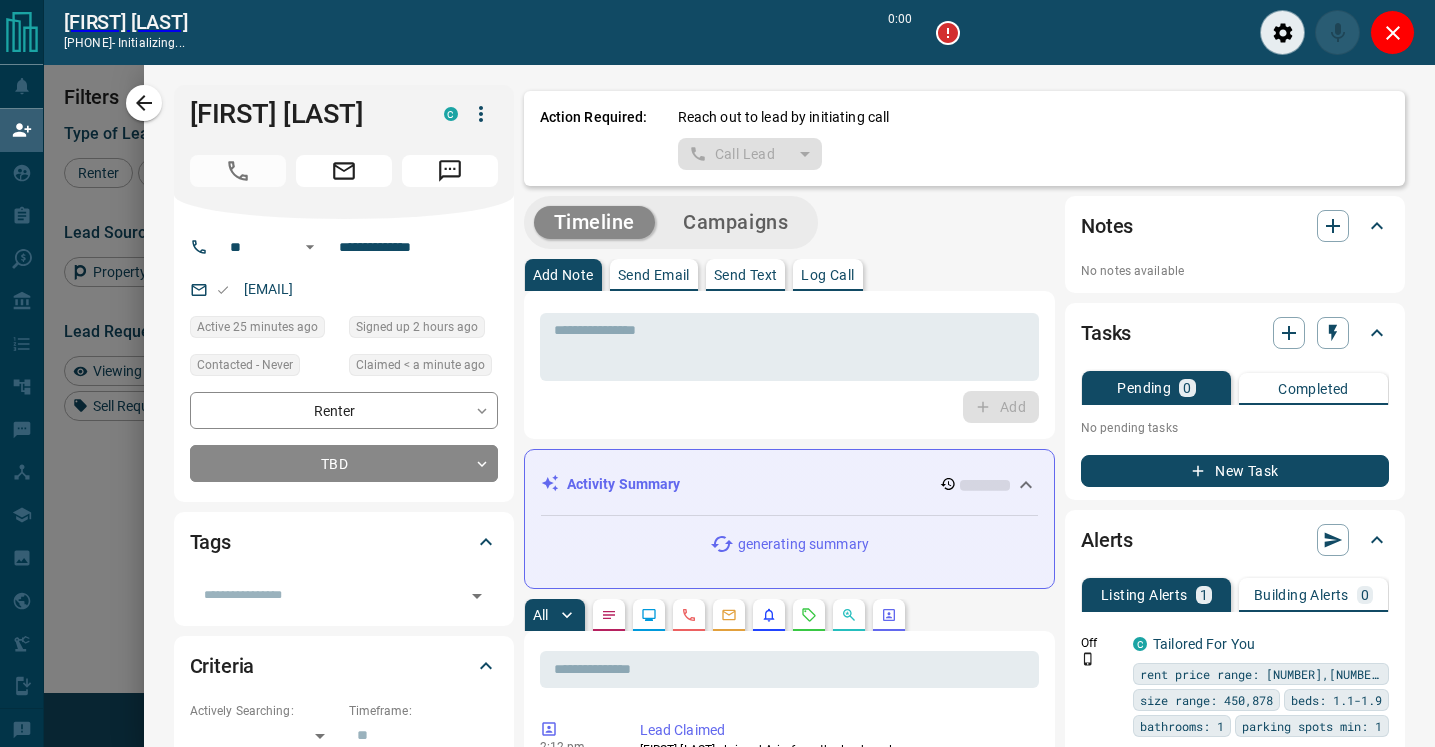 scroll, scrollTop: 515, scrollLeft: 1023, axis: both 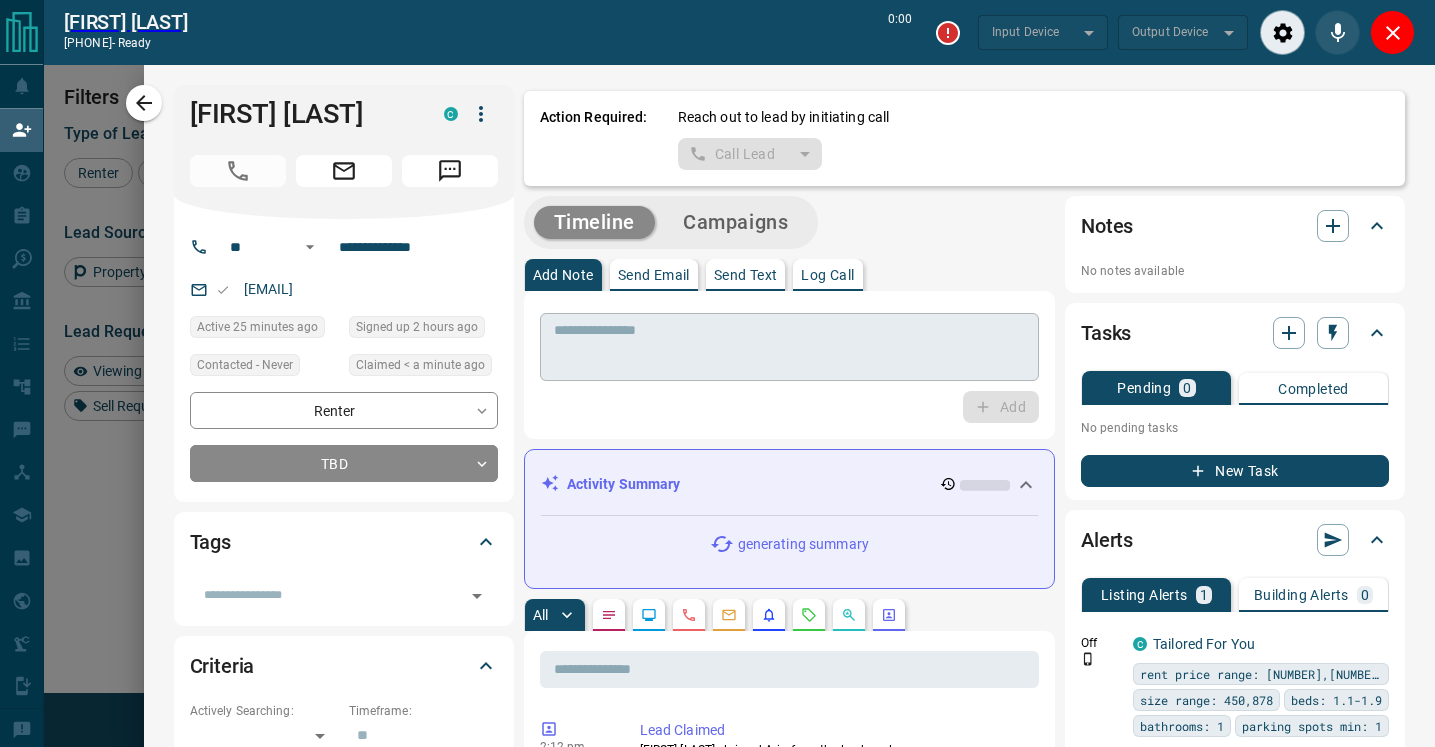 type on "*******" 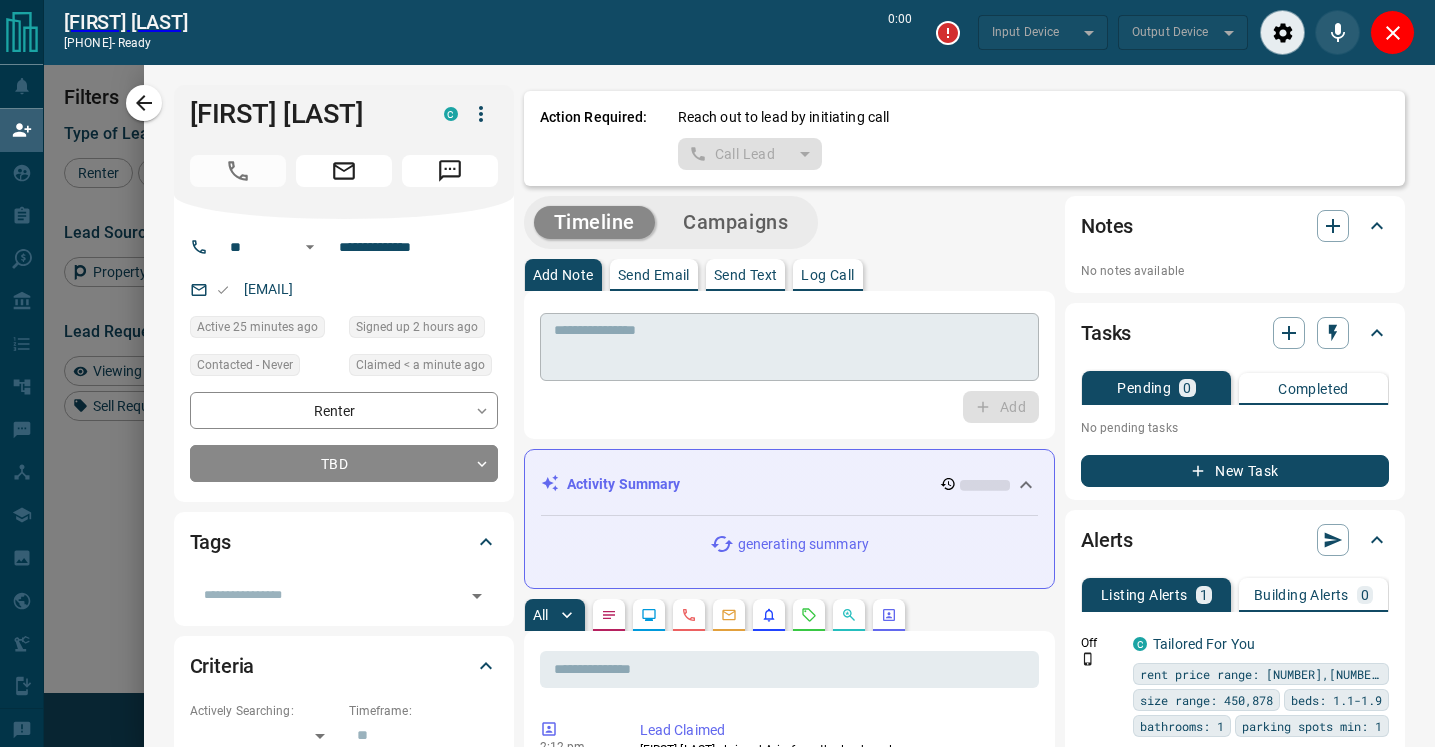 type on "*******" 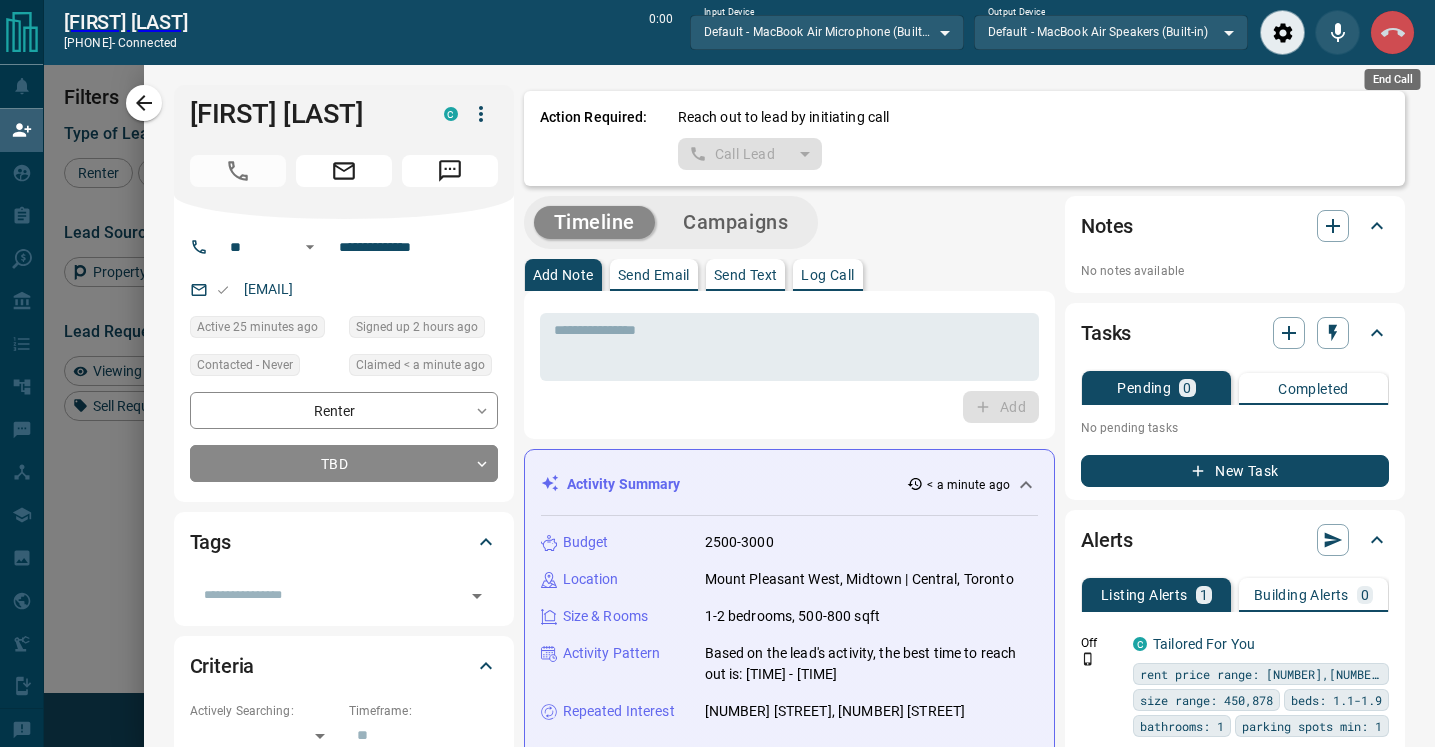 click at bounding box center (1392, 32) 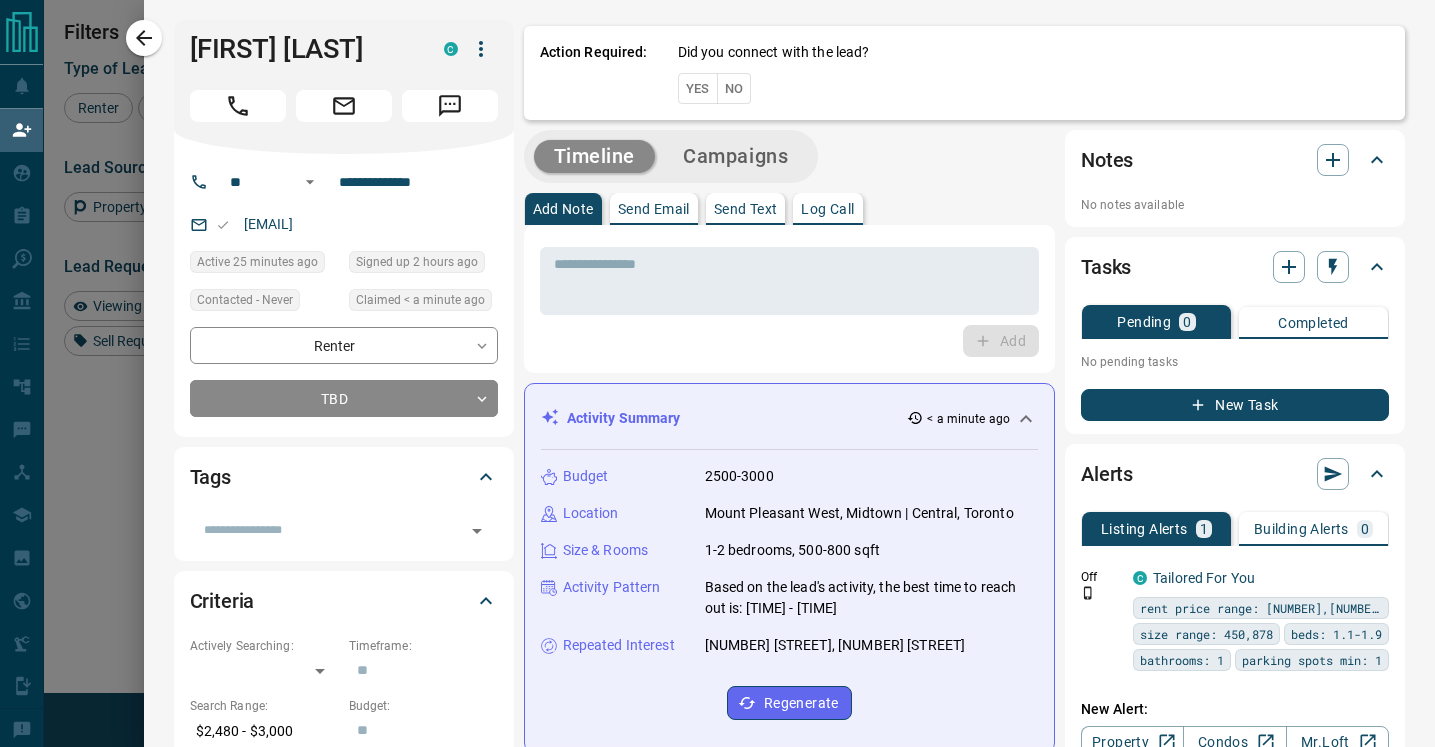 click on "No" at bounding box center (734, 88) 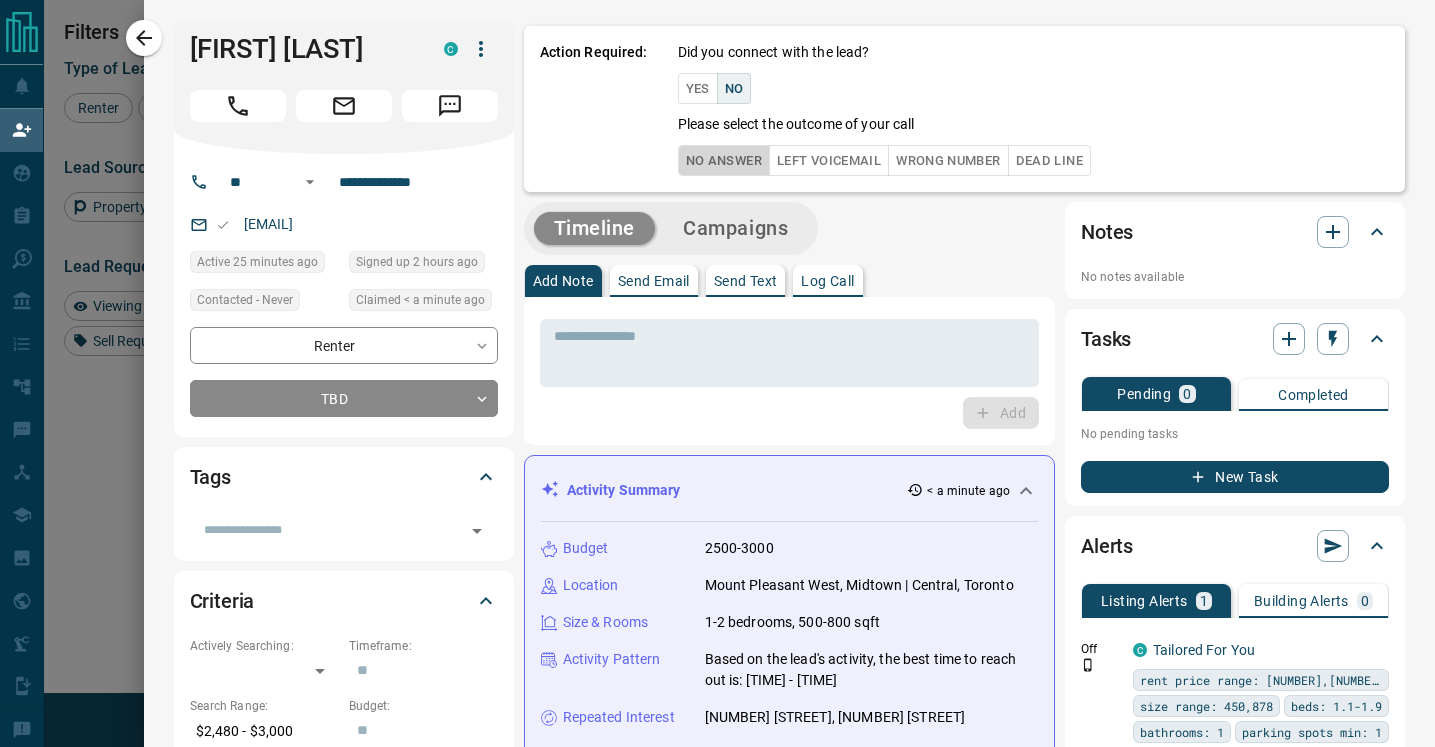 click on "No Answer" at bounding box center [724, 160] 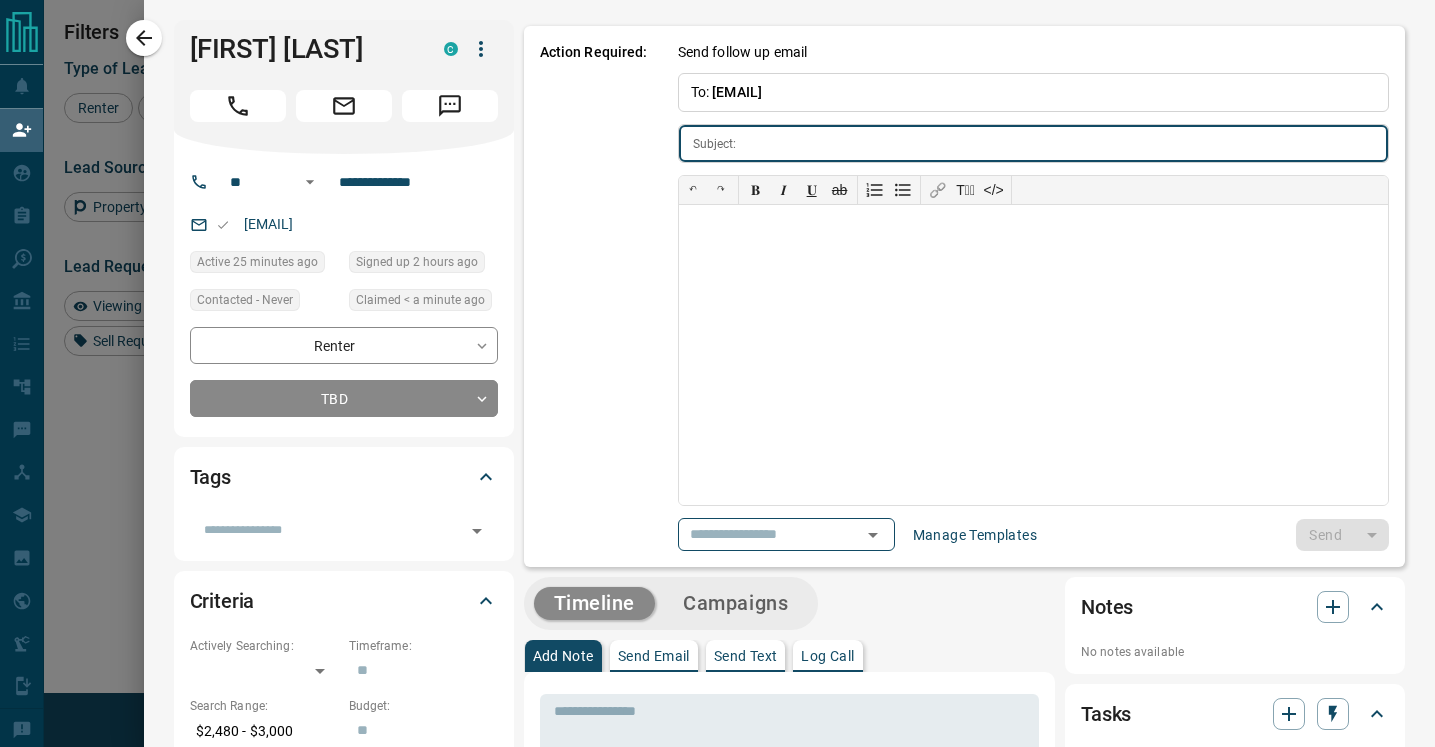 type on "**********" 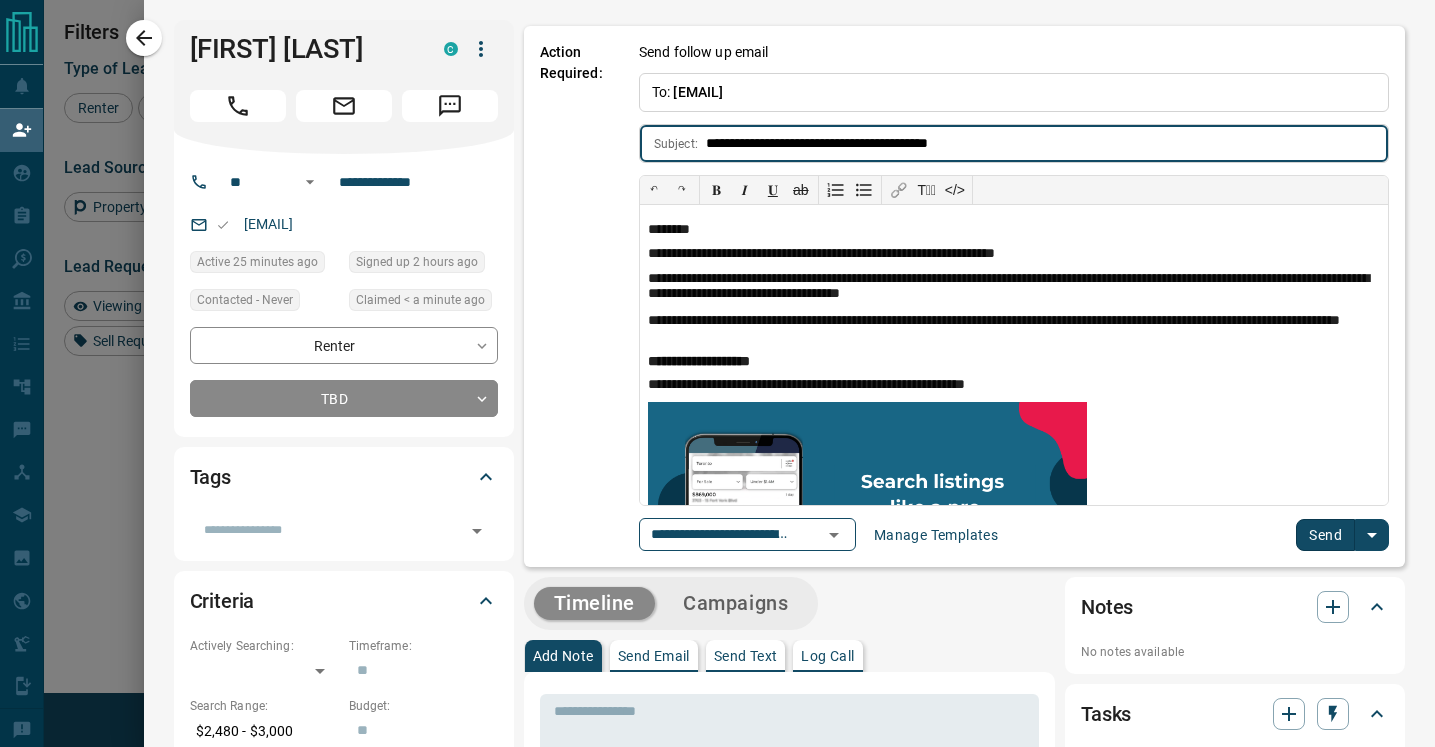 click on "Send" at bounding box center (1325, 535) 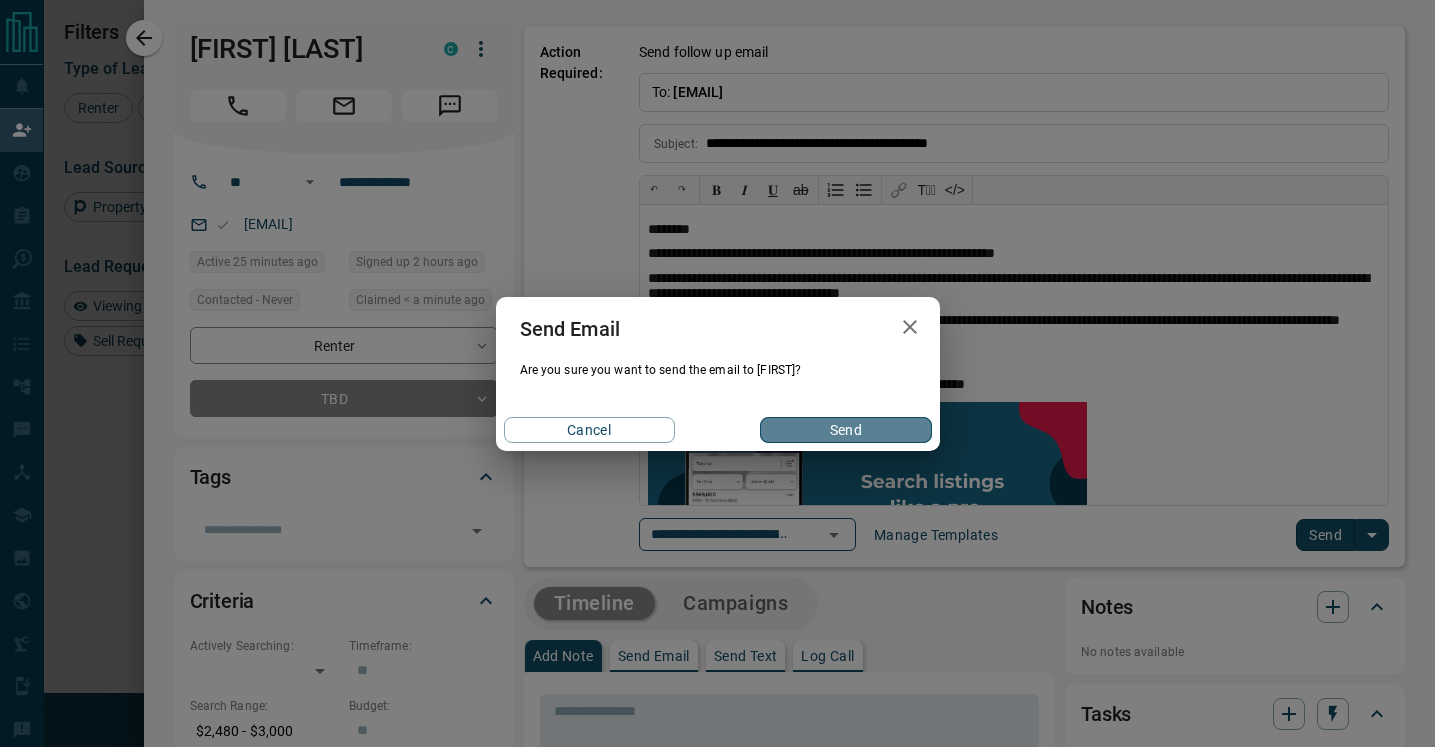 click on "Send" at bounding box center [845, 430] 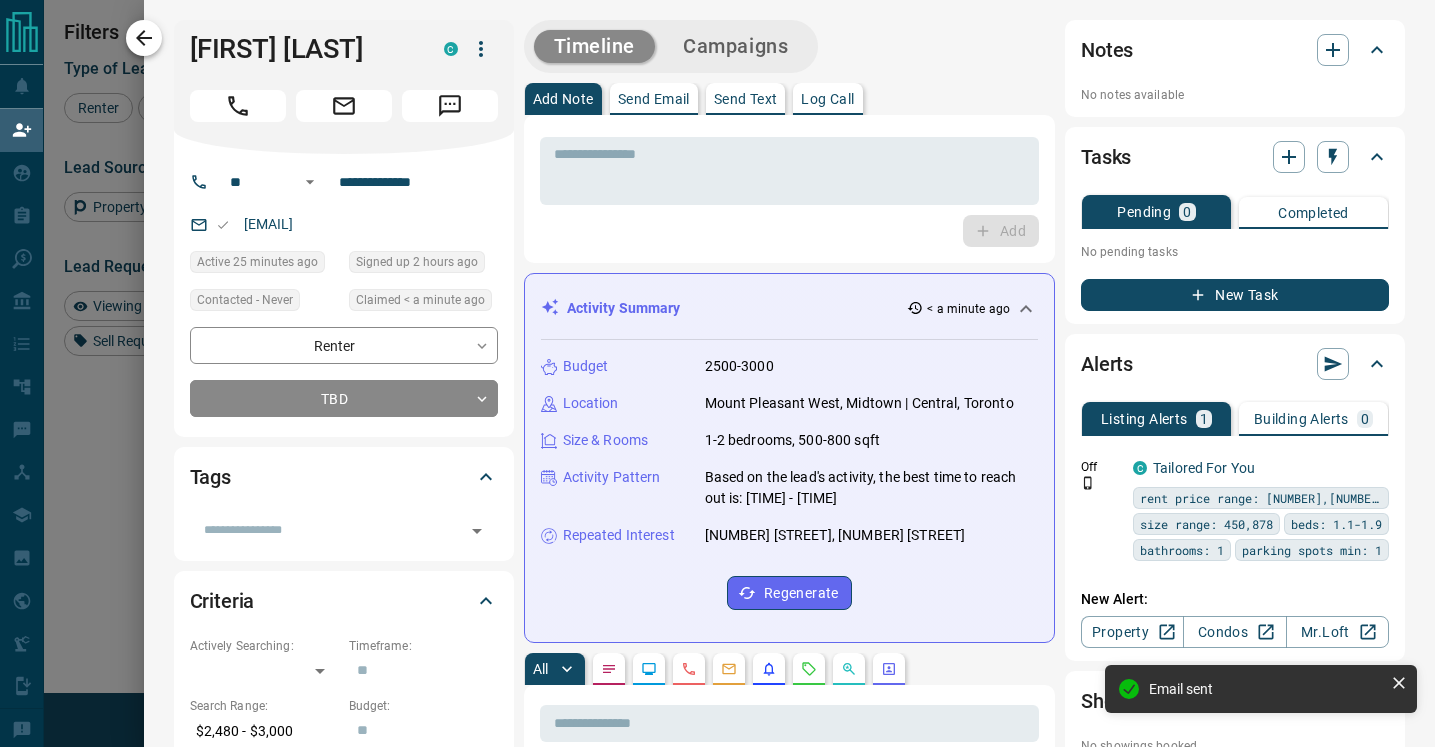 click at bounding box center (144, 38) 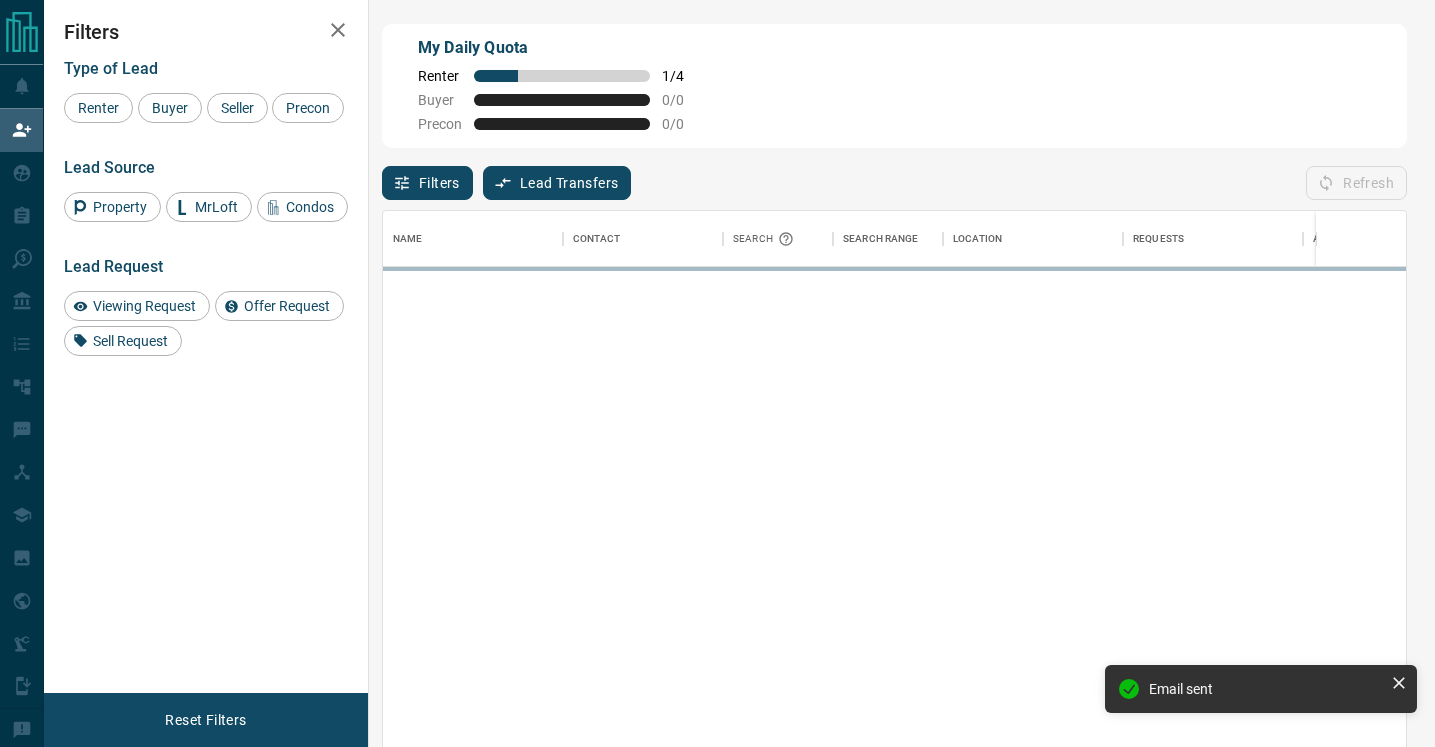 scroll, scrollTop: 1, scrollLeft: 1, axis: both 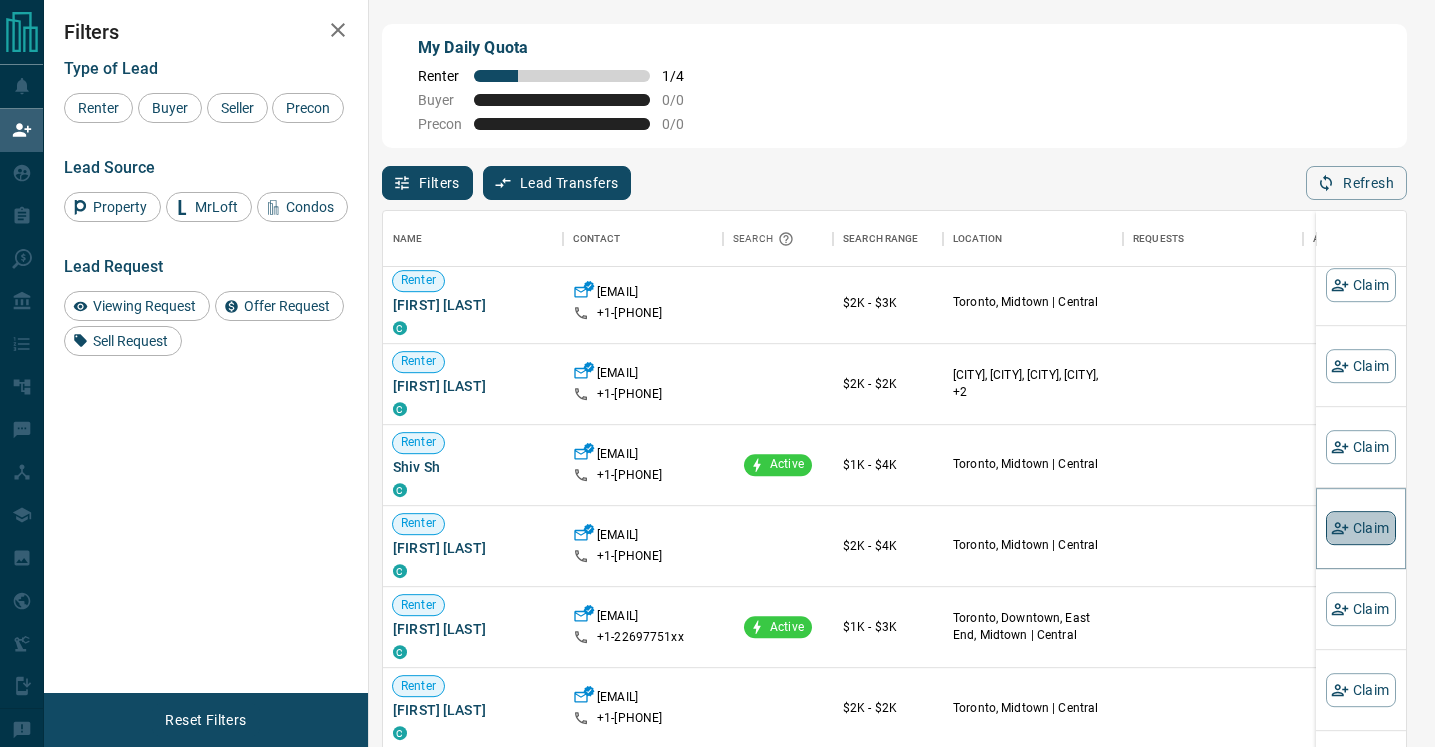 click on "Claim" at bounding box center [1361, 528] 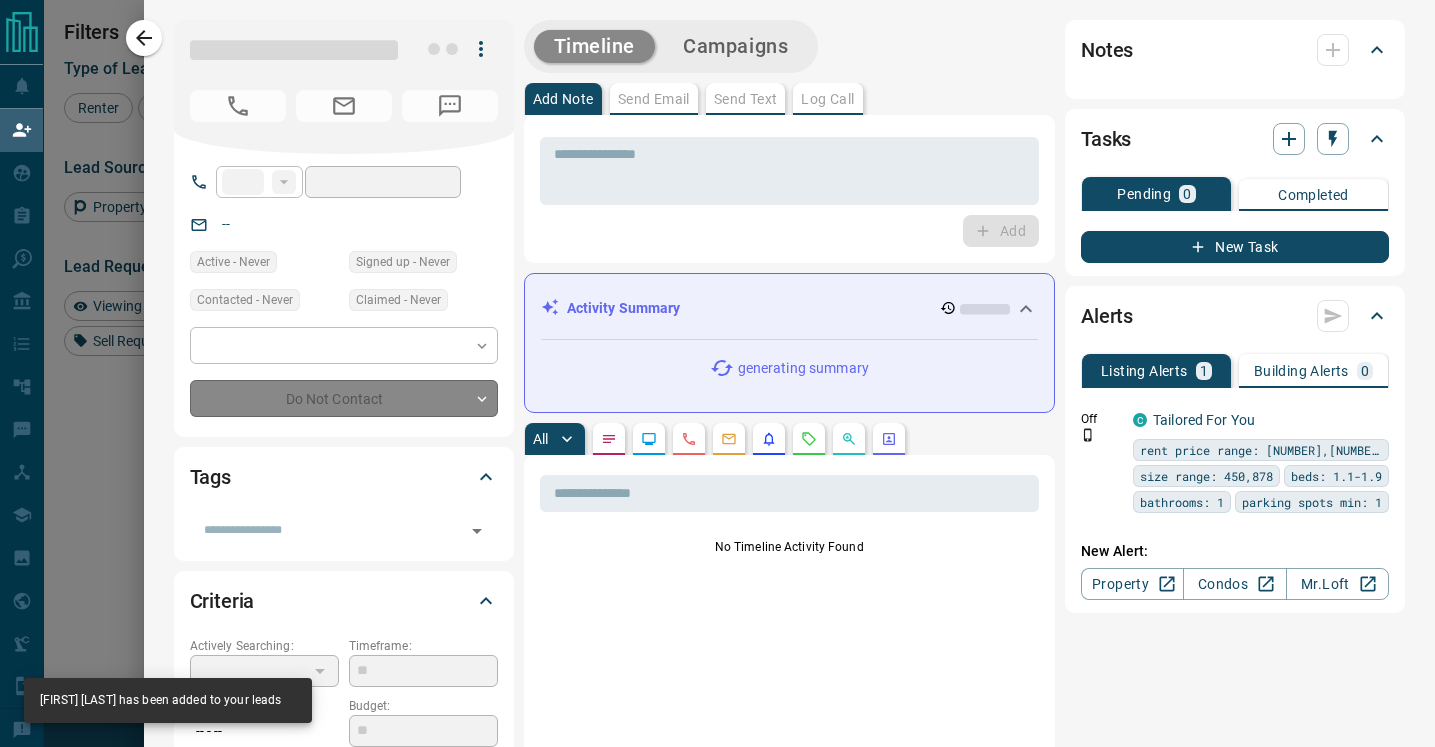 type on "**" 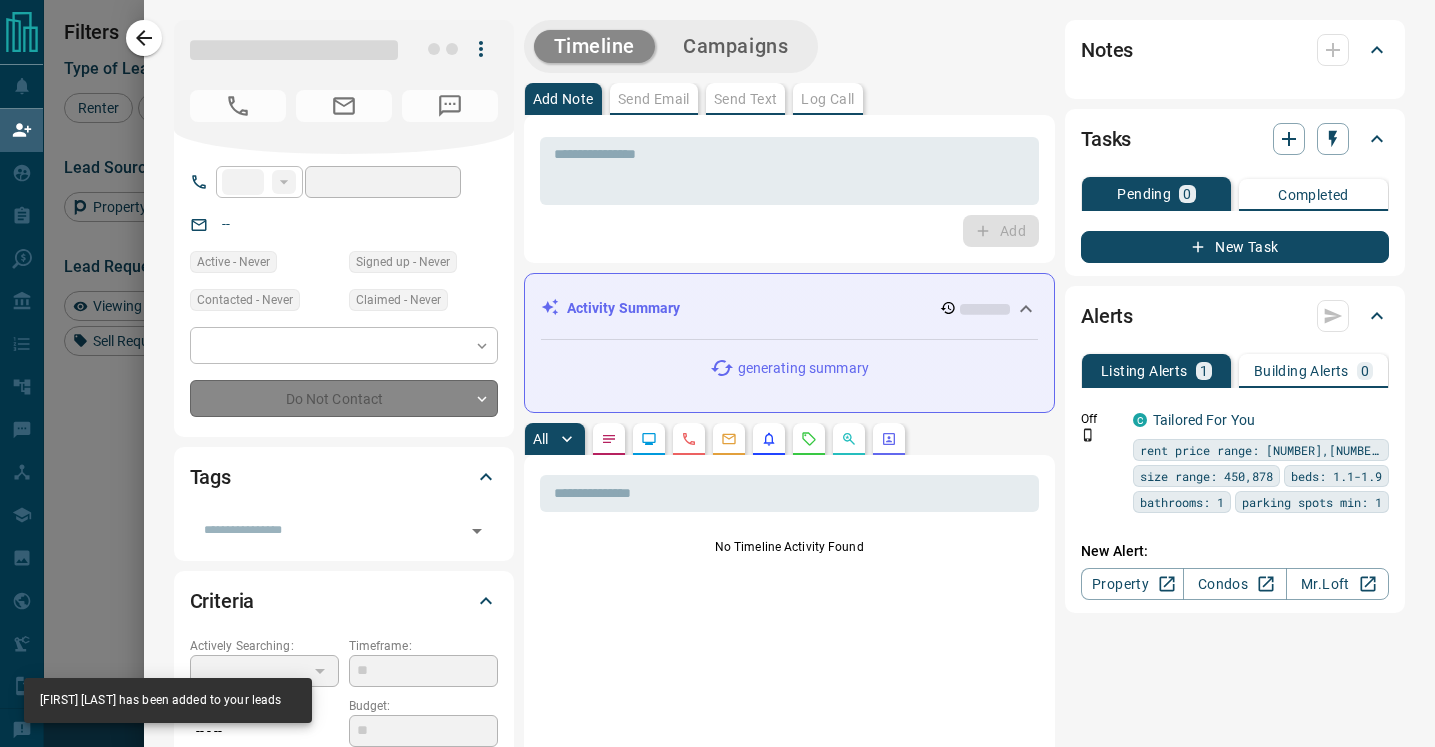 type on "**********" 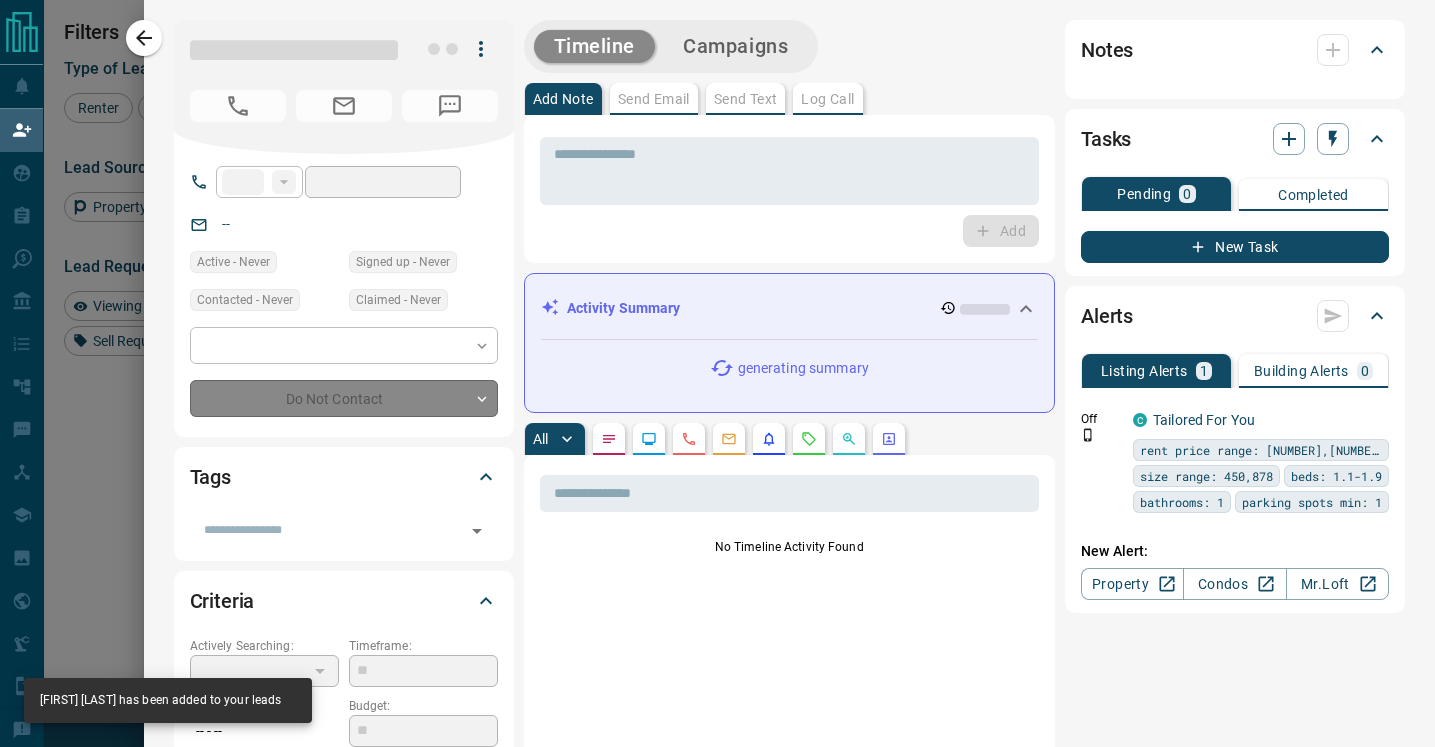 type on "**********" 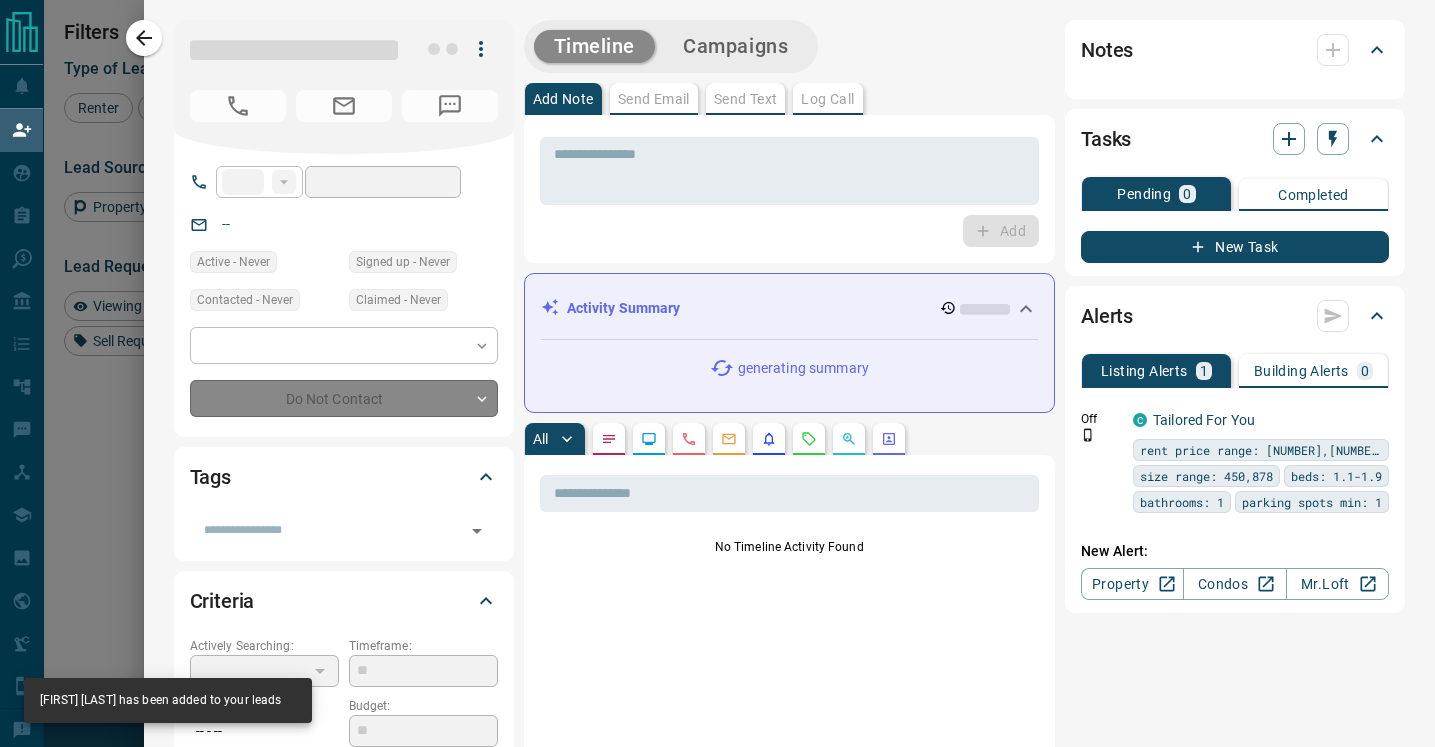 type on "**" 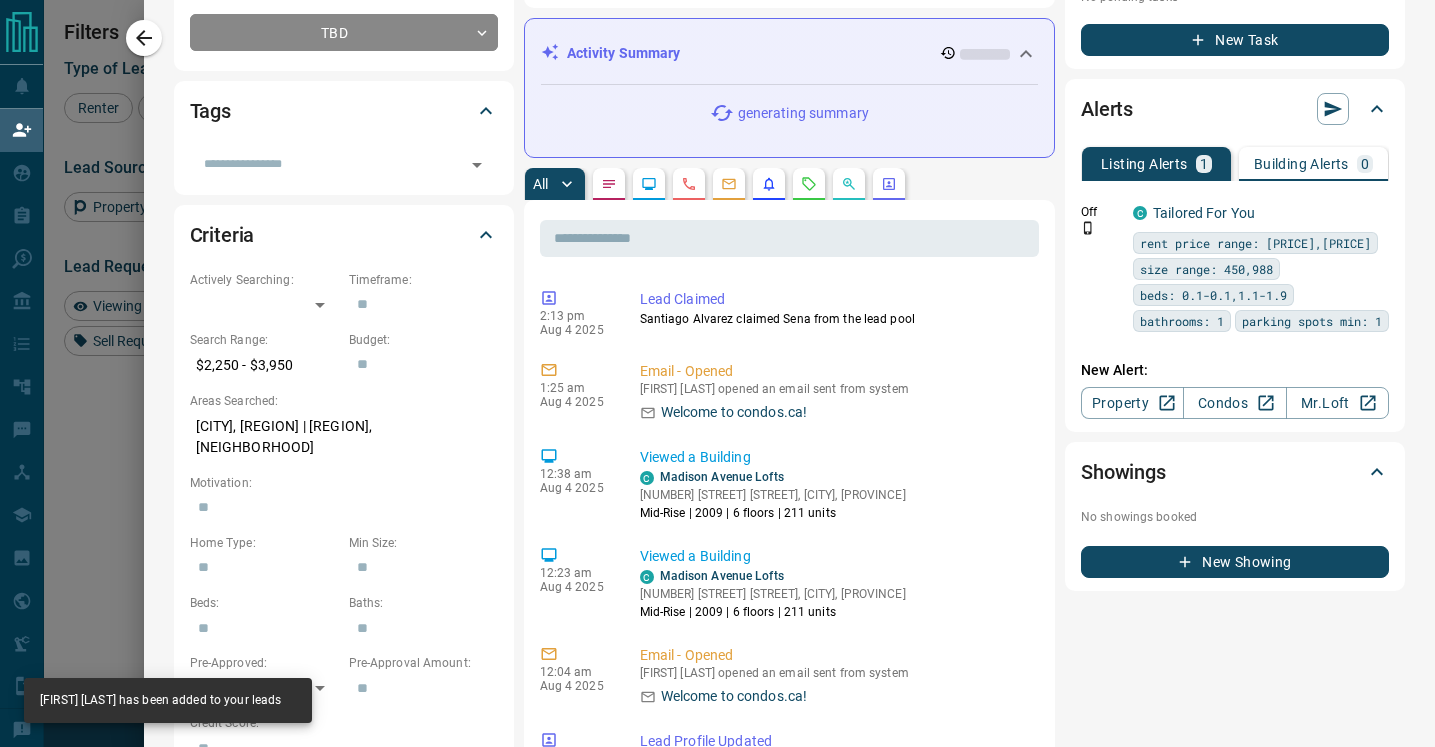 scroll, scrollTop: 568, scrollLeft: 0, axis: vertical 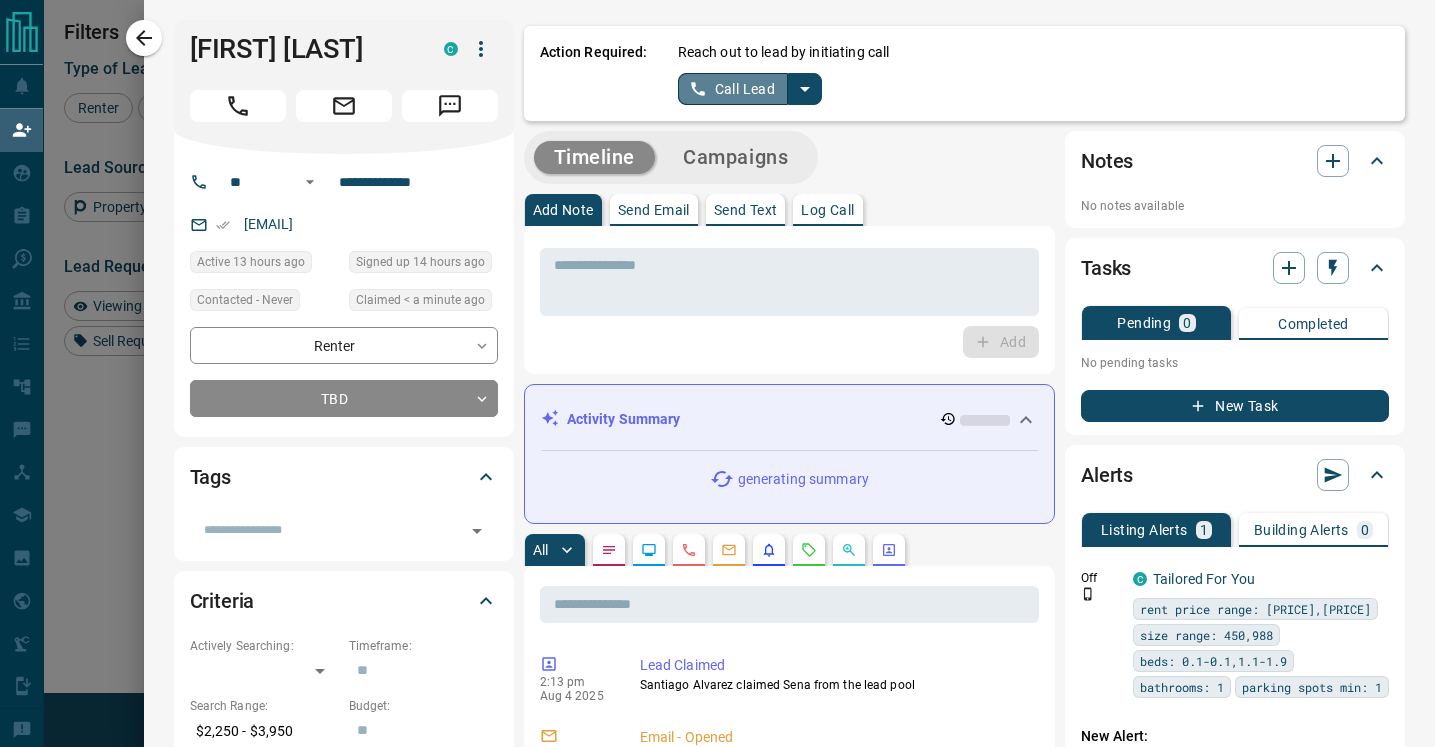 click on "Call Lead" at bounding box center (733, 89) 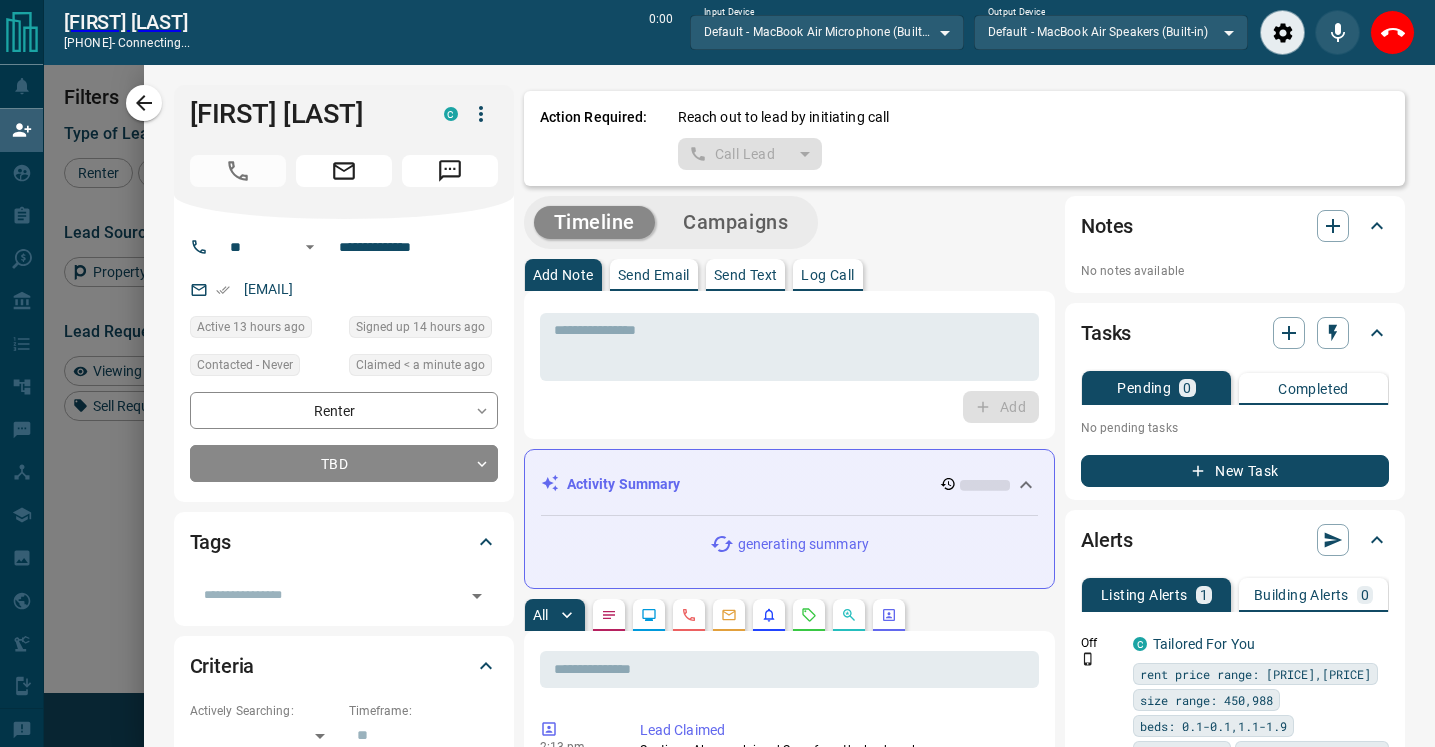 scroll, scrollTop: 515, scrollLeft: 1023, axis: both 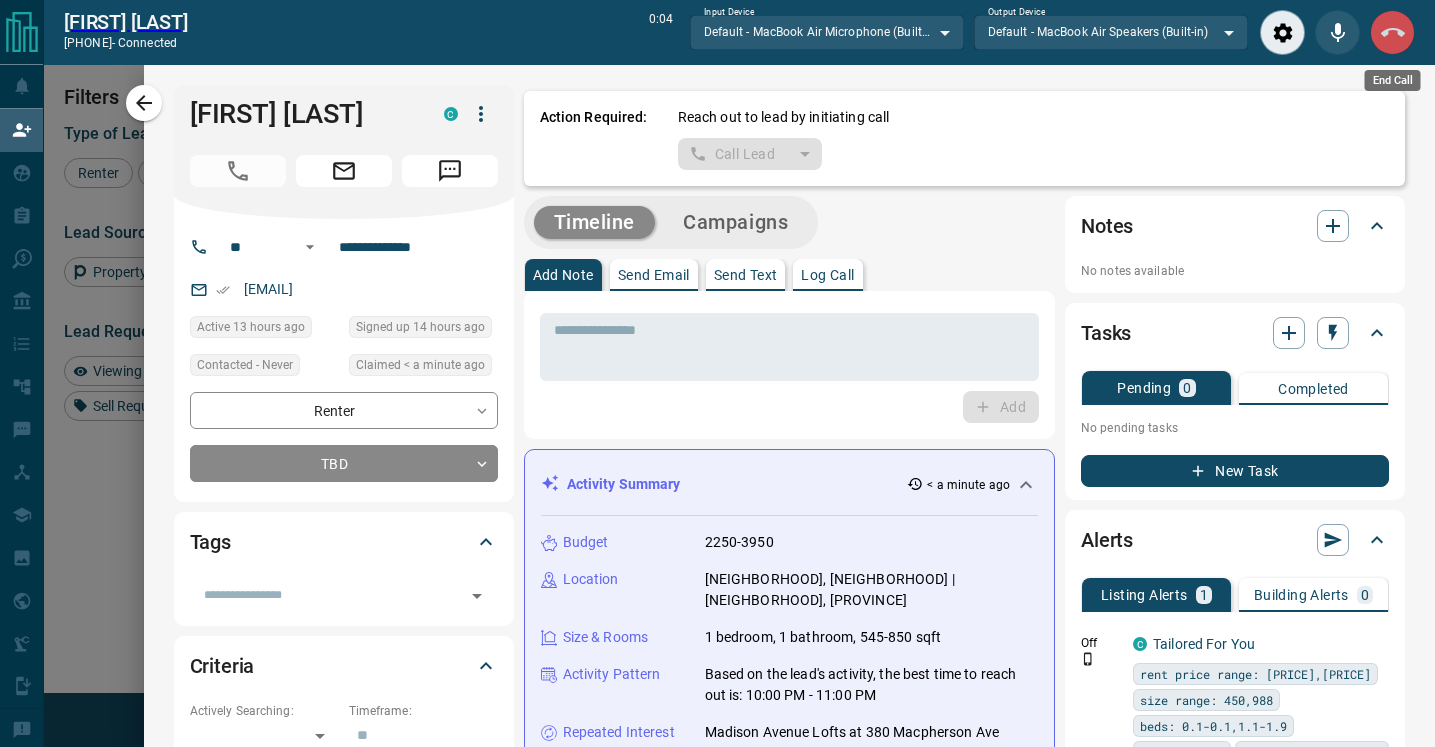 click 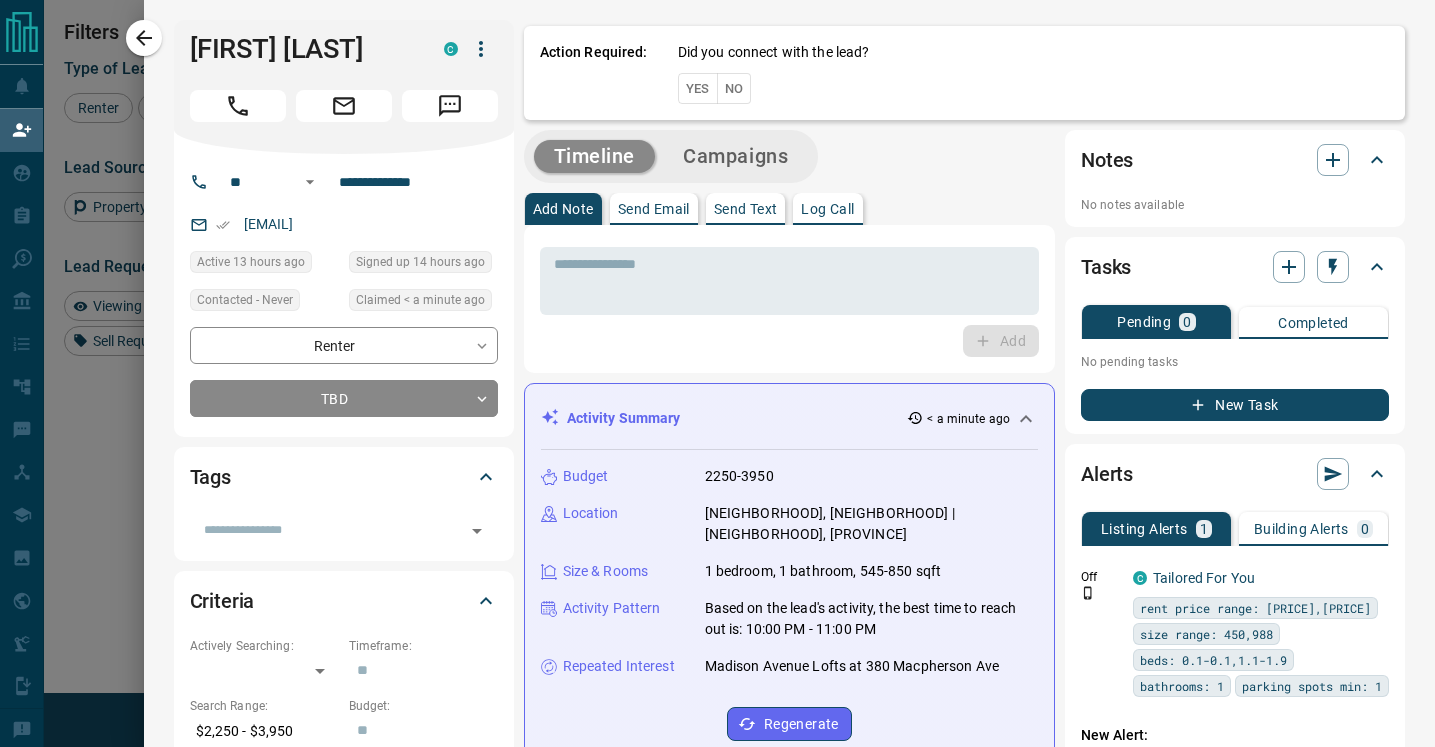 scroll, scrollTop: 0, scrollLeft: 0, axis: both 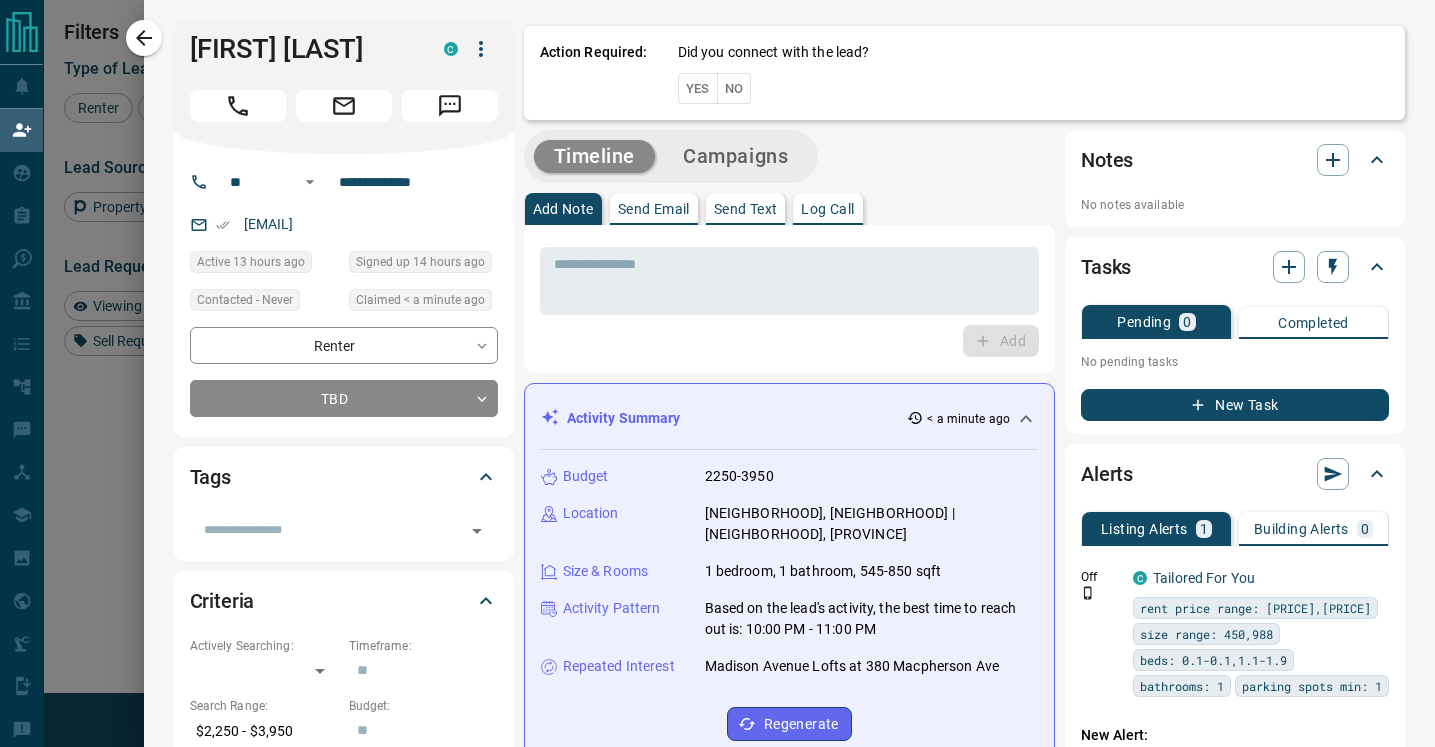 click on "No" at bounding box center [734, 88] 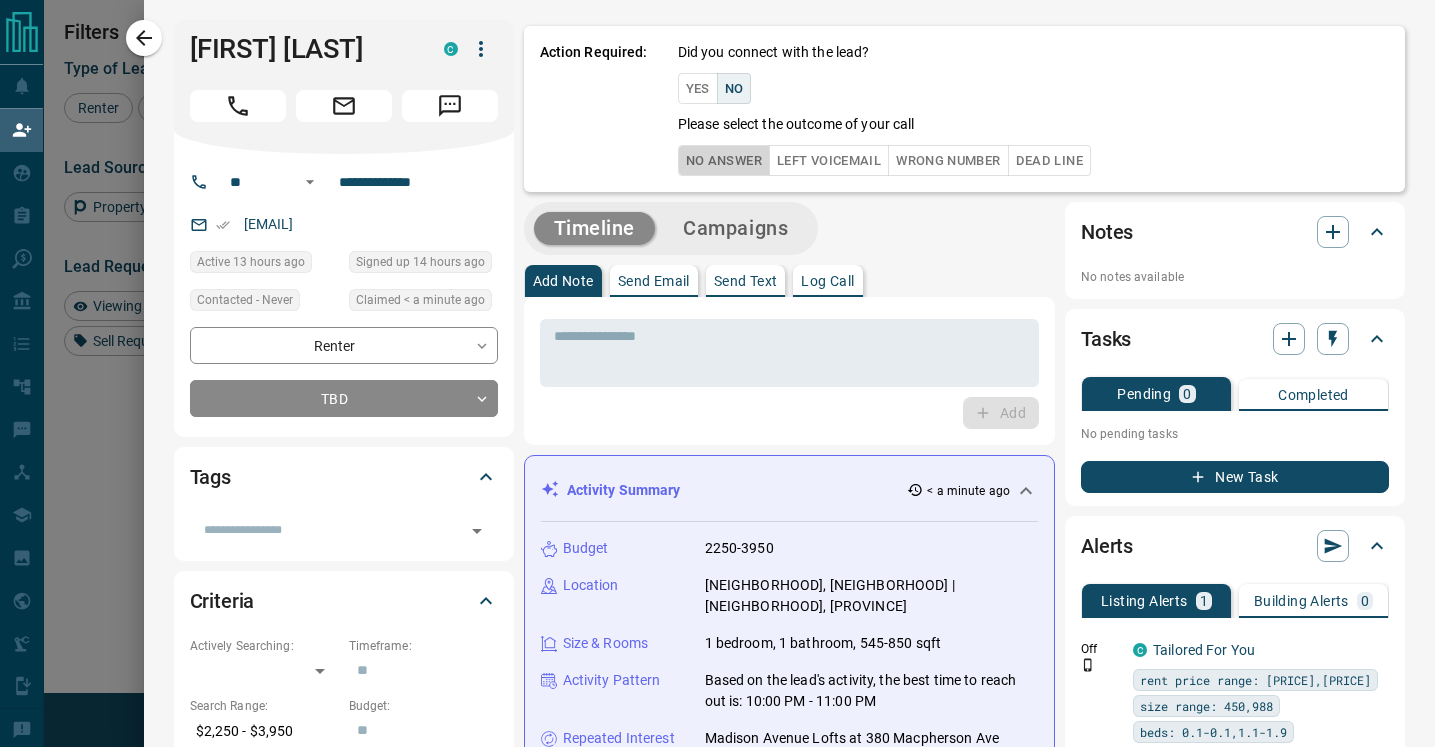 click on "No Answer" at bounding box center (724, 160) 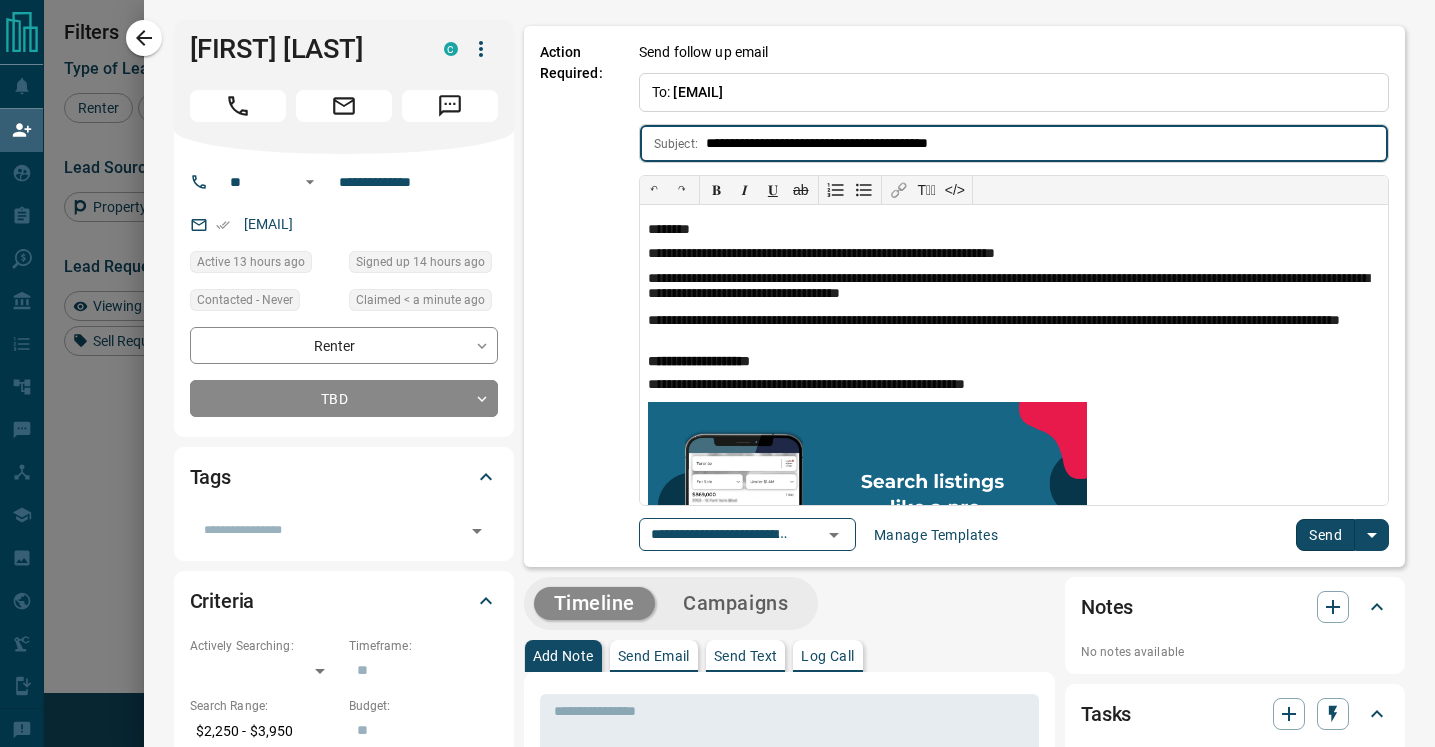 click on "Send" at bounding box center [1325, 535] 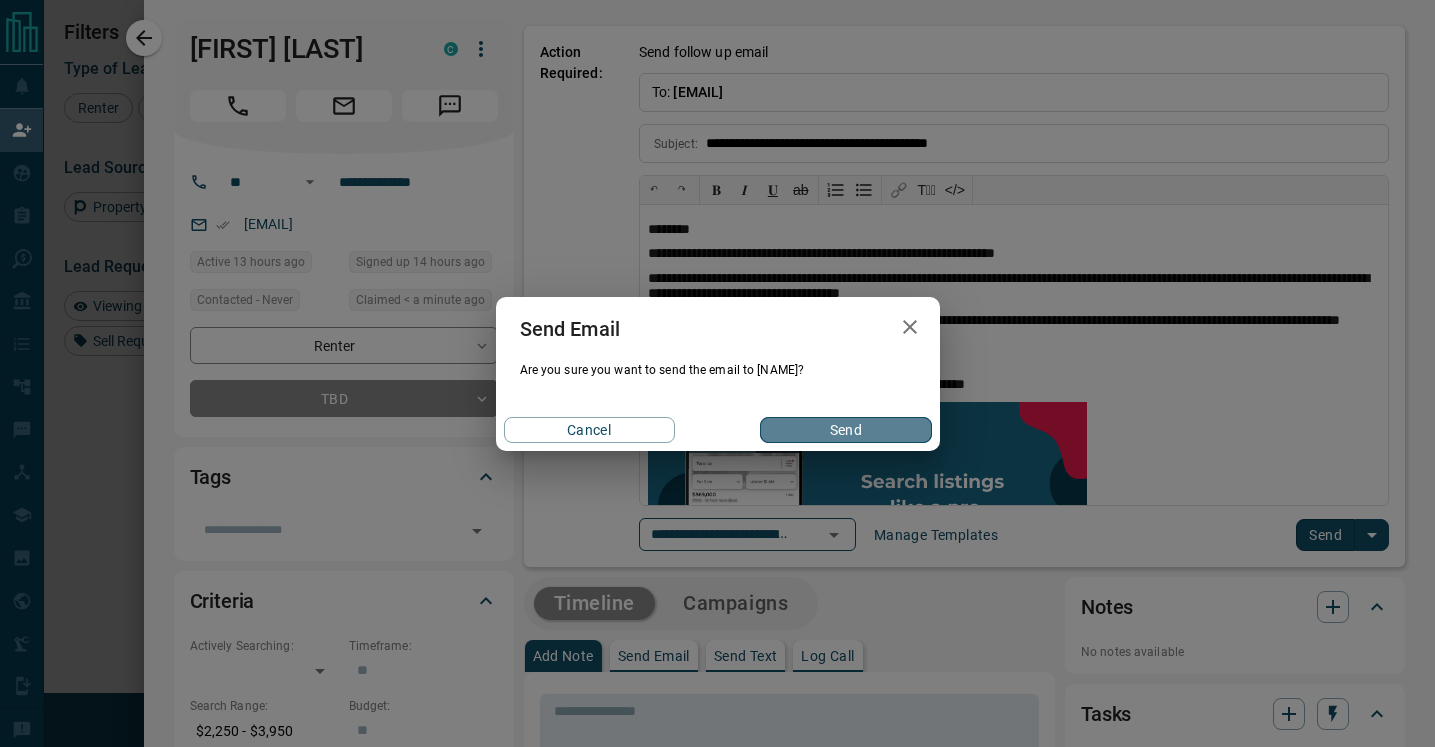 click on "Send" at bounding box center [845, 430] 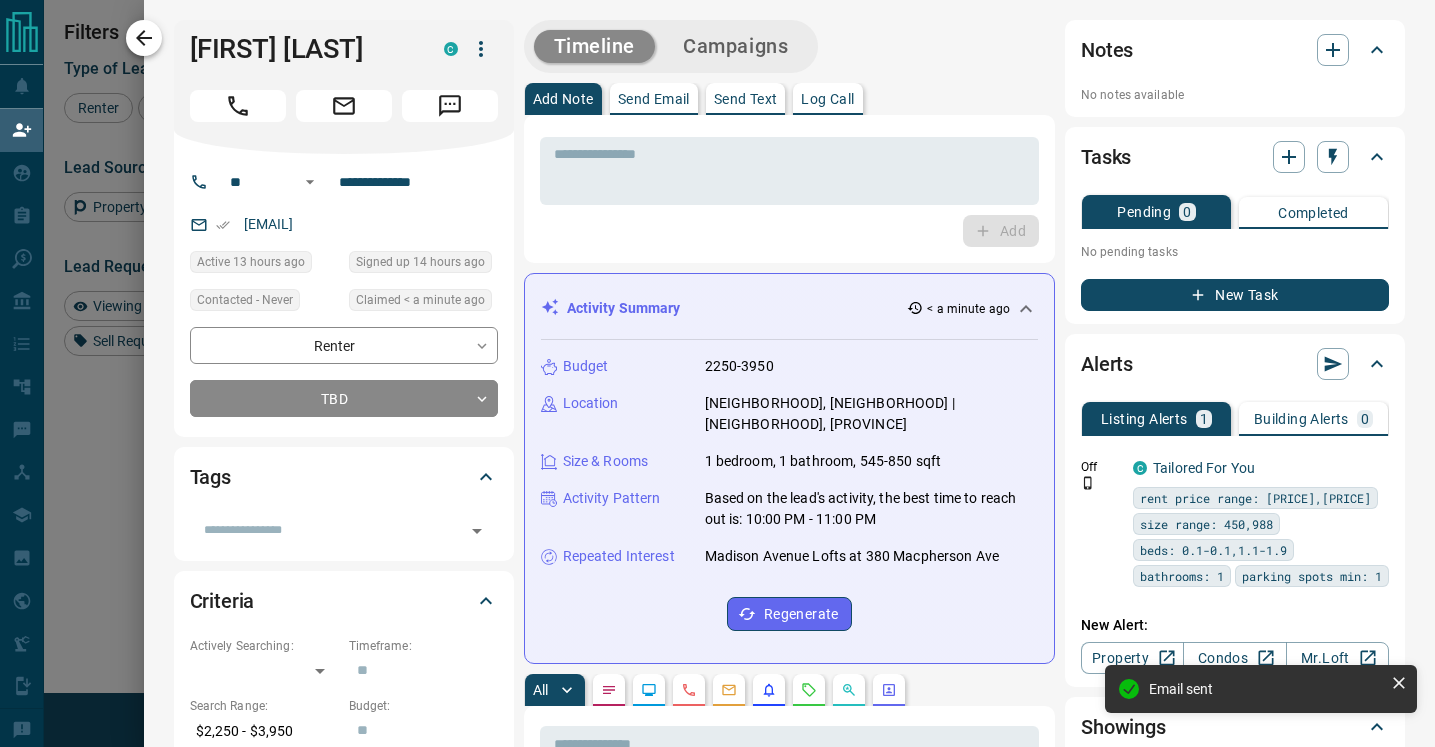 click 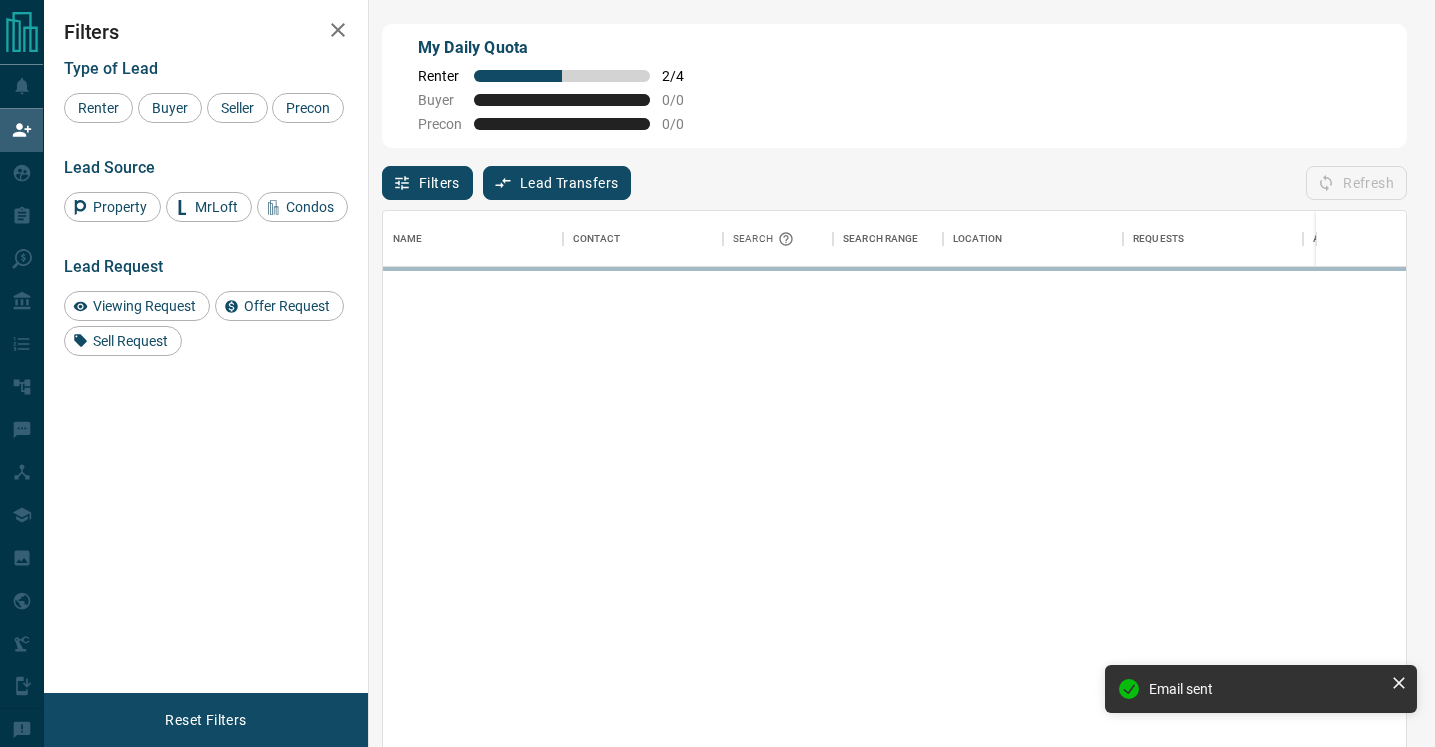 scroll, scrollTop: 1, scrollLeft: 1, axis: both 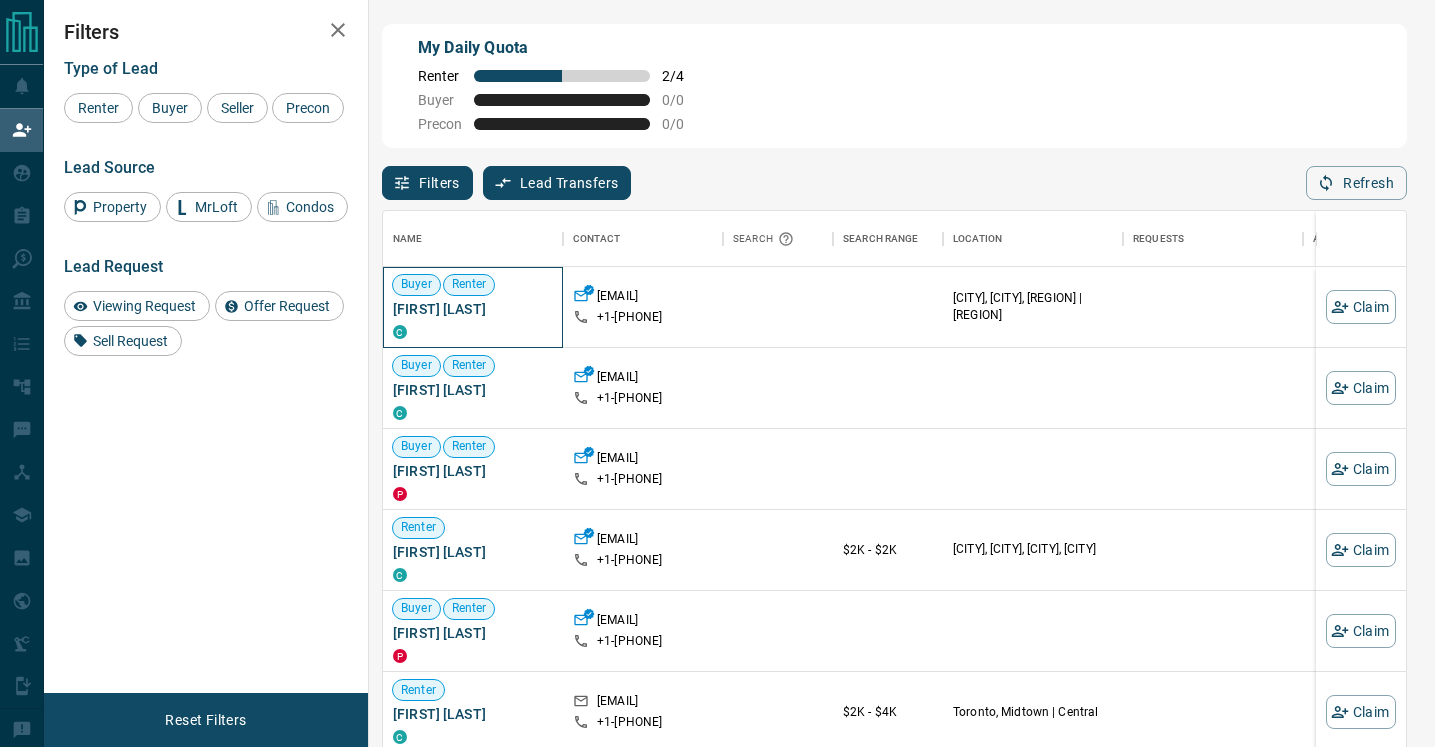drag, startPoint x: 503, startPoint y: 311, endPoint x: 393, endPoint y: 316, distance: 110.11358 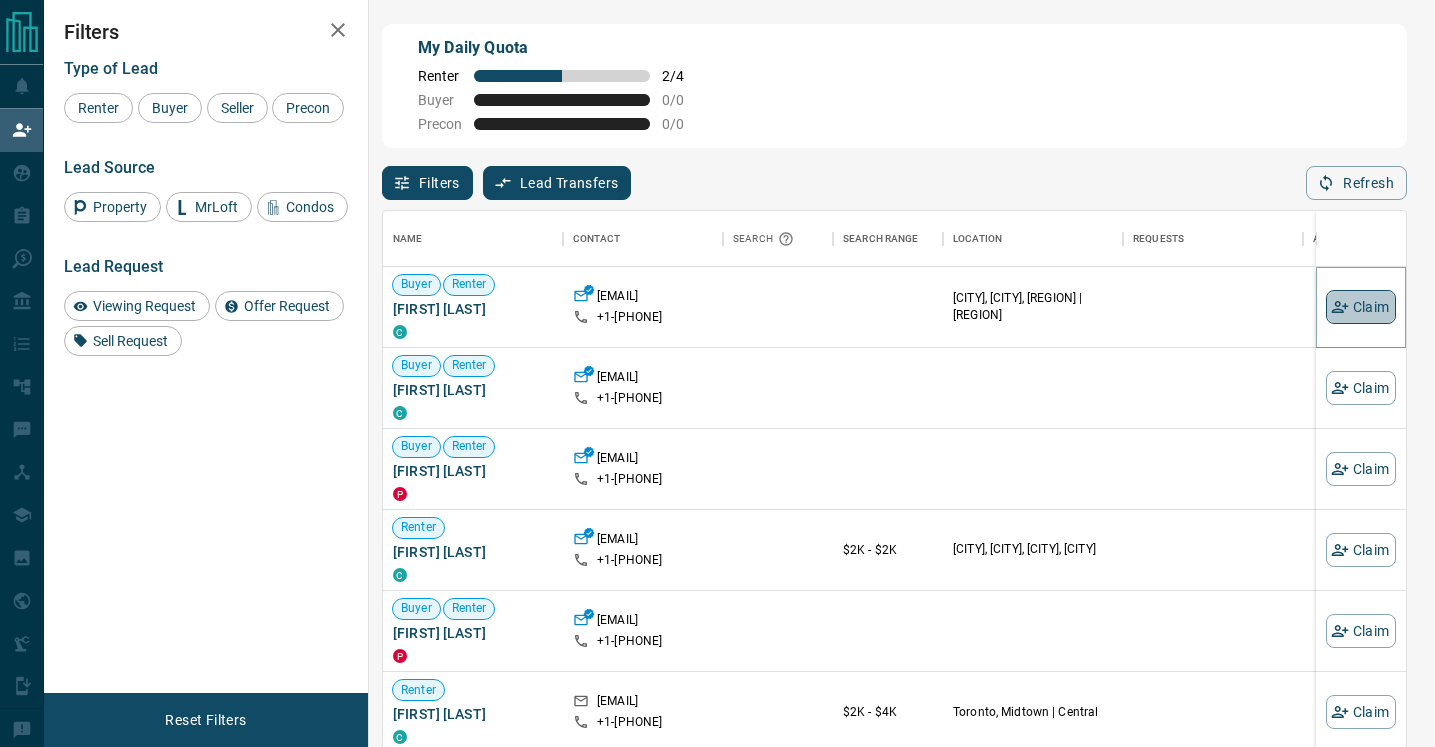click 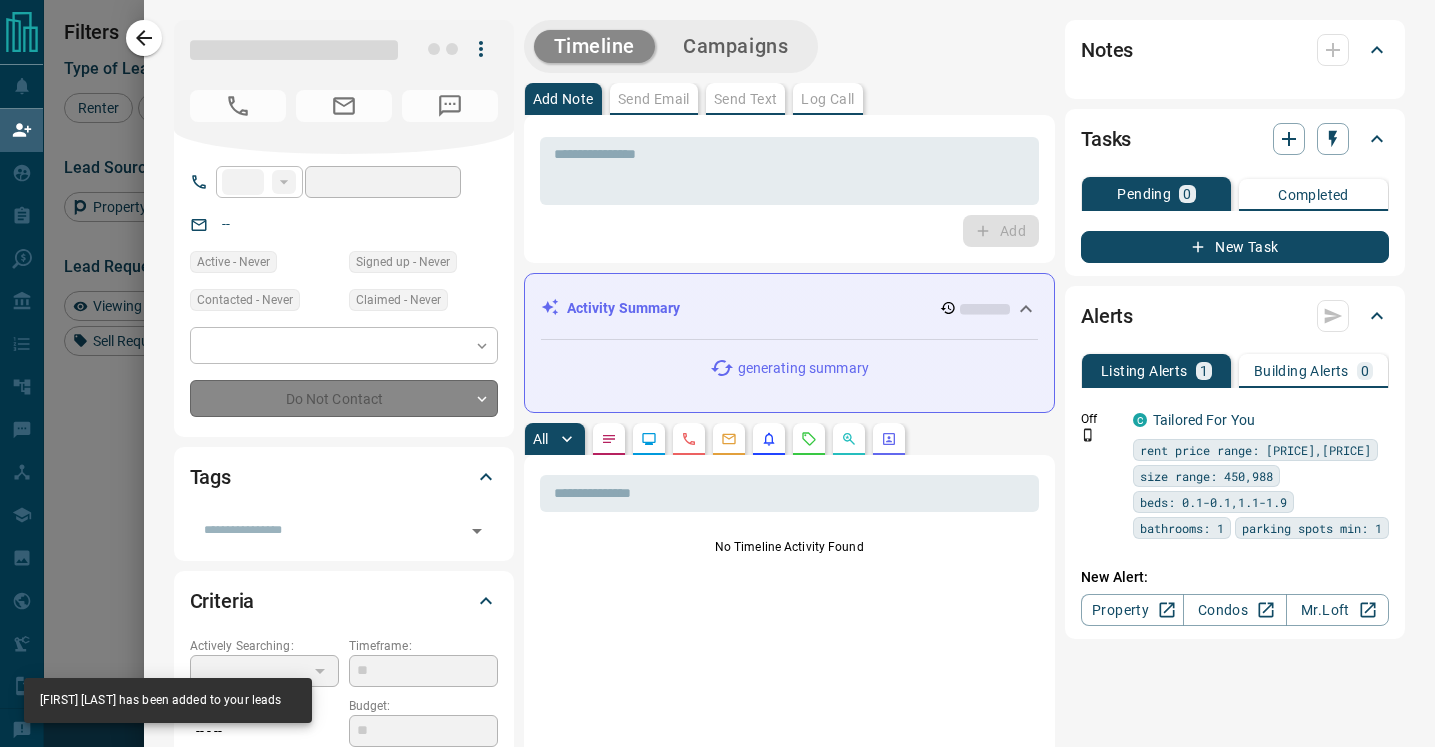 type on "**" 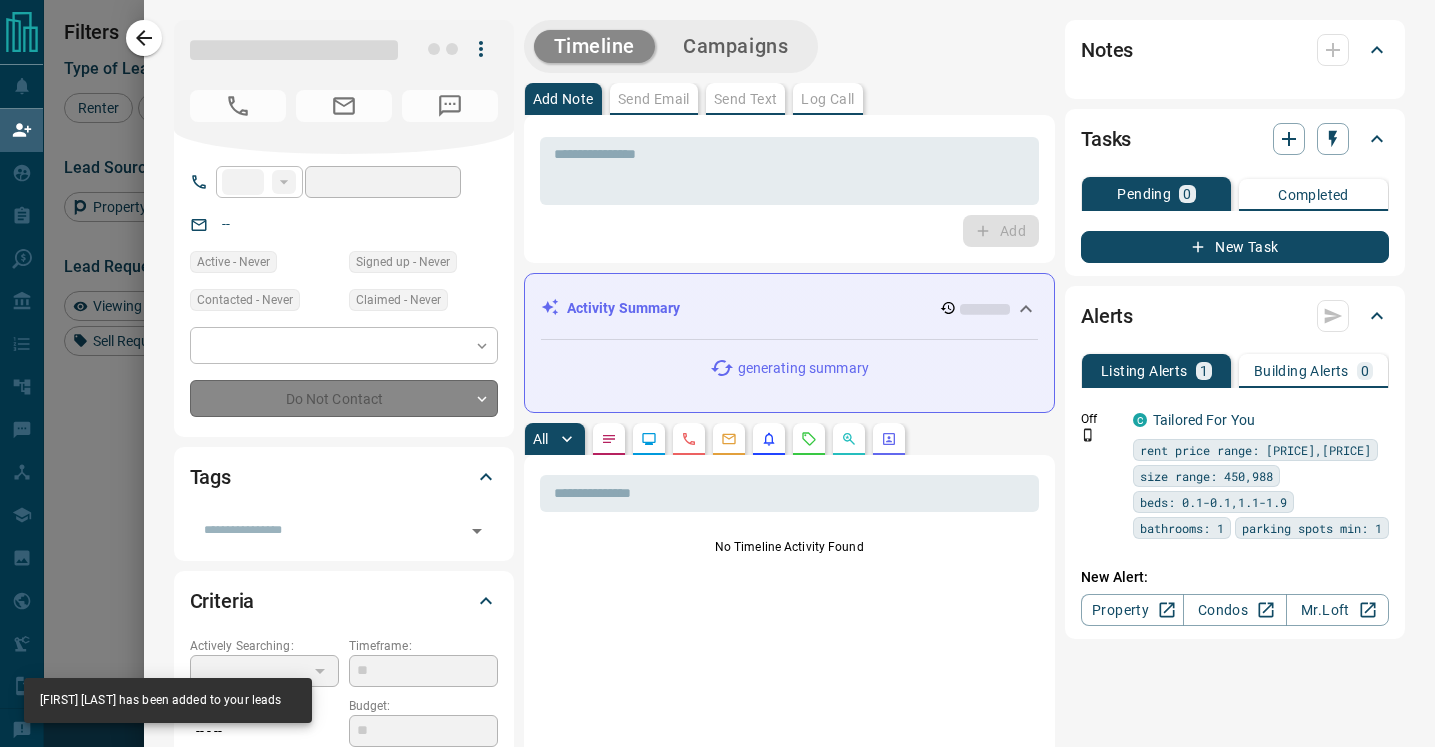 type on "**********" 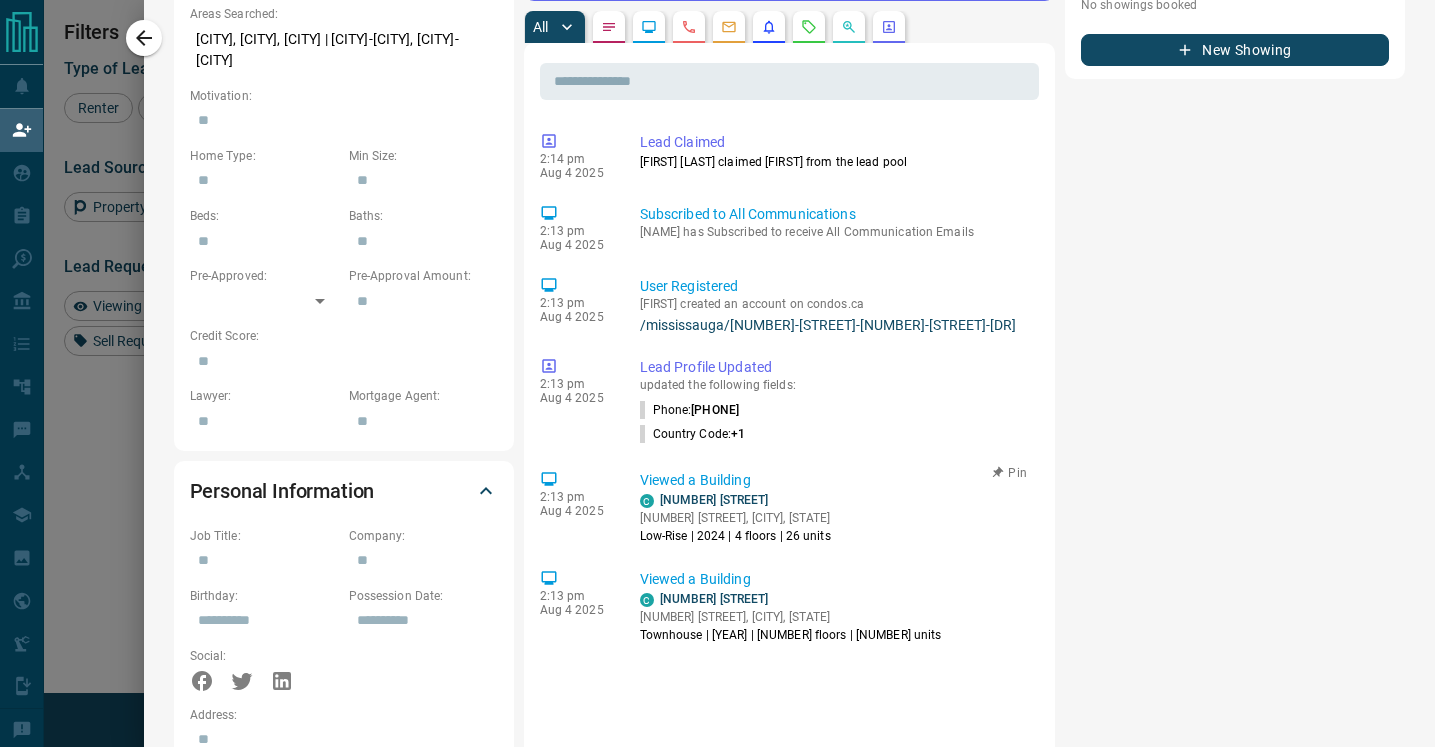 scroll, scrollTop: 0, scrollLeft: 0, axis: both 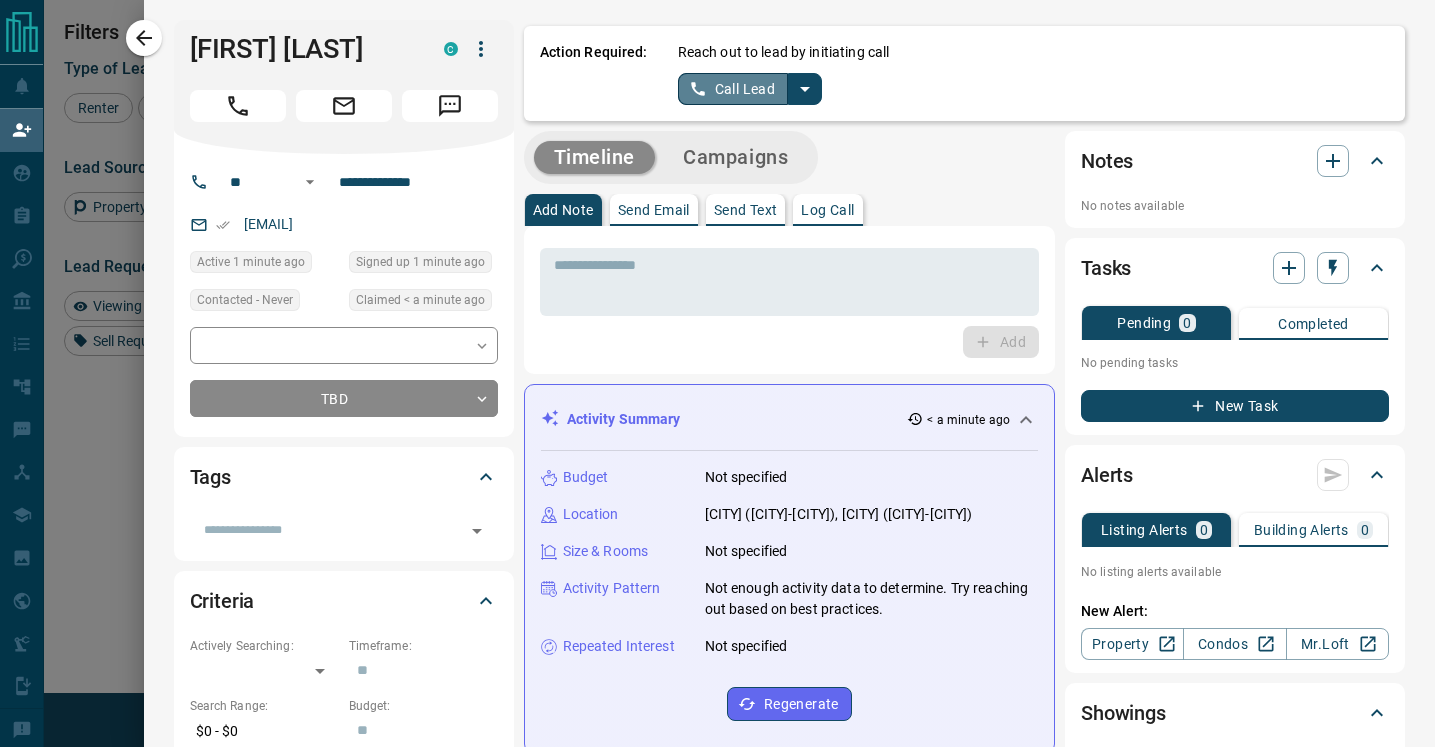 click on "Call Lead" at bounding box center [733, 89] 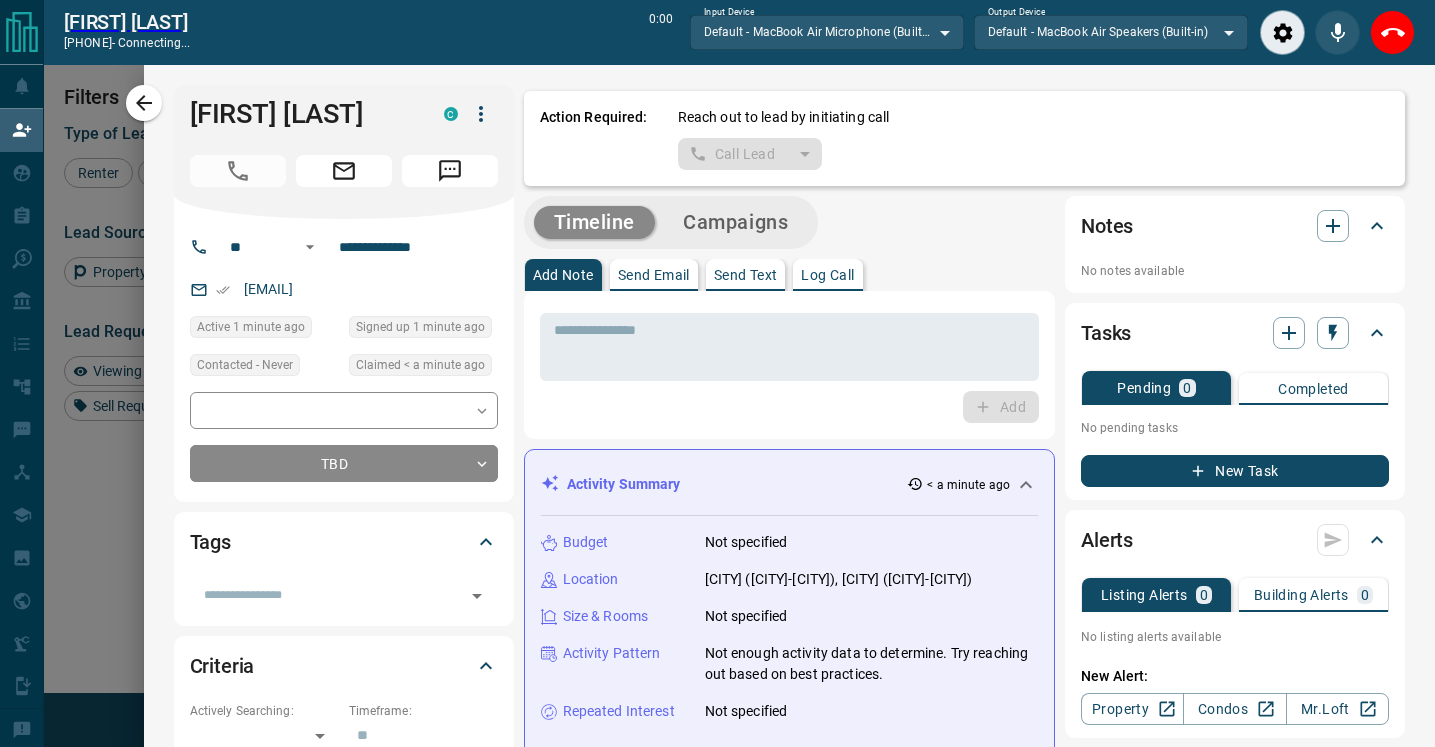 scroll, scrollTop: 515, scrollLeft: 1023, axis: both 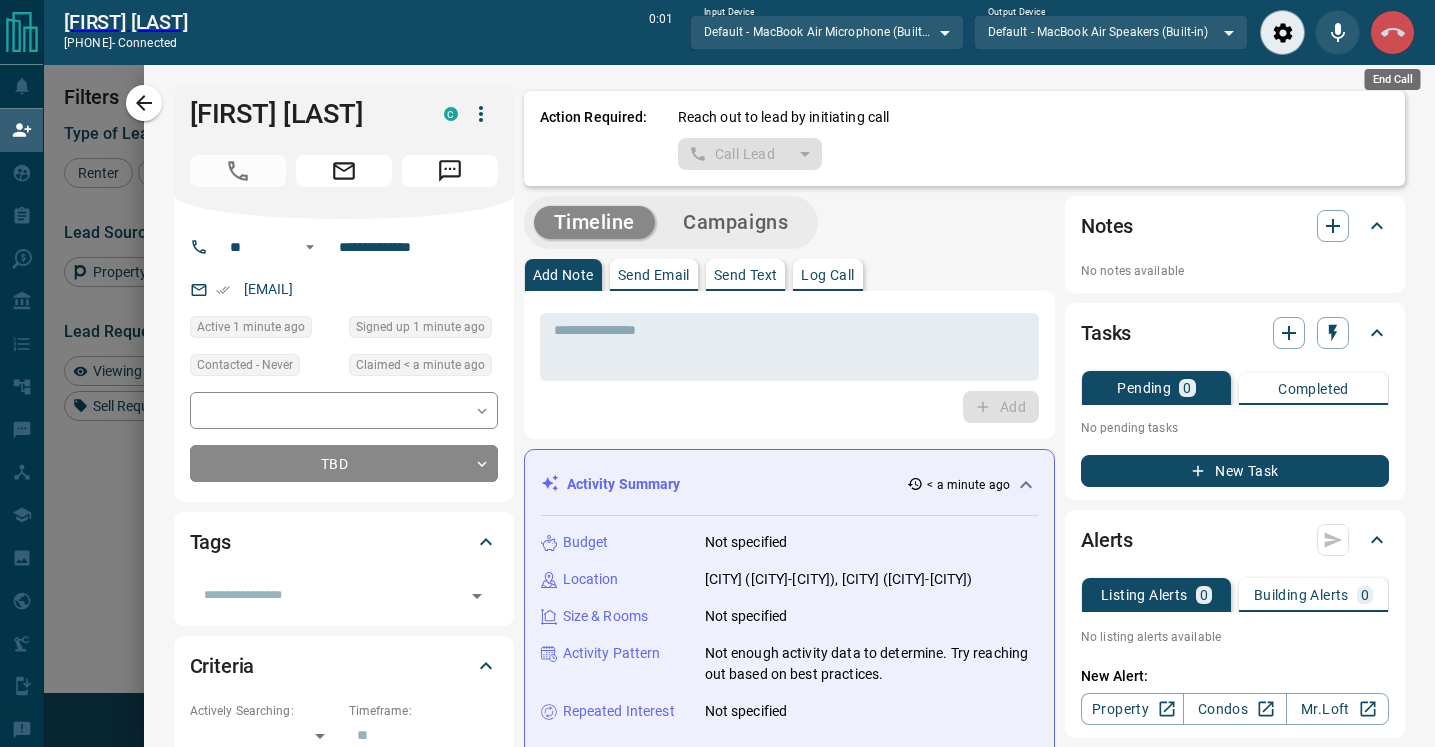 click 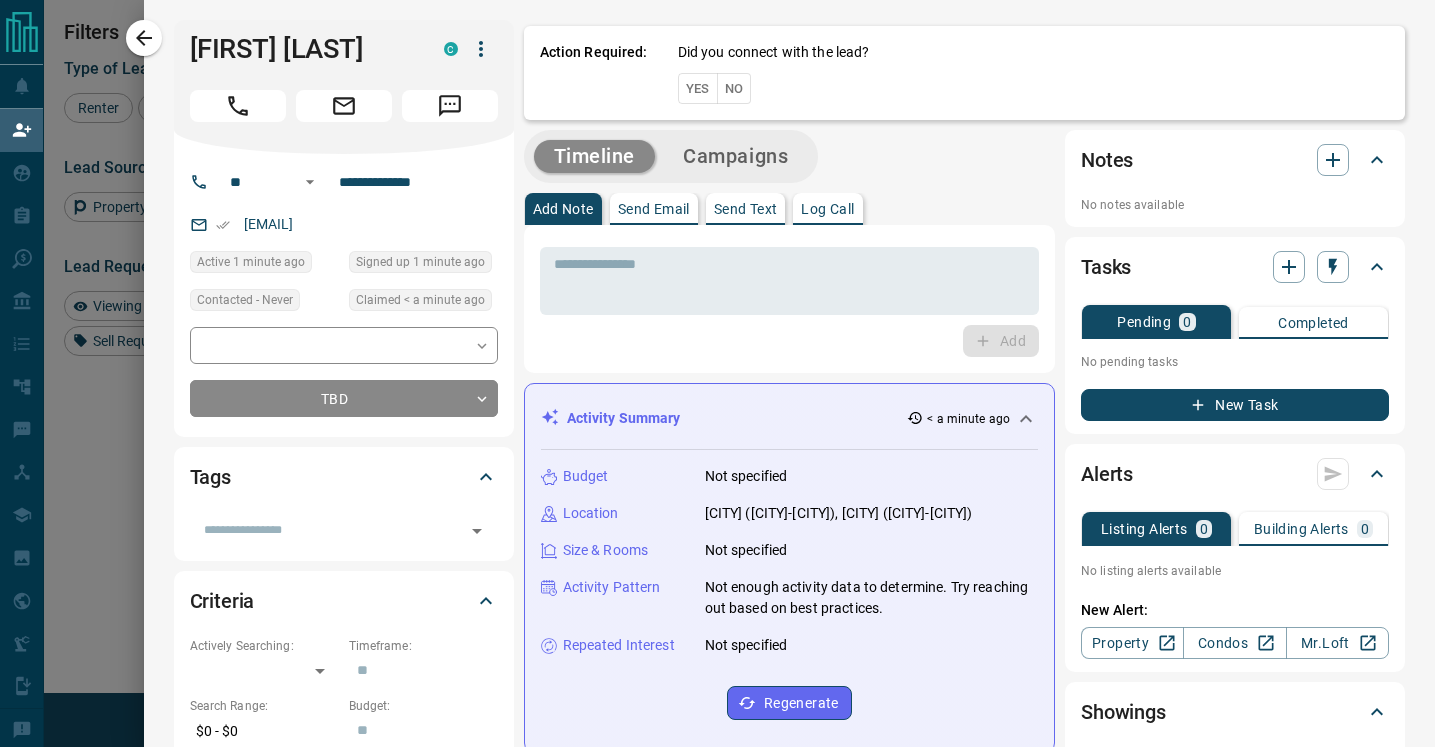 click on "No" at bounding box center [734, 88] 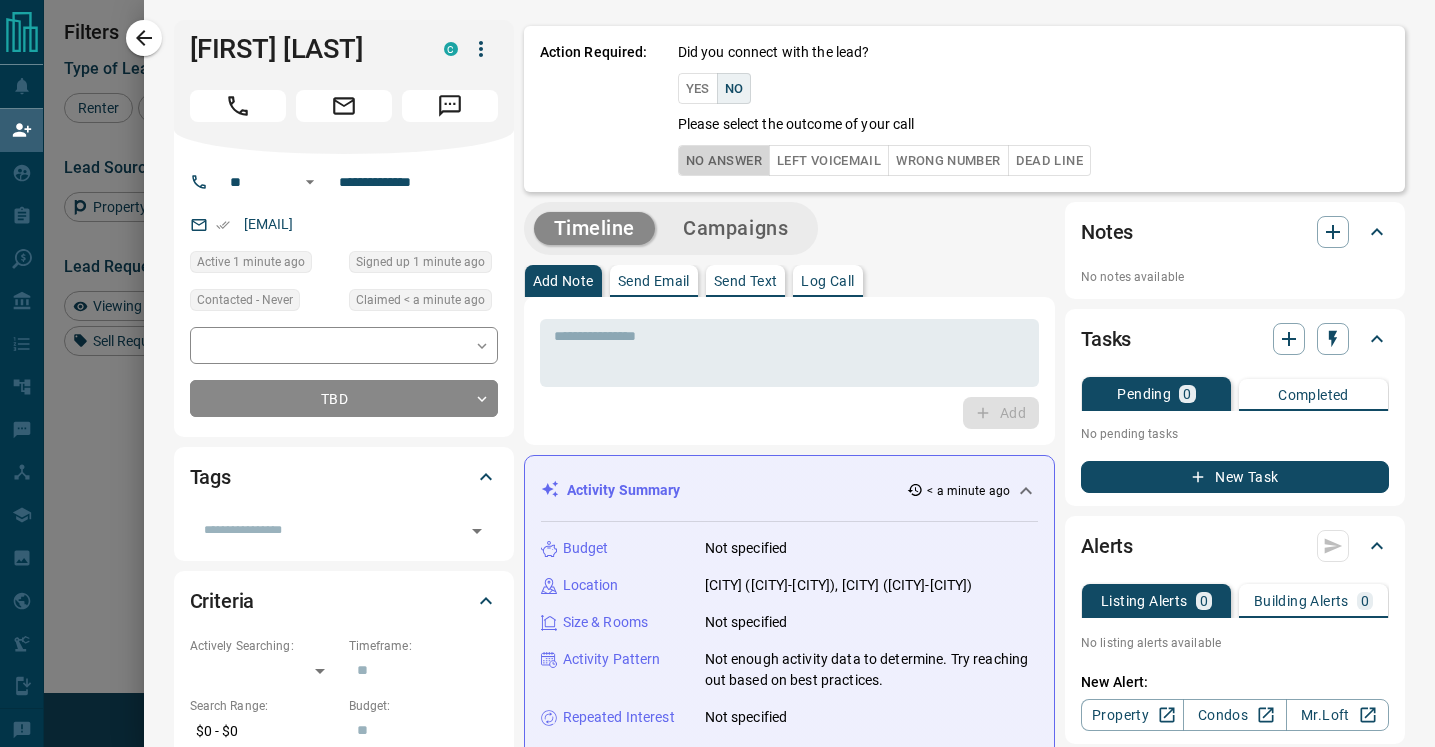 click on "No Answer" at bounding box center [724, 160] 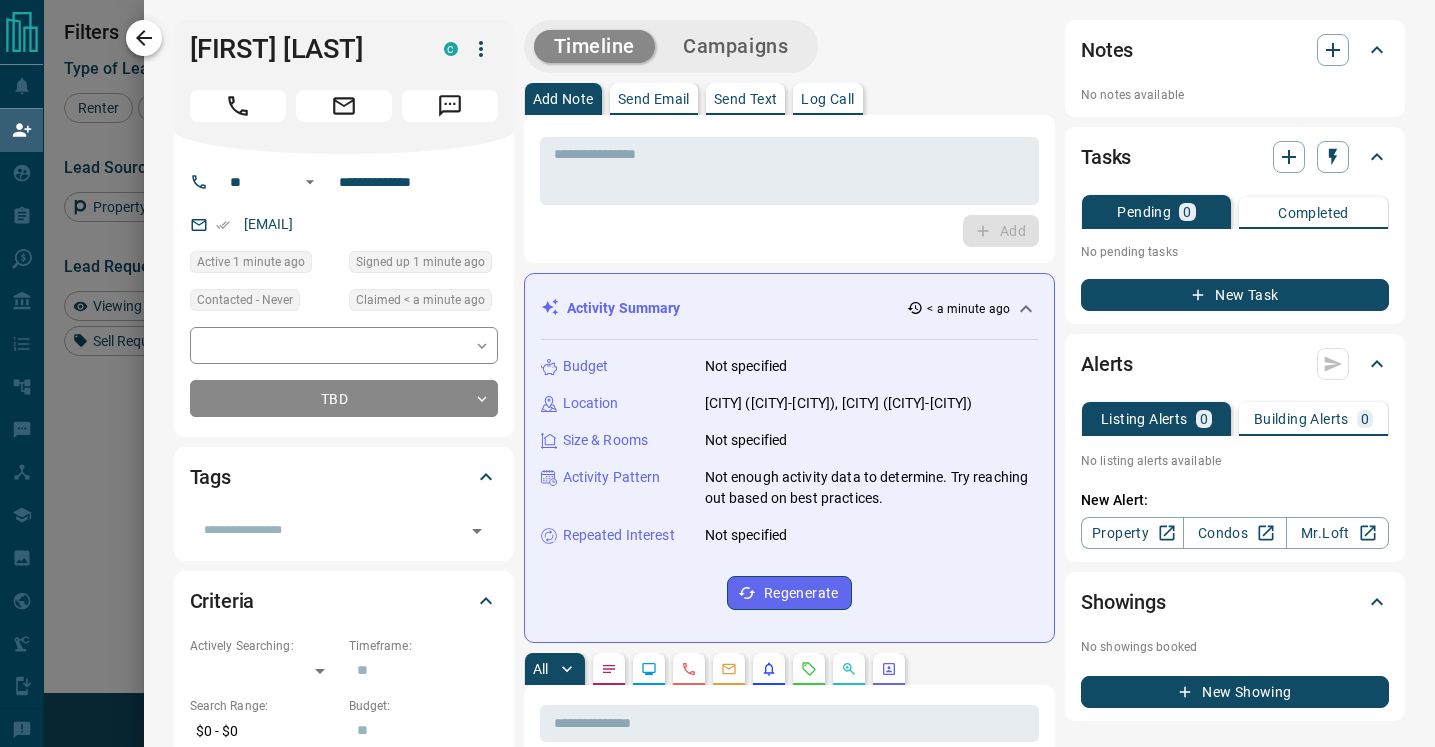 click 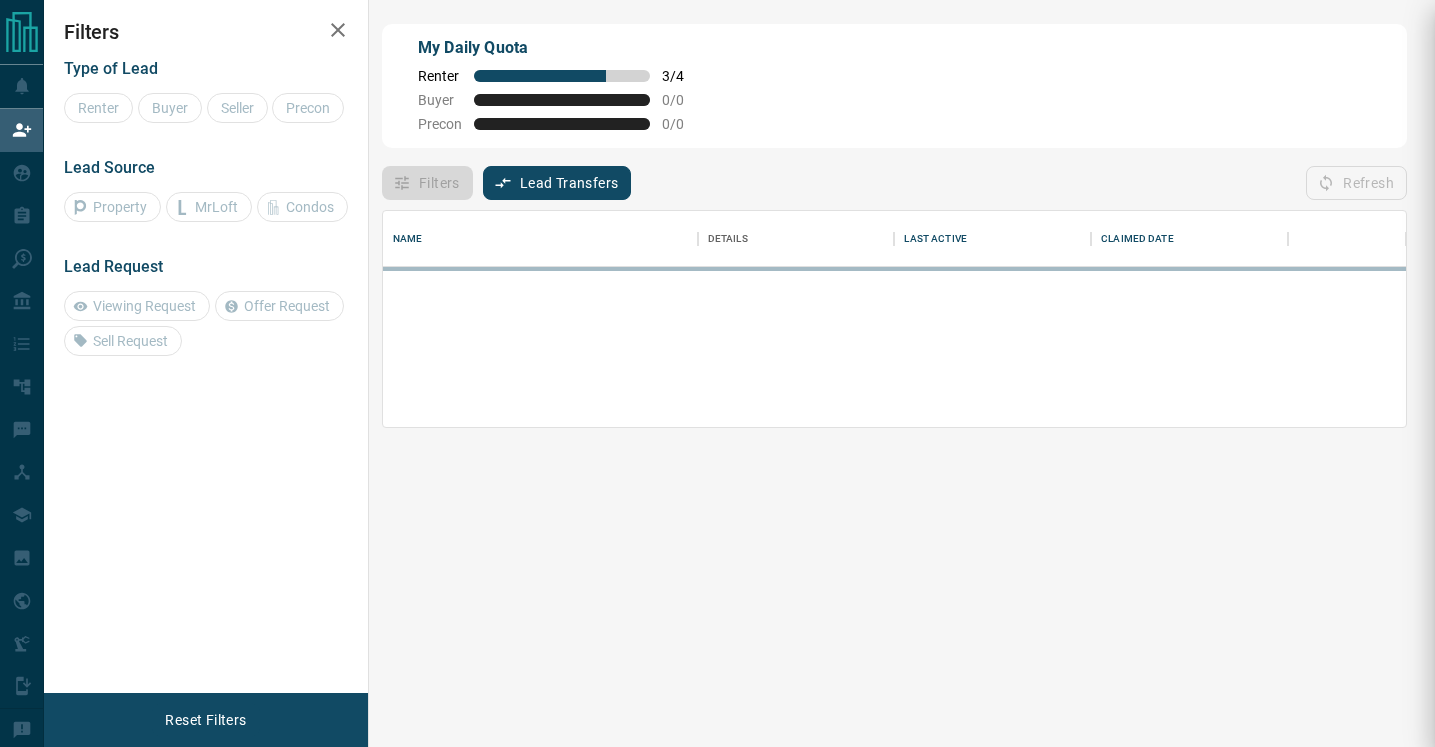 scroll, scrollTop: 0, scrollLeft: 0, axis: both 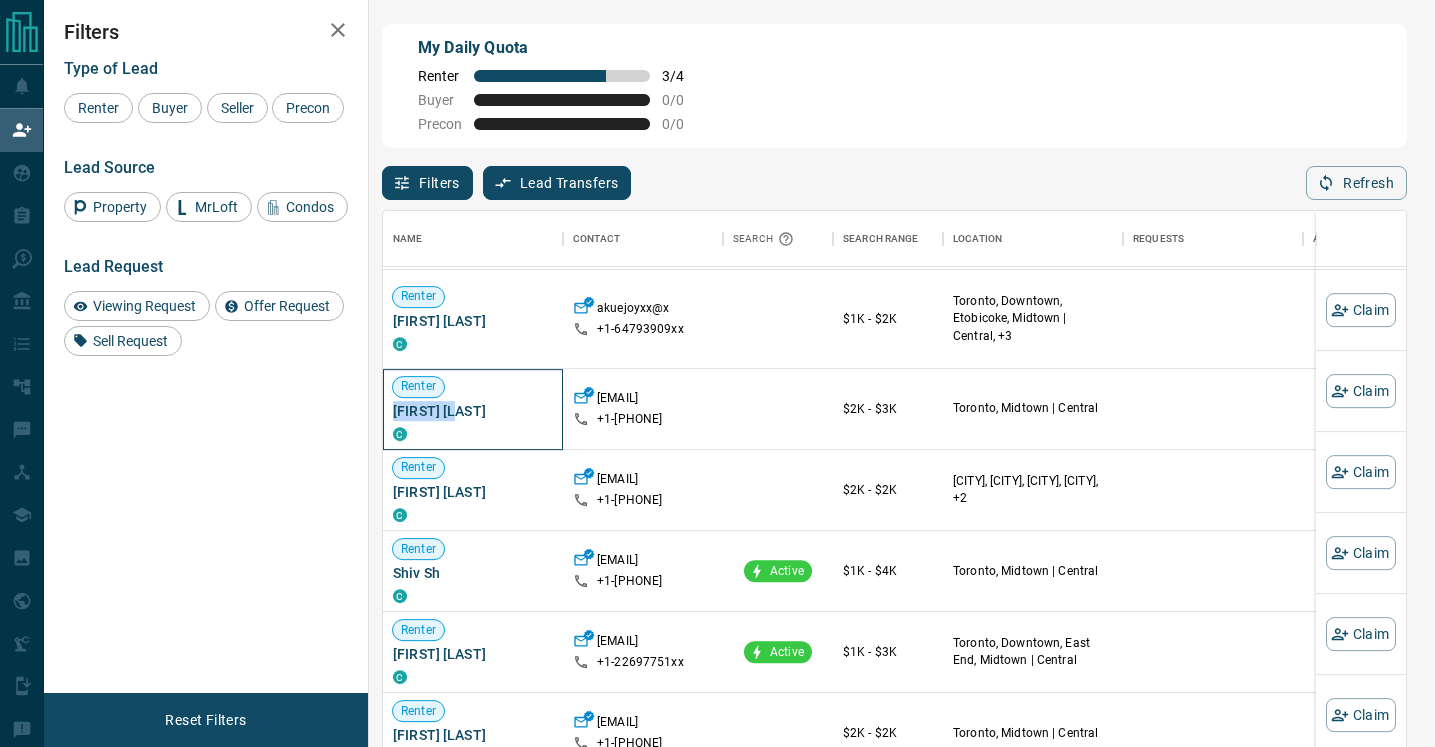 drag, startPoint x: 453, startPoint y: 395, endPoint x: 391, endPoint y: 394, distance: 62.008064 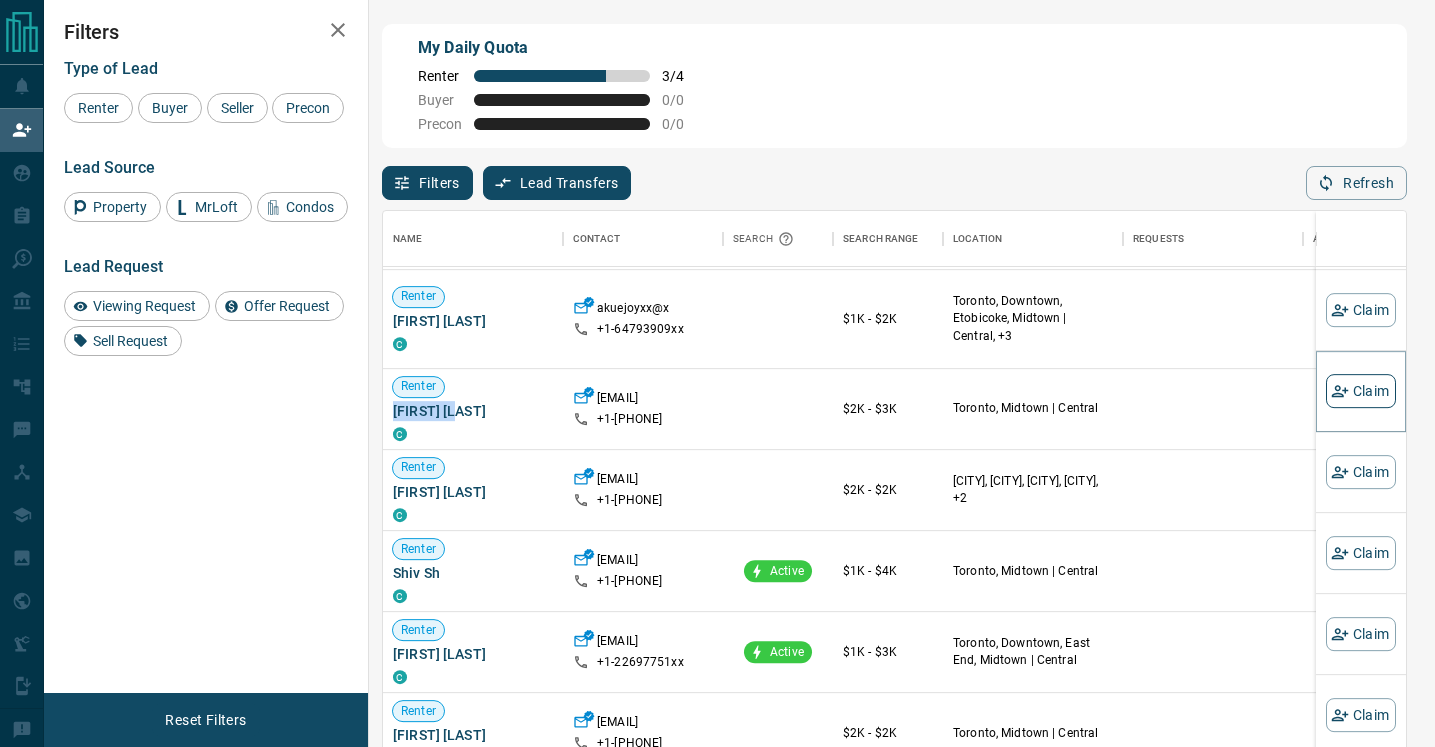 click on "Claim" at bounding box center (1361, 391) 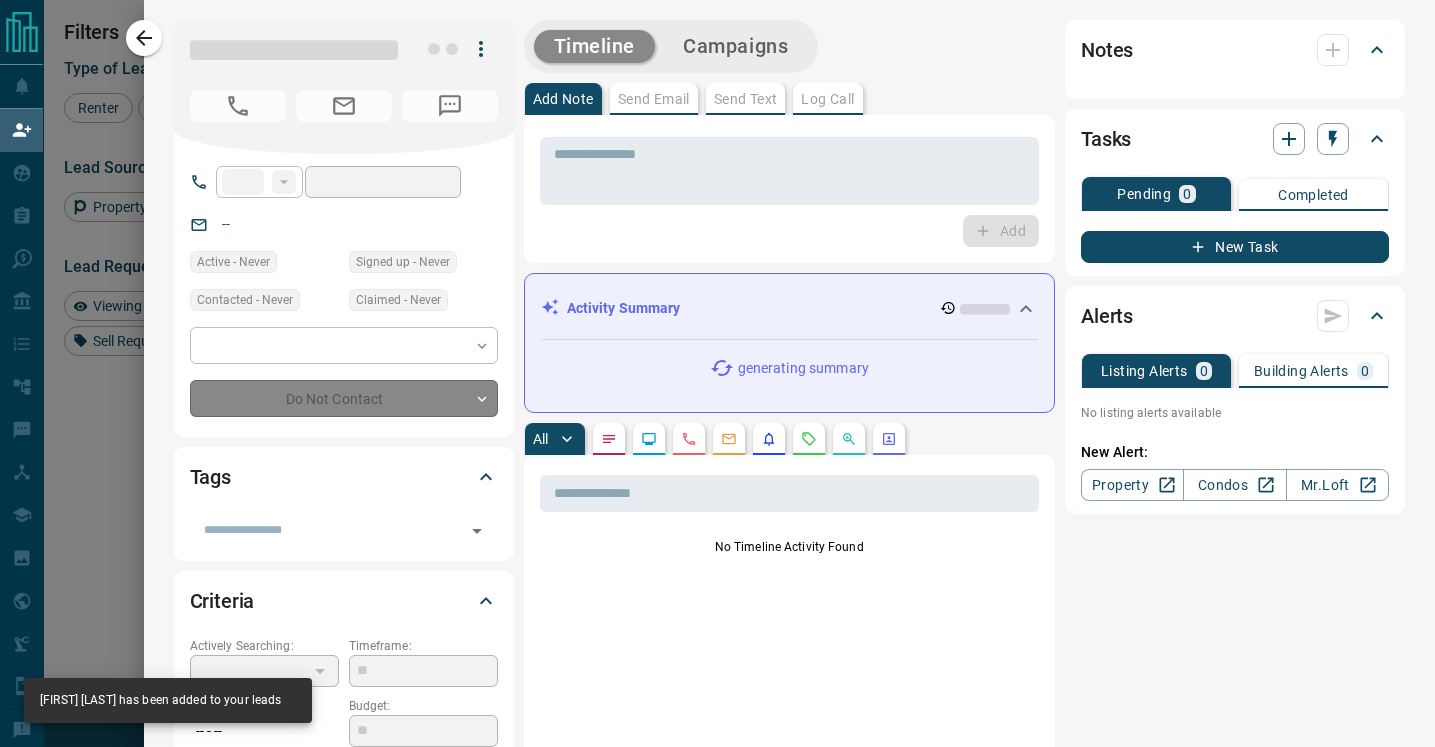 type on "**" 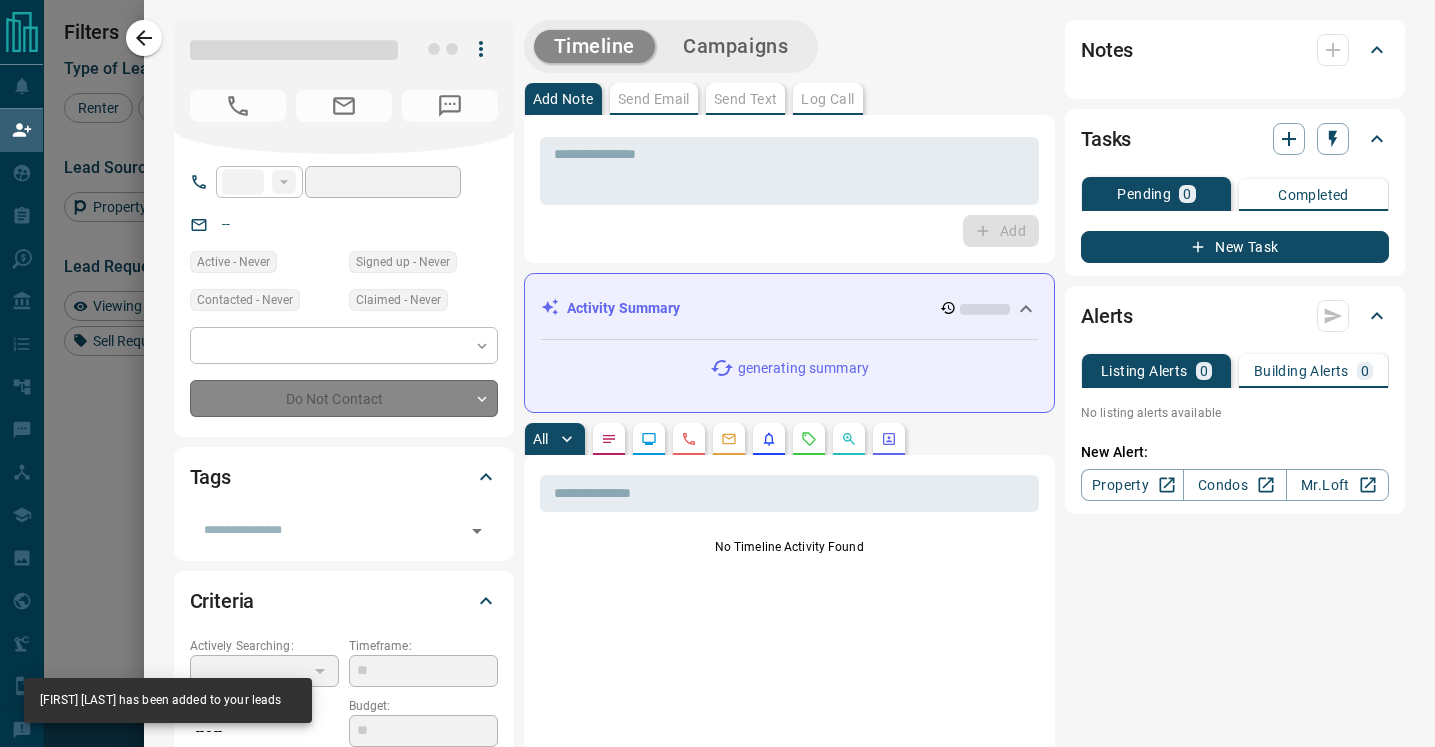 type on "**********" 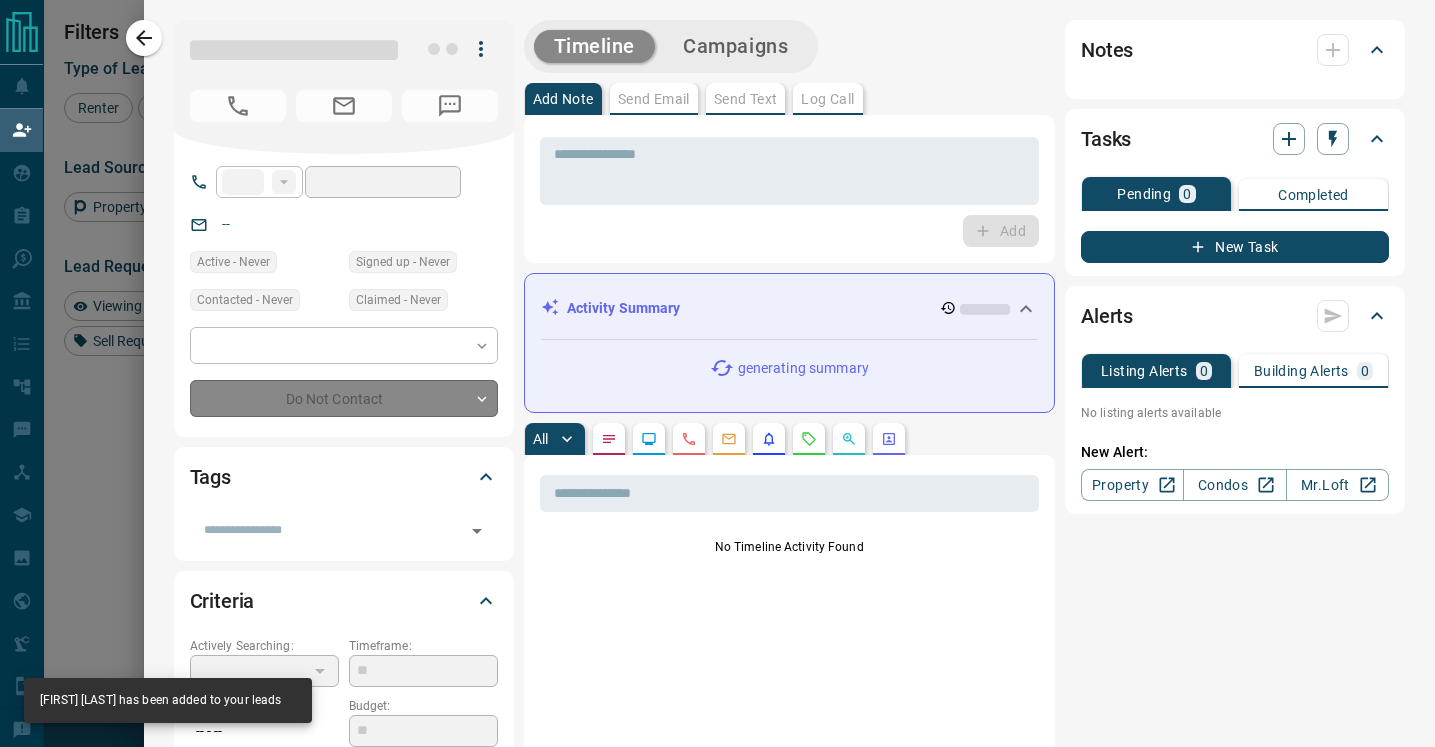 type on "**********" 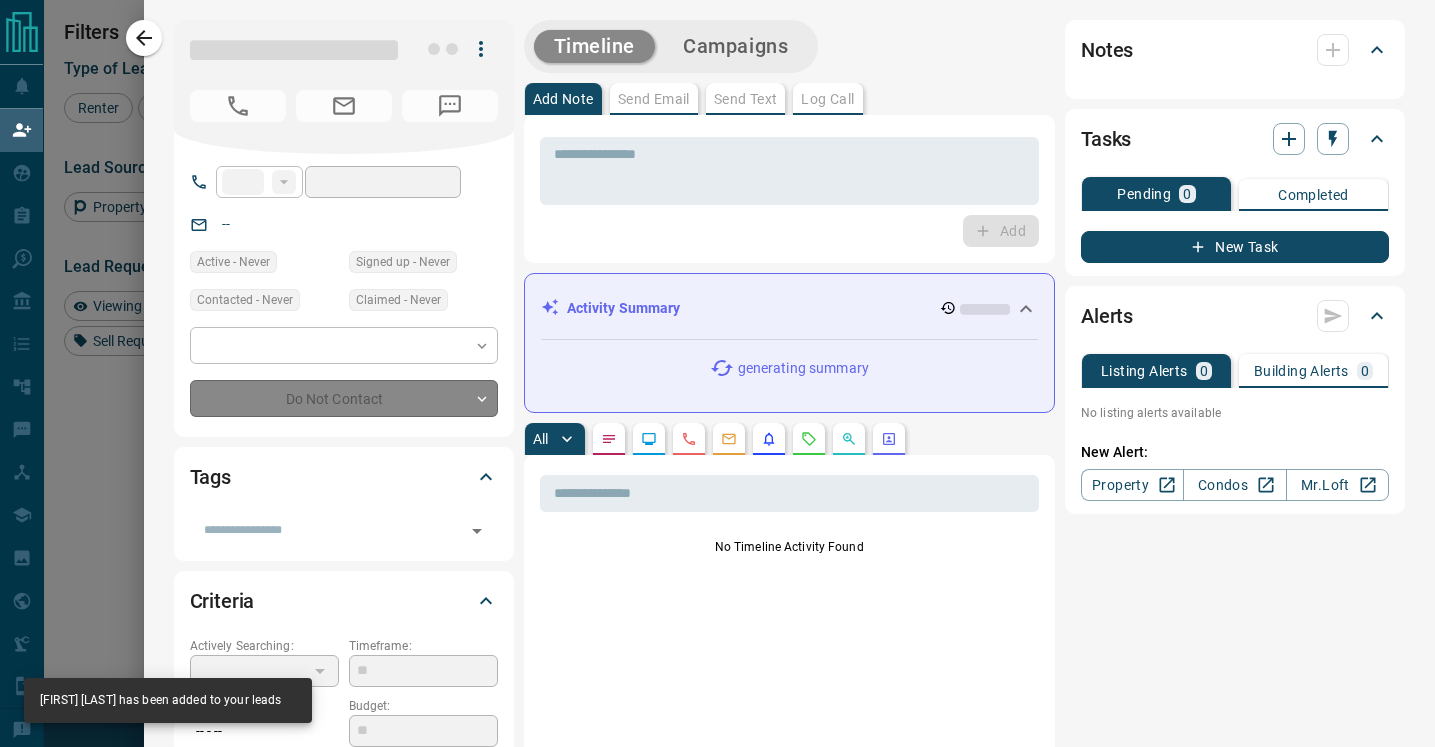 type on "**" 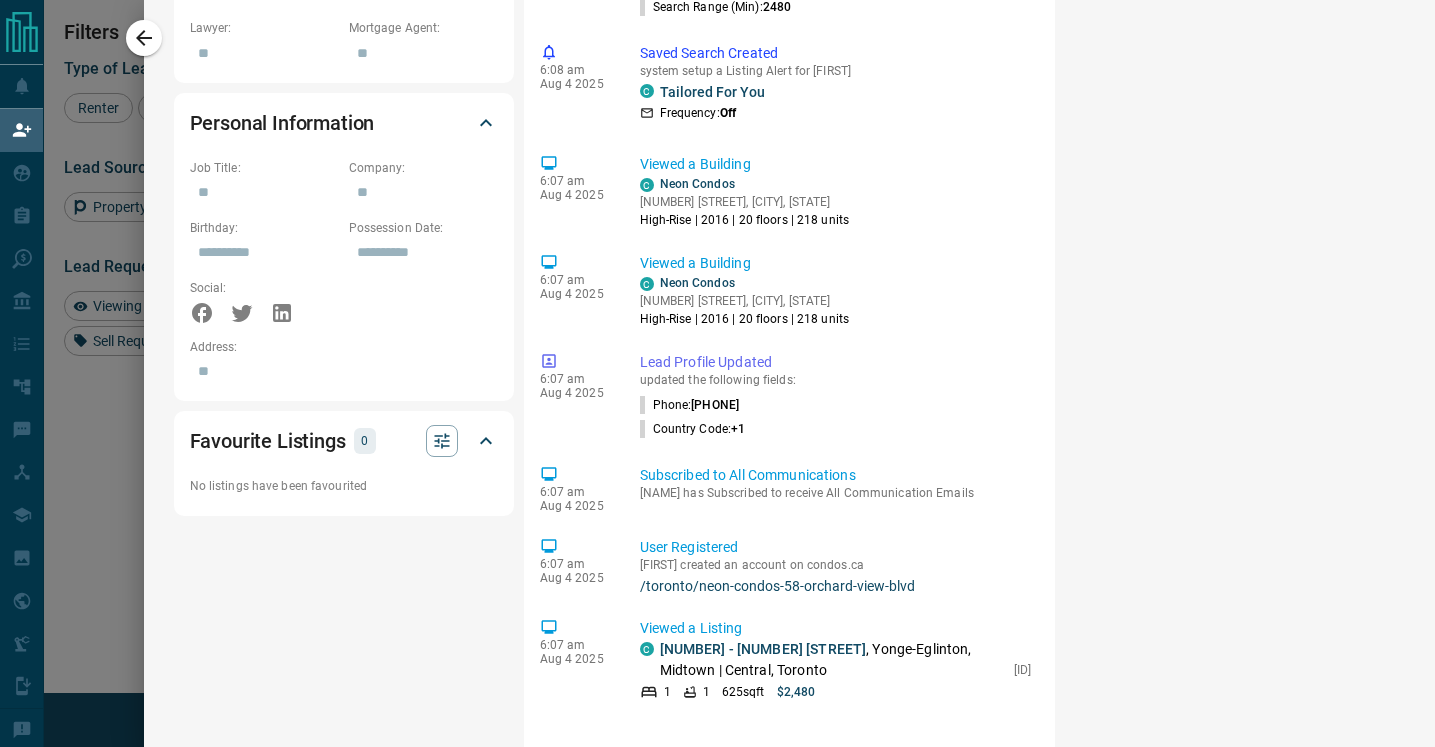 scroll, scrollTop: 1162, scrollLeft: 0, axis: vertical 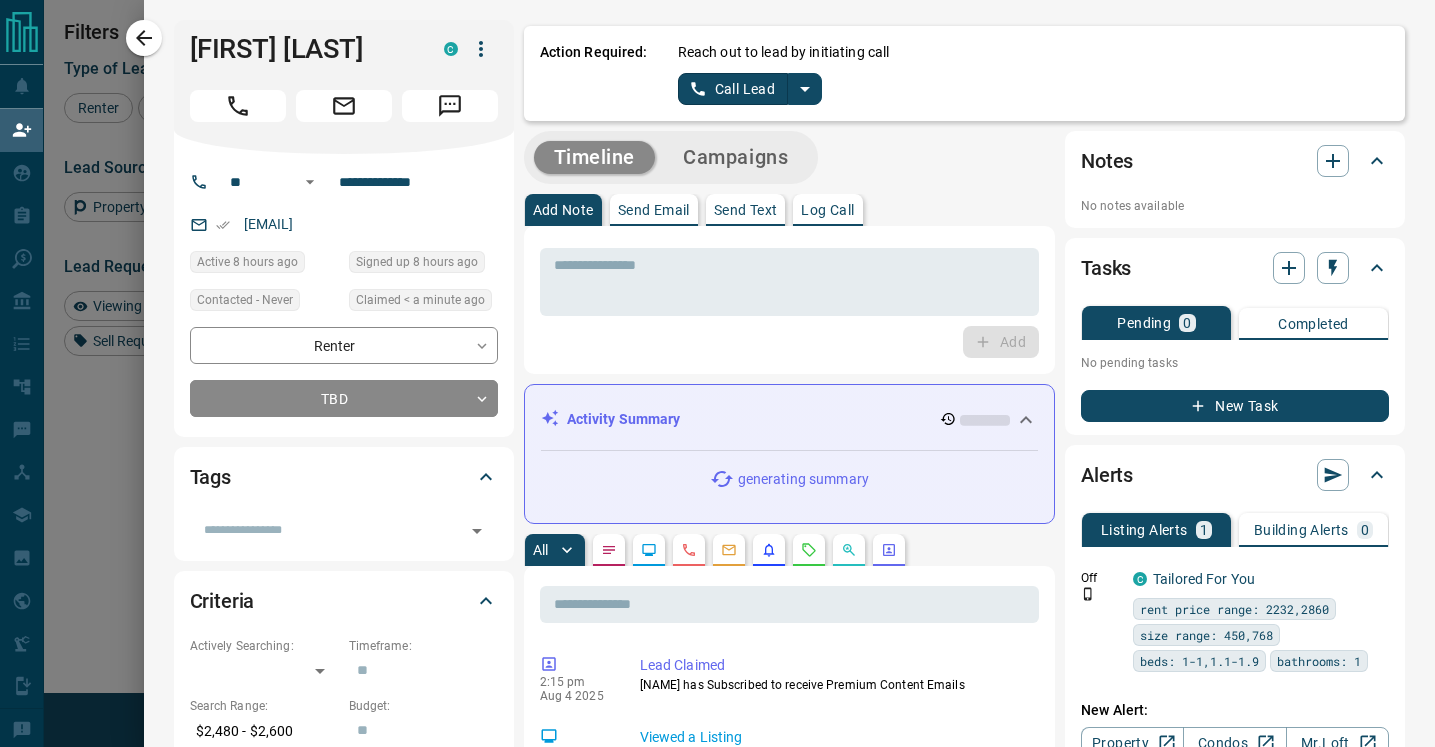 click on "Call Lead" at bounding box center (733, 89) 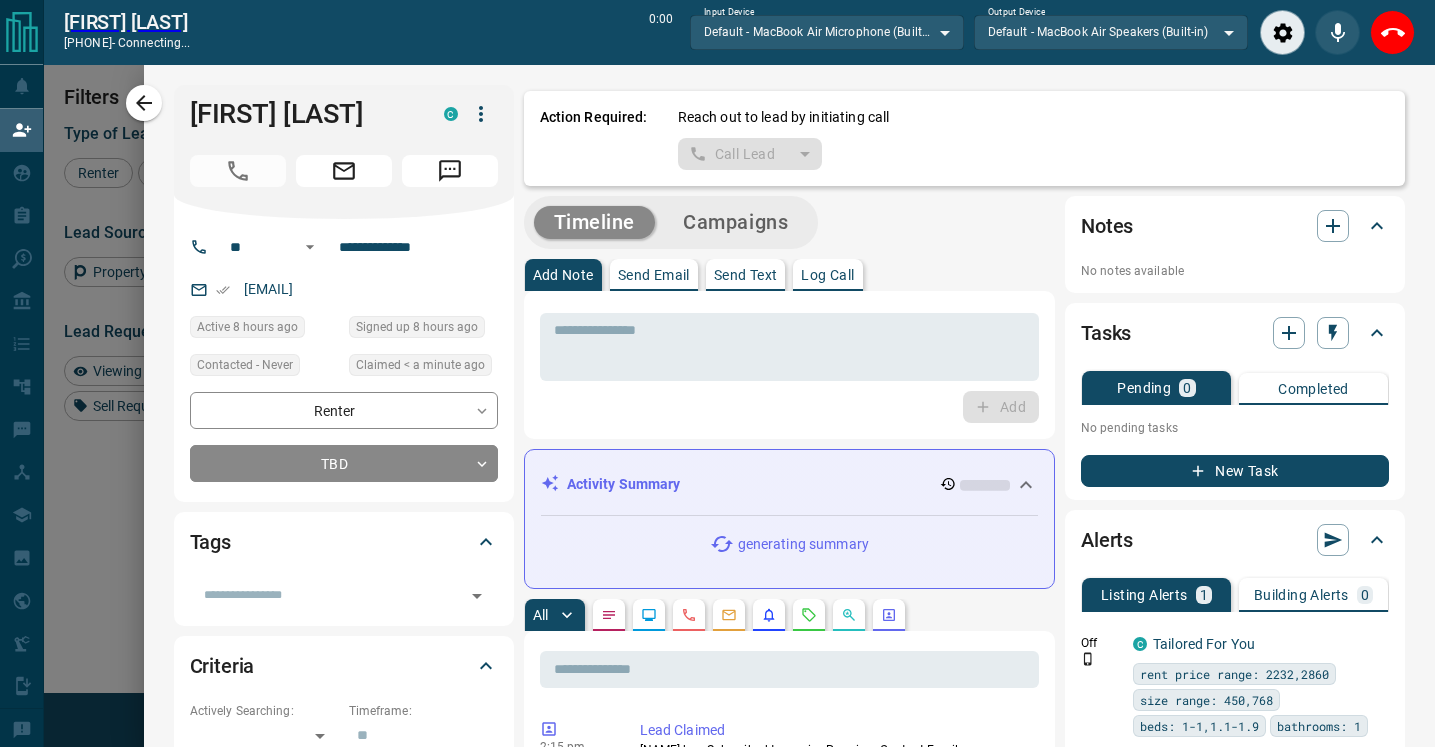 scroll, scrollTop: 515, scrollLeft: 1023, axis: both 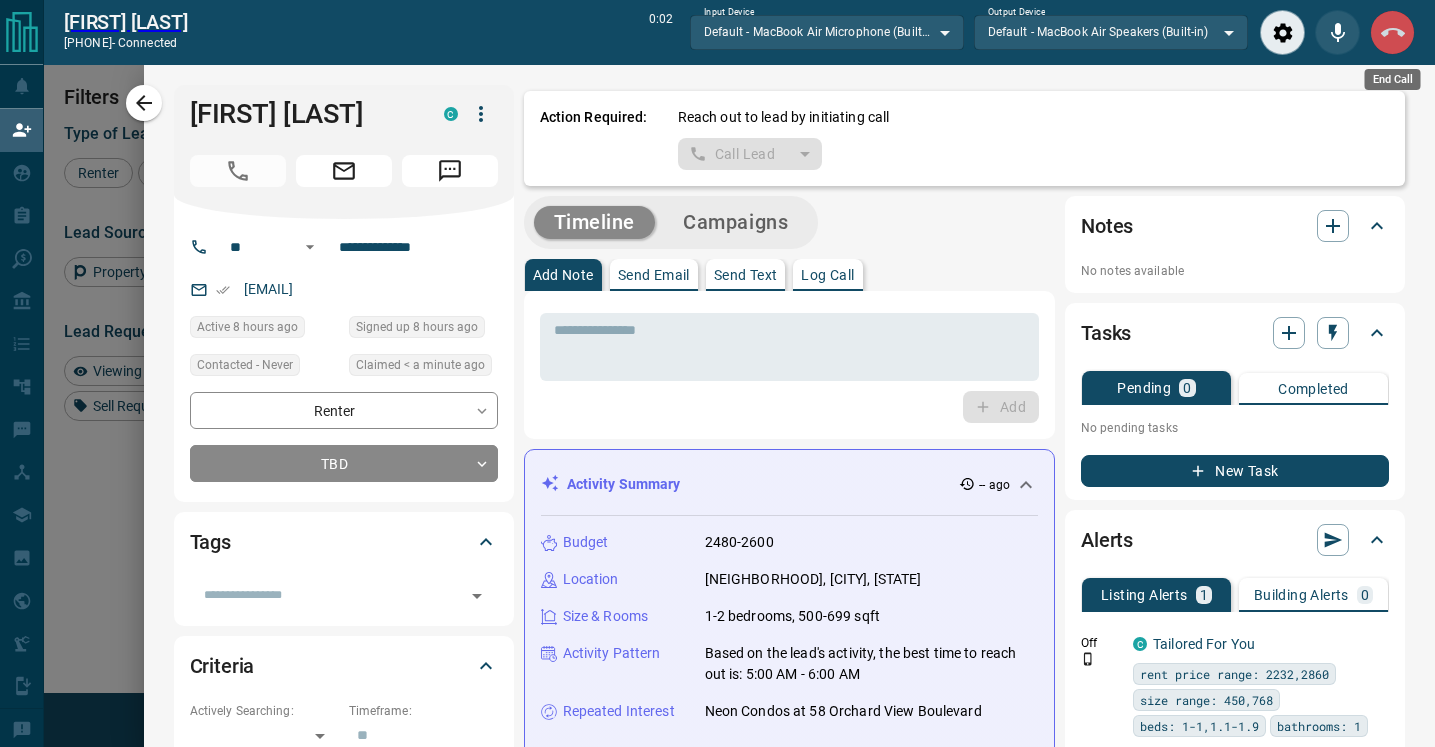 click 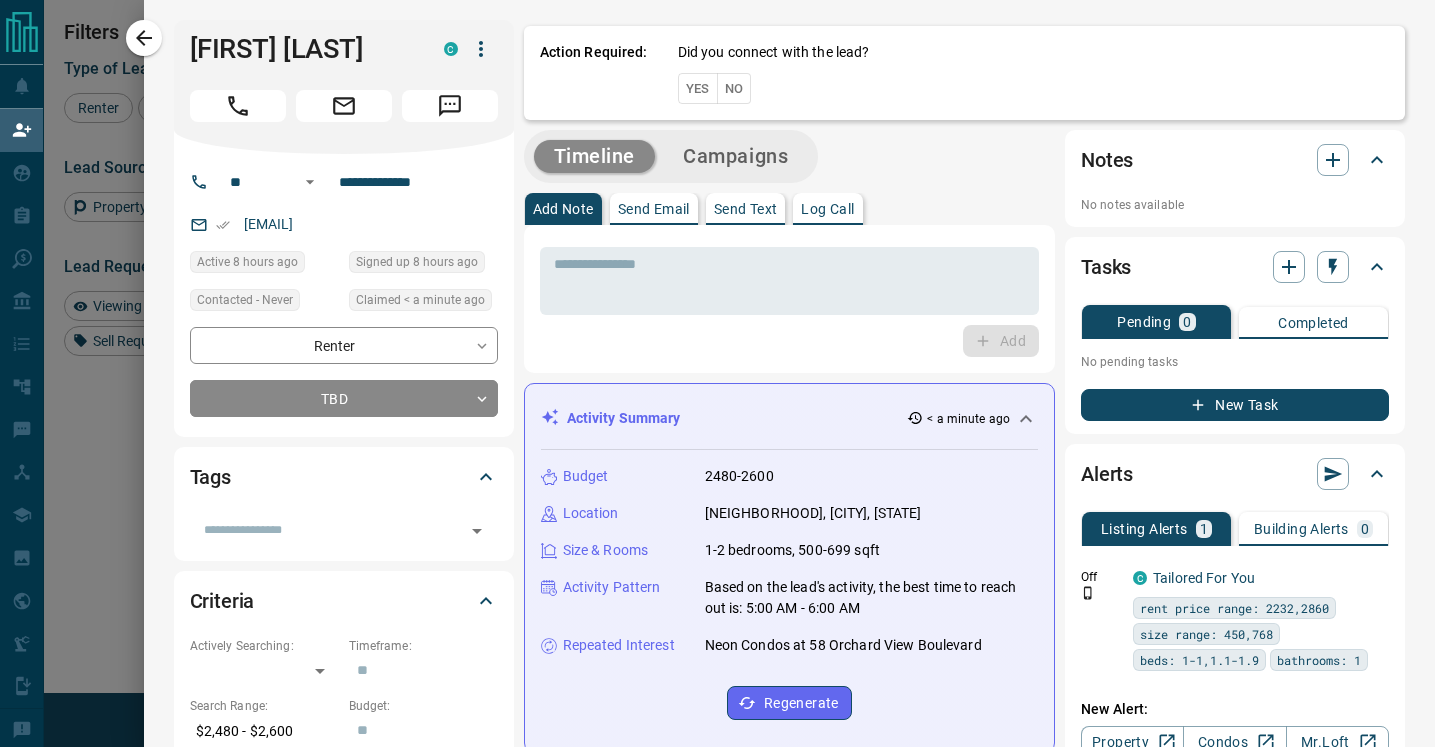 scroll, scrollTop: 1, scrollLeft: 1, axis: both 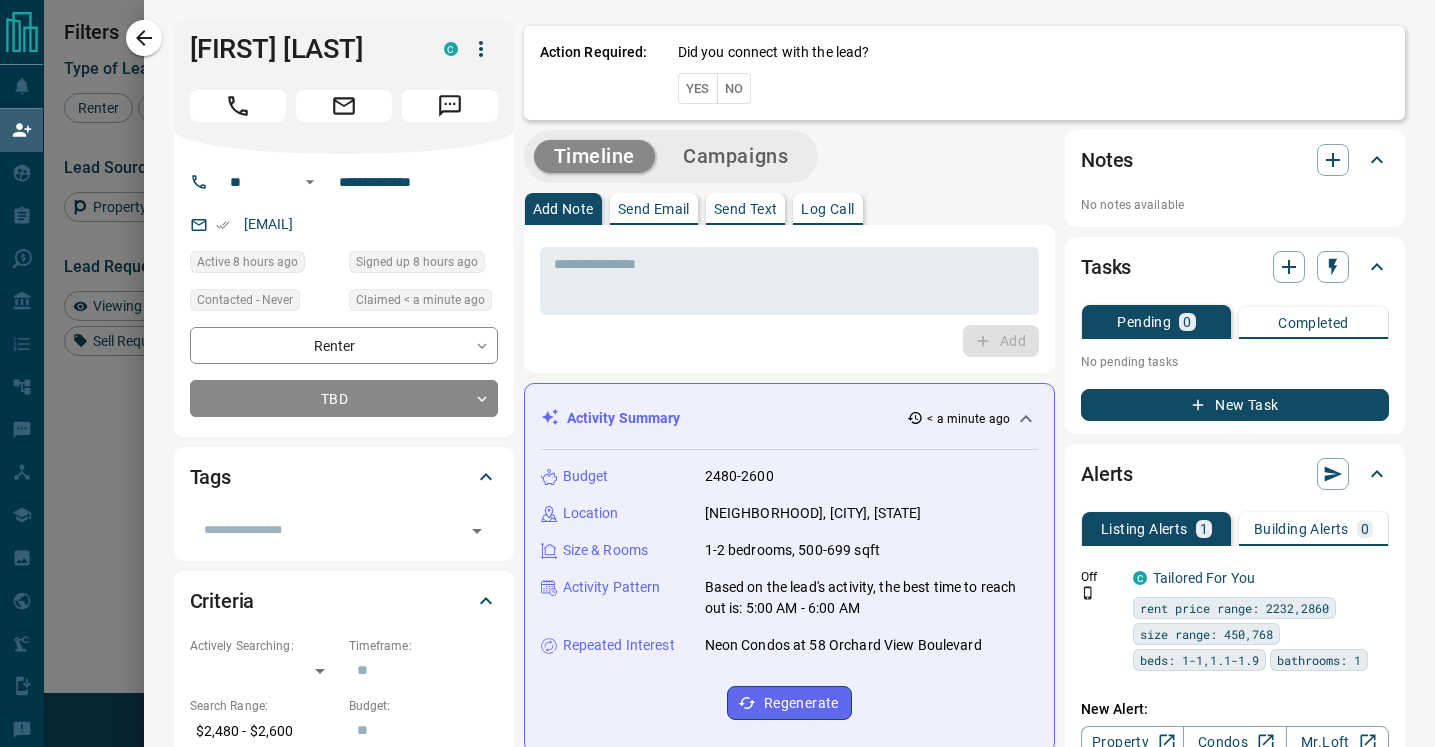 click on "No" at bounding box center (734, 88) 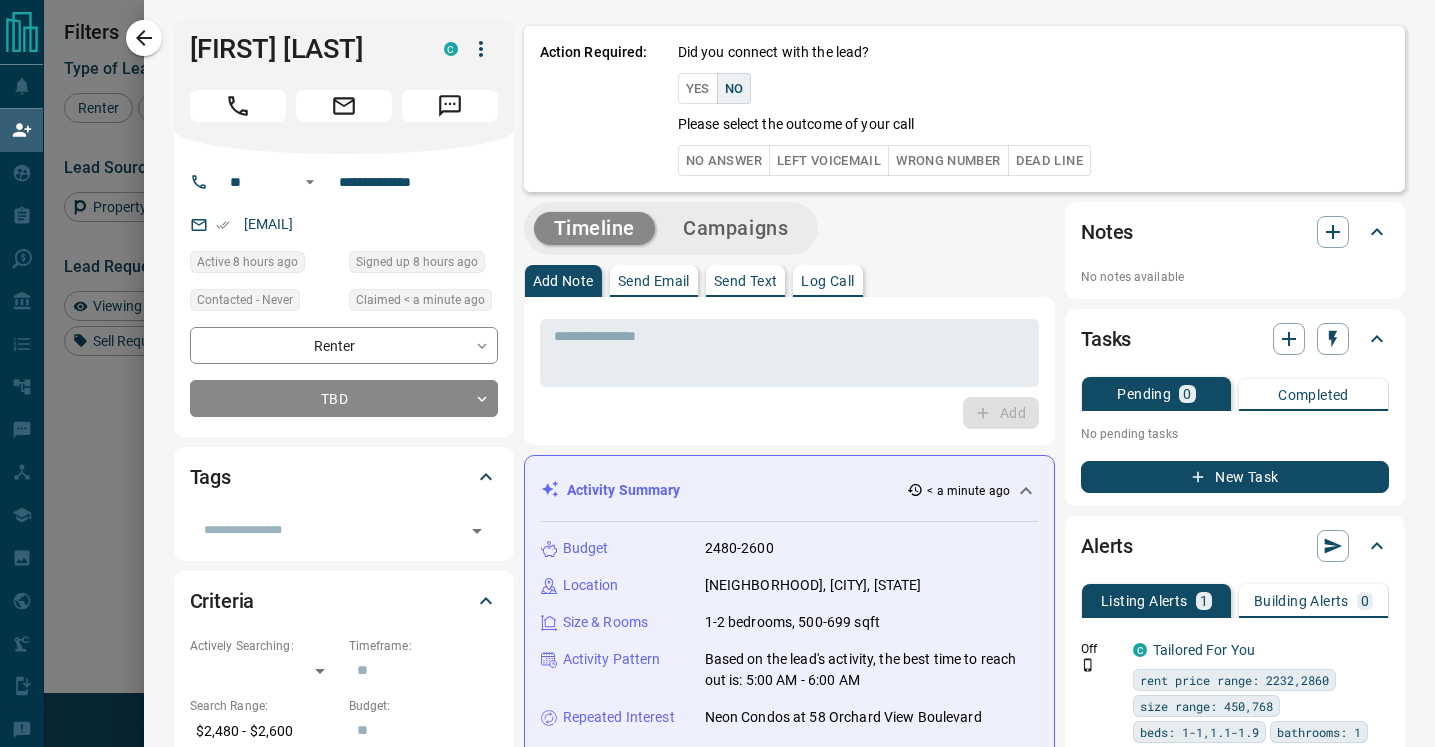 click on "No Answer" at bounding box center [724, 160] 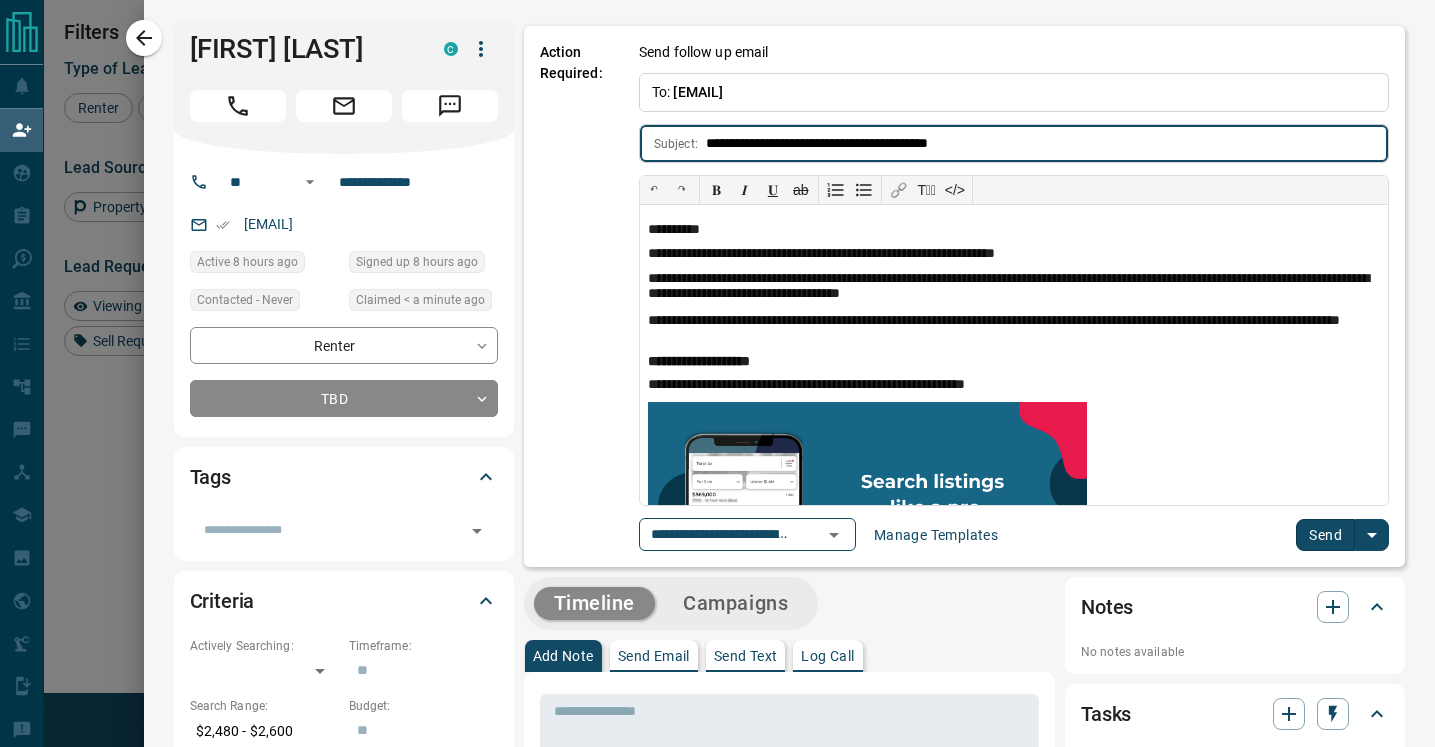 click on "Send" at bounding box center [1325, 535] 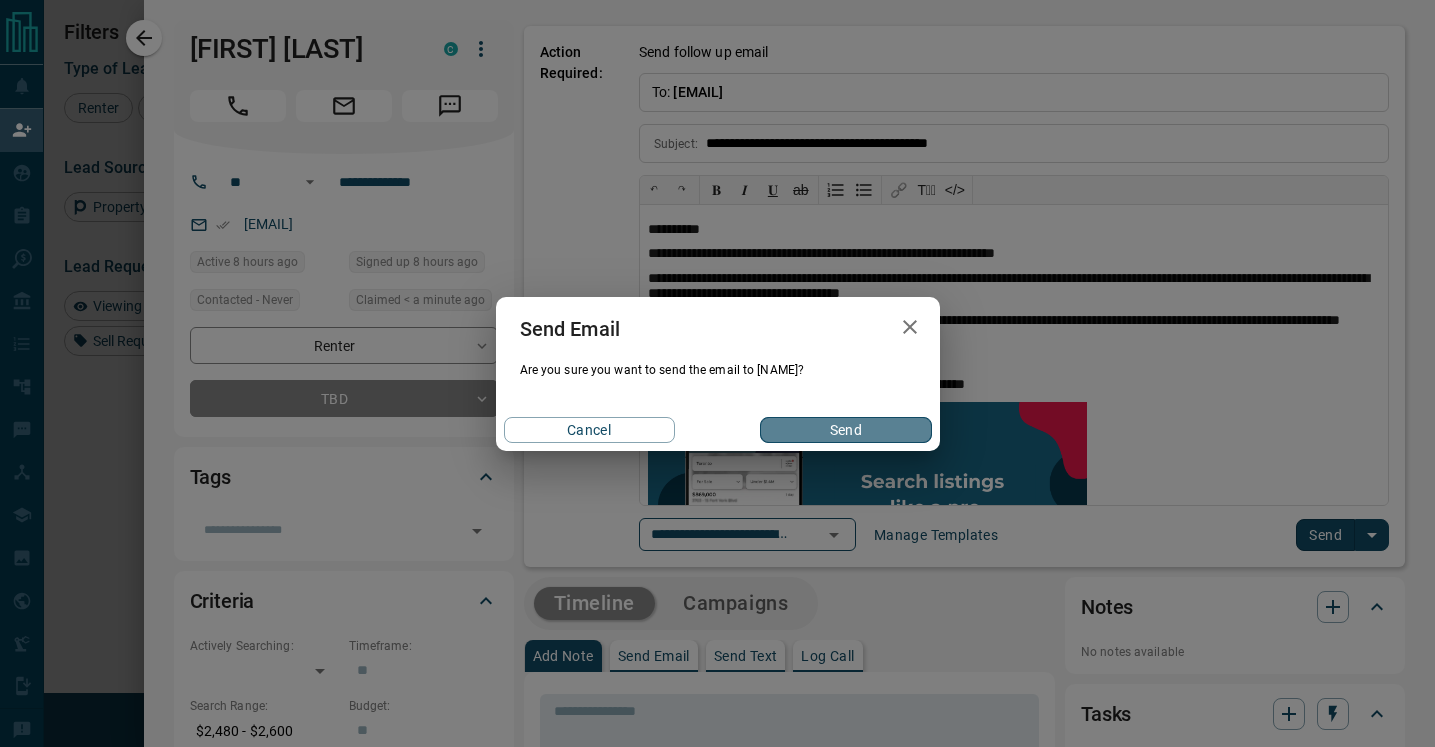 click on "Send" at bounding box center (845, 430) 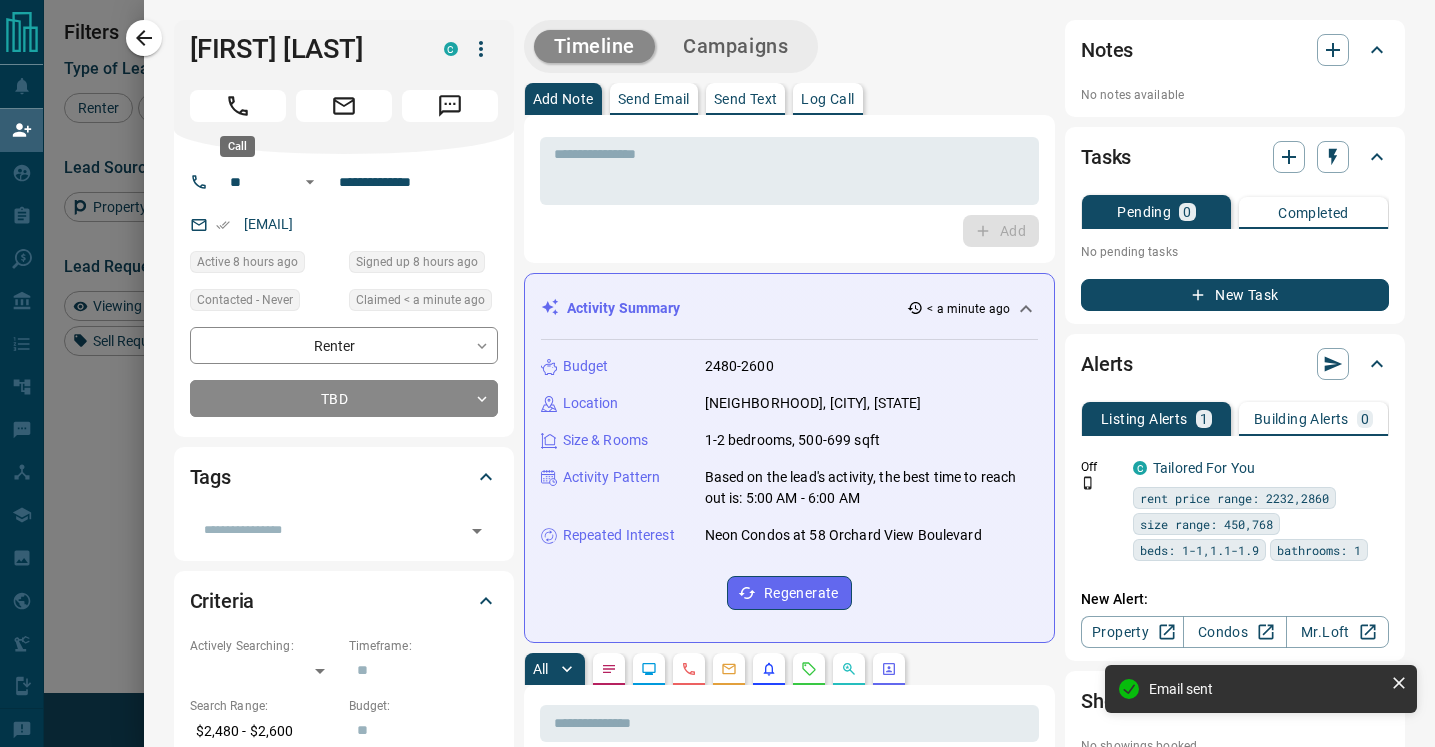scroll, scrollTop: 1, scrollLeft: 1, axis: both 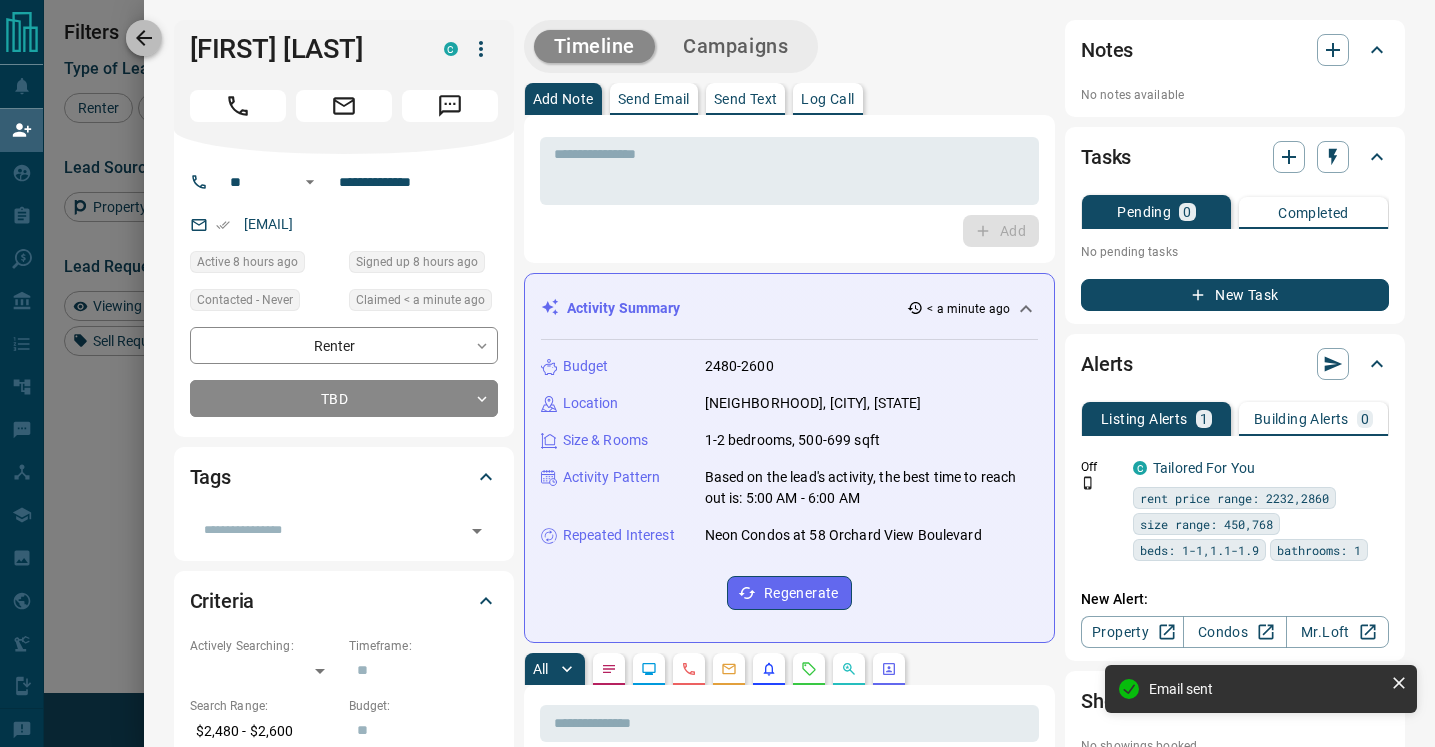 click 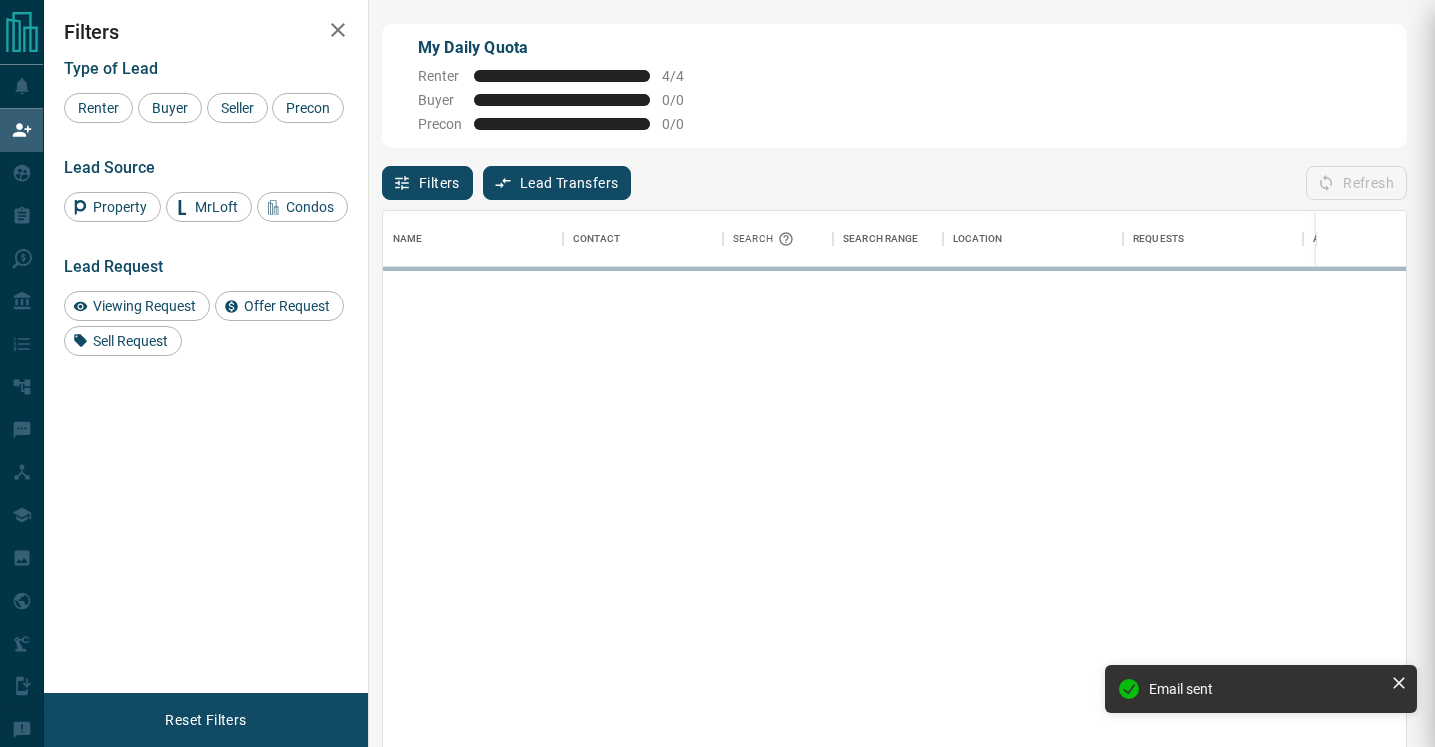 scroll, scrollTop: 1, scrollLeft: 1, axis: both 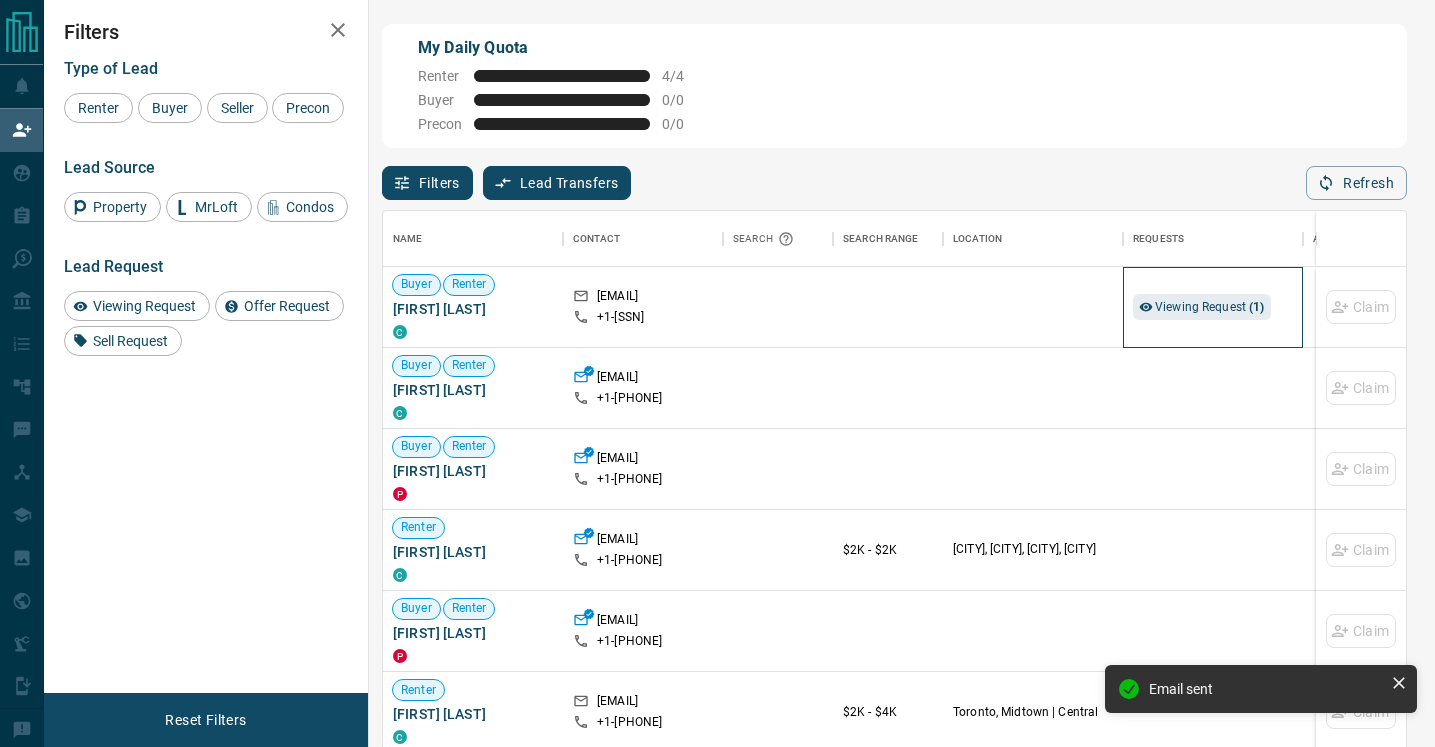 click on "Viewing Request   ( 1 )" at bounding box center [1213, 307] 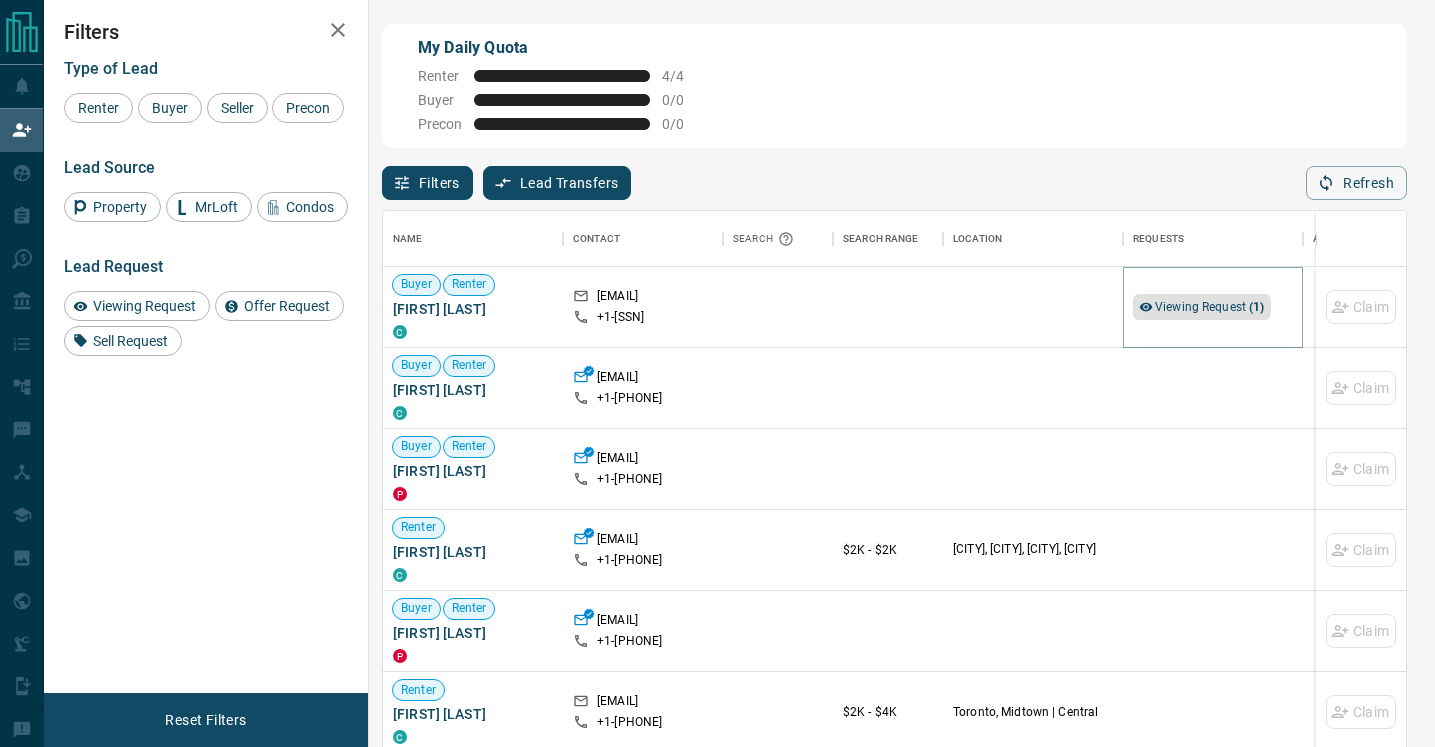 click on "Viewing Request   ( 1 )" at bounding box center [1210, 307] 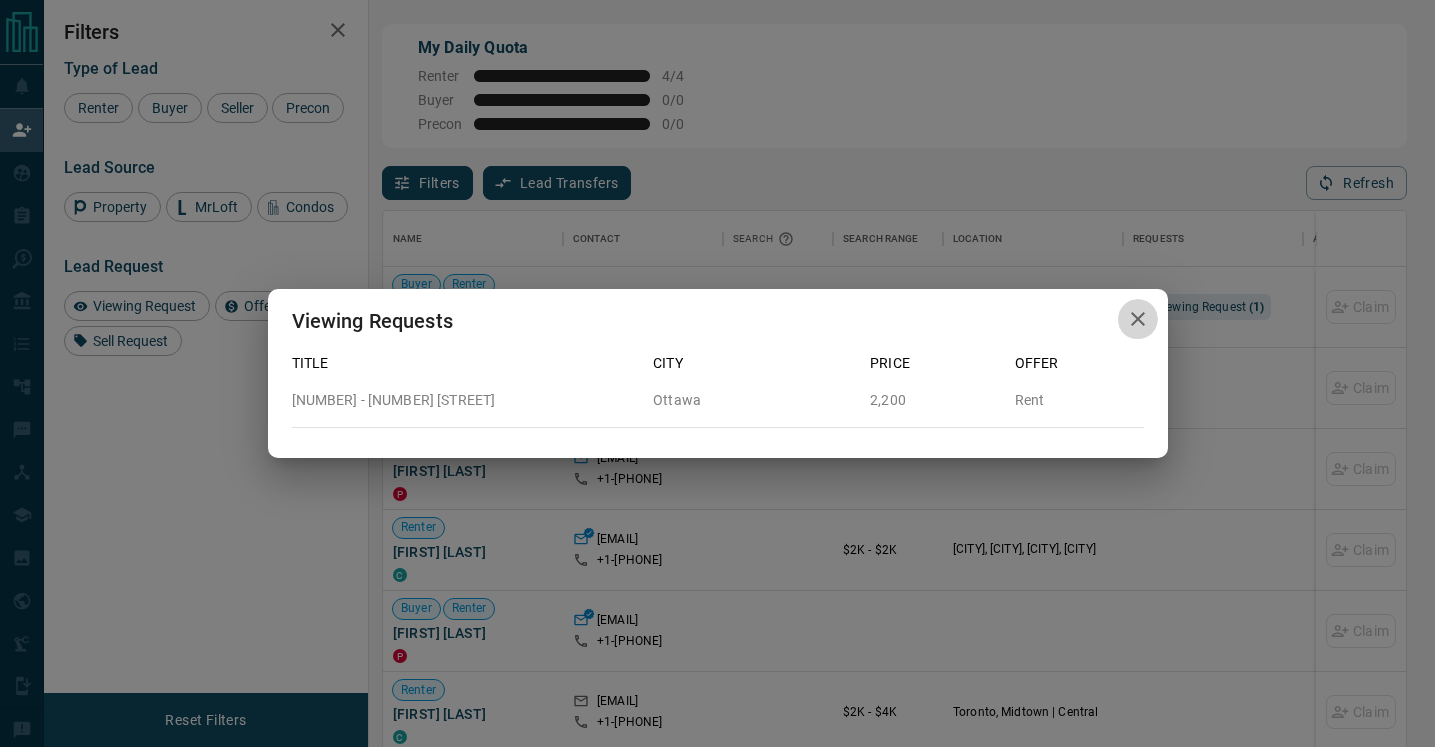 click 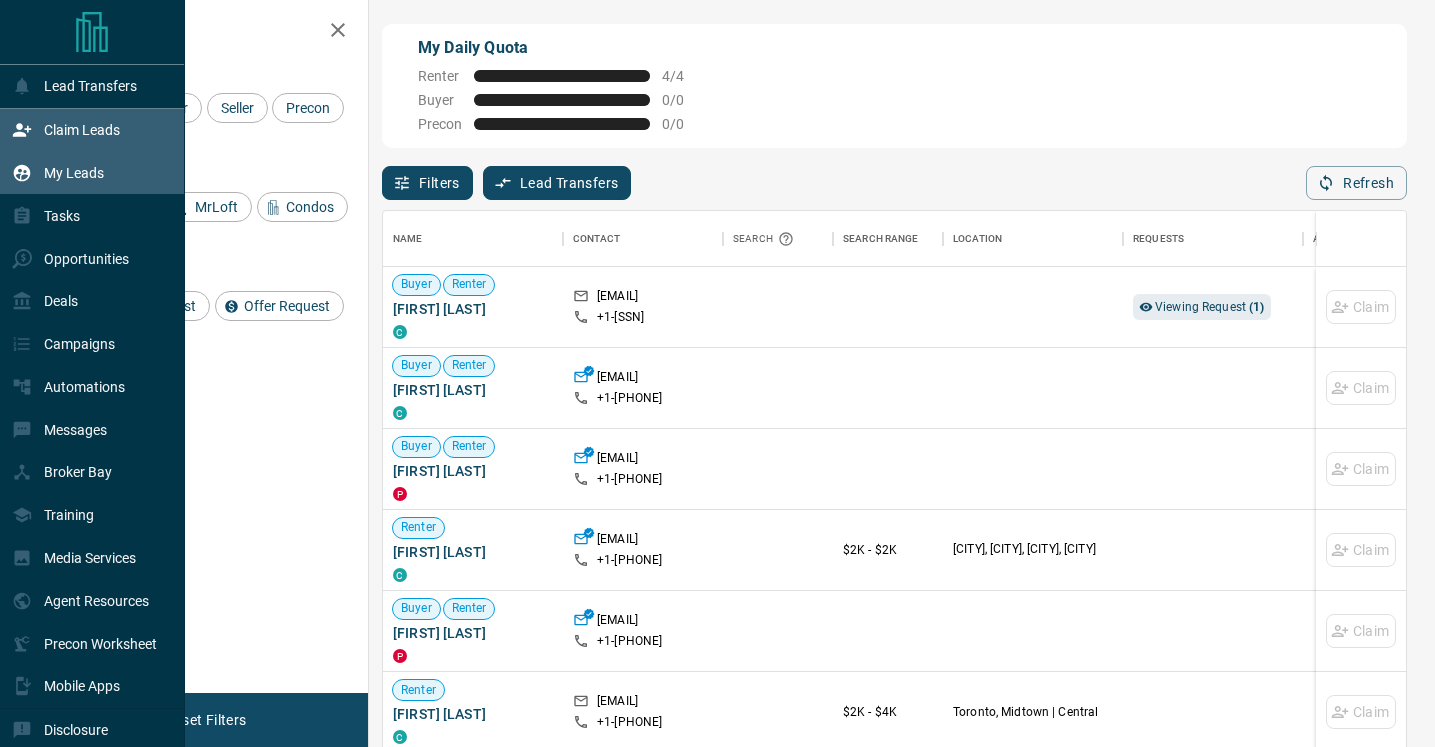 click on "My Leads" at bounding box center [58, 173] 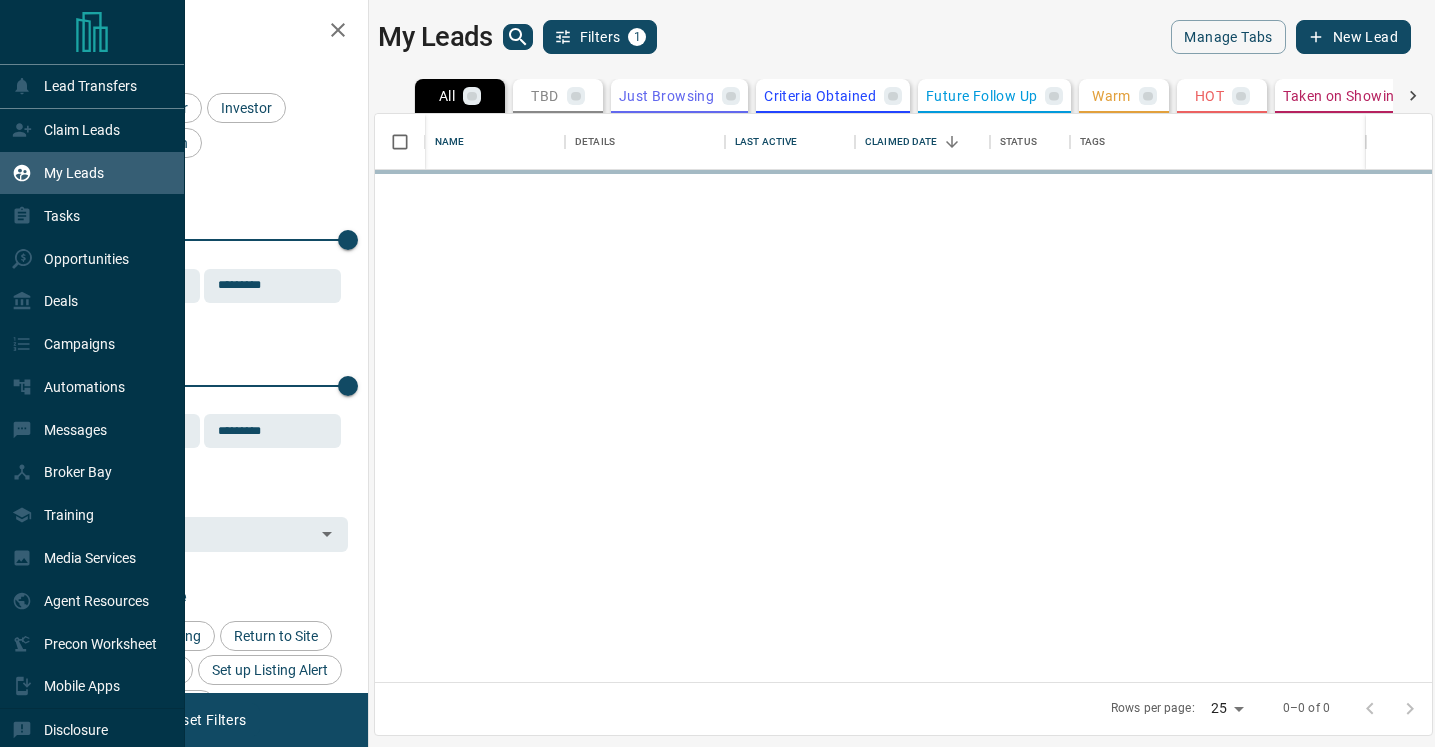 scroll, scrollTop: 1, scrollLeft: 1, axis: both 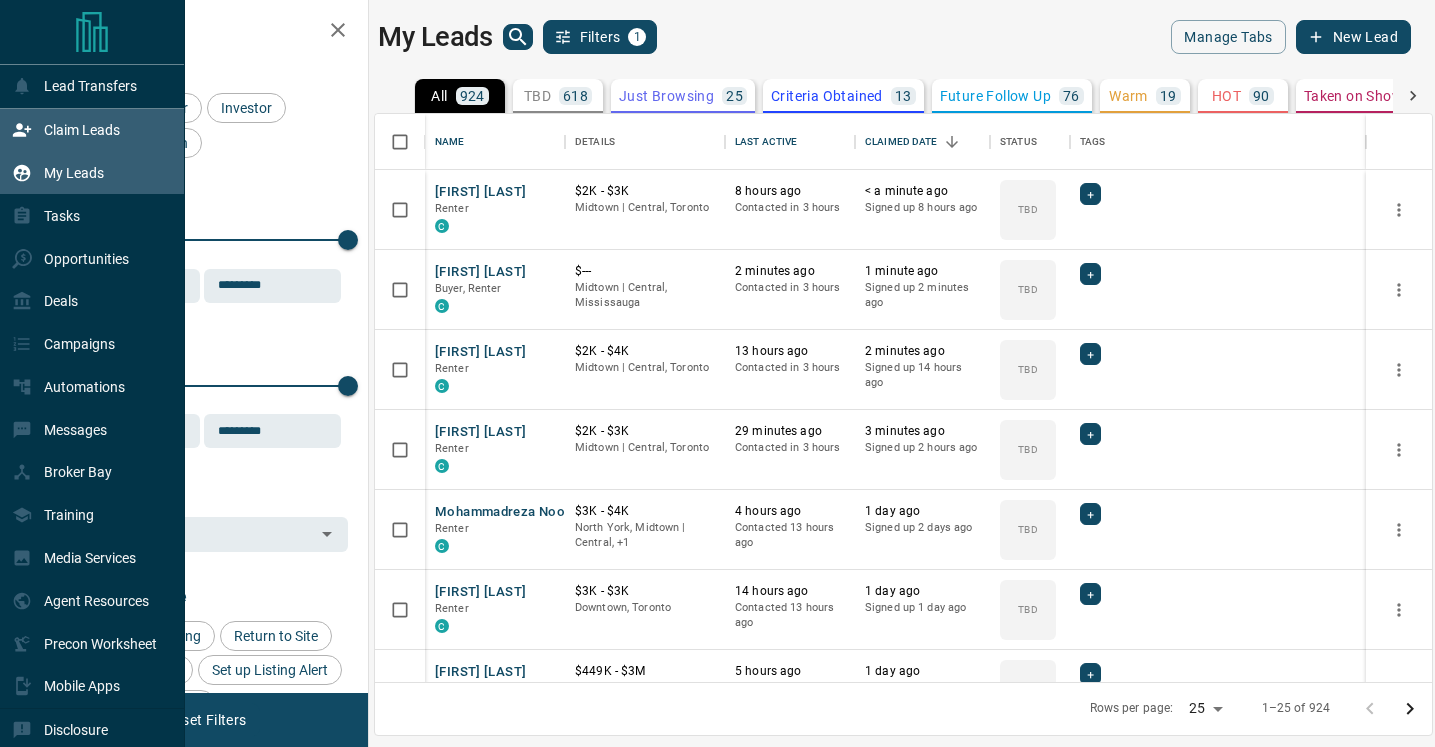 click on "Claim Leads" at bounding box center (82, 130) 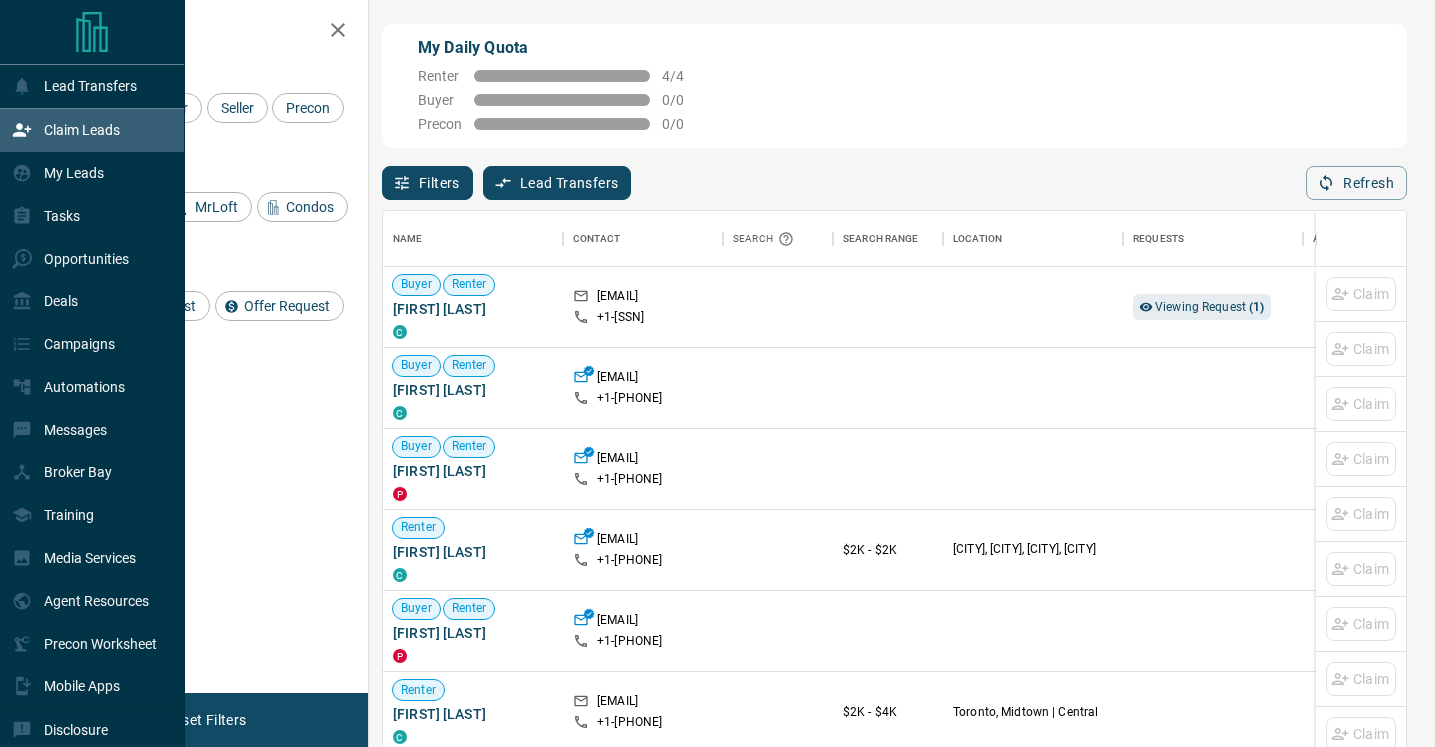 scroll, scrollTop: 1, scrollLeft: 1, axis: both 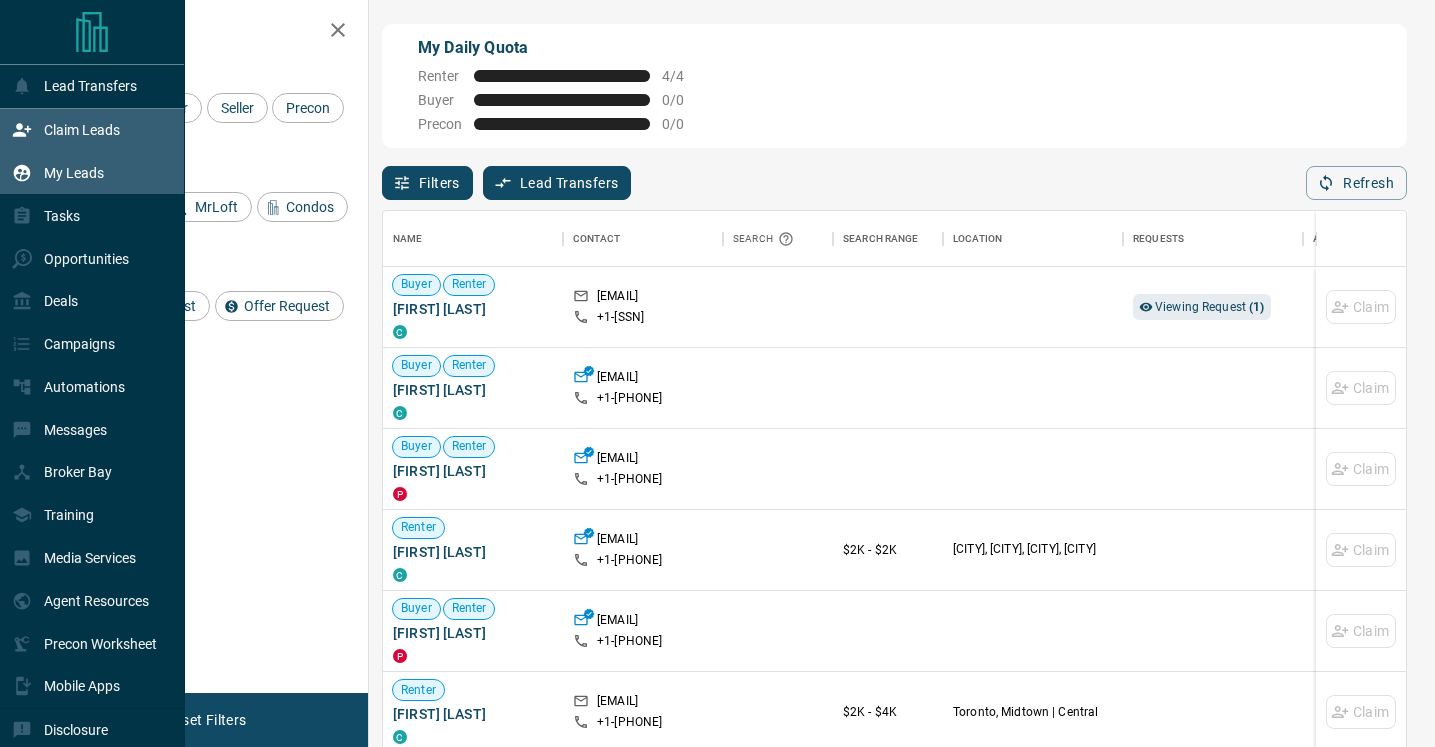 click on "My Leads" at bounding box center (58, 173) 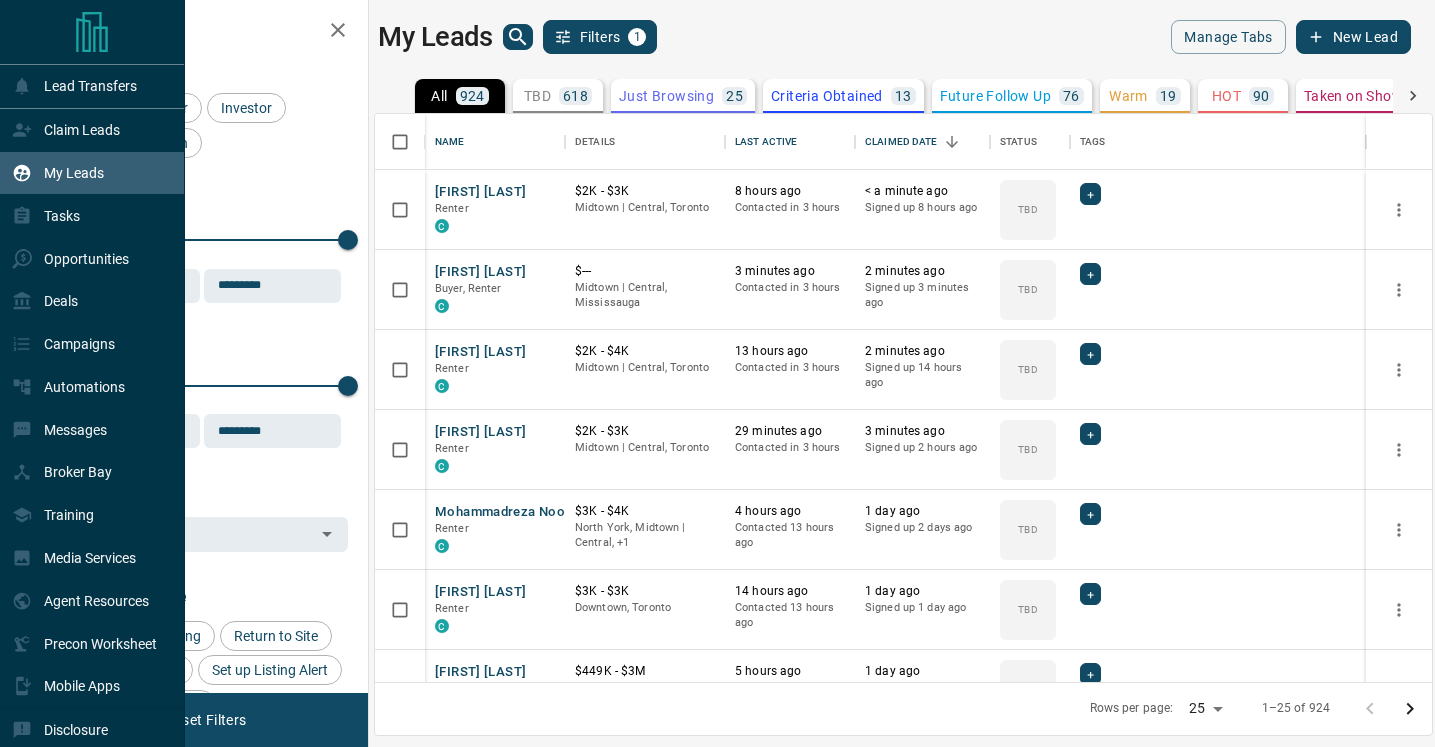 scroll, scrollTop: 1, scrollLeft: 1, axis: both 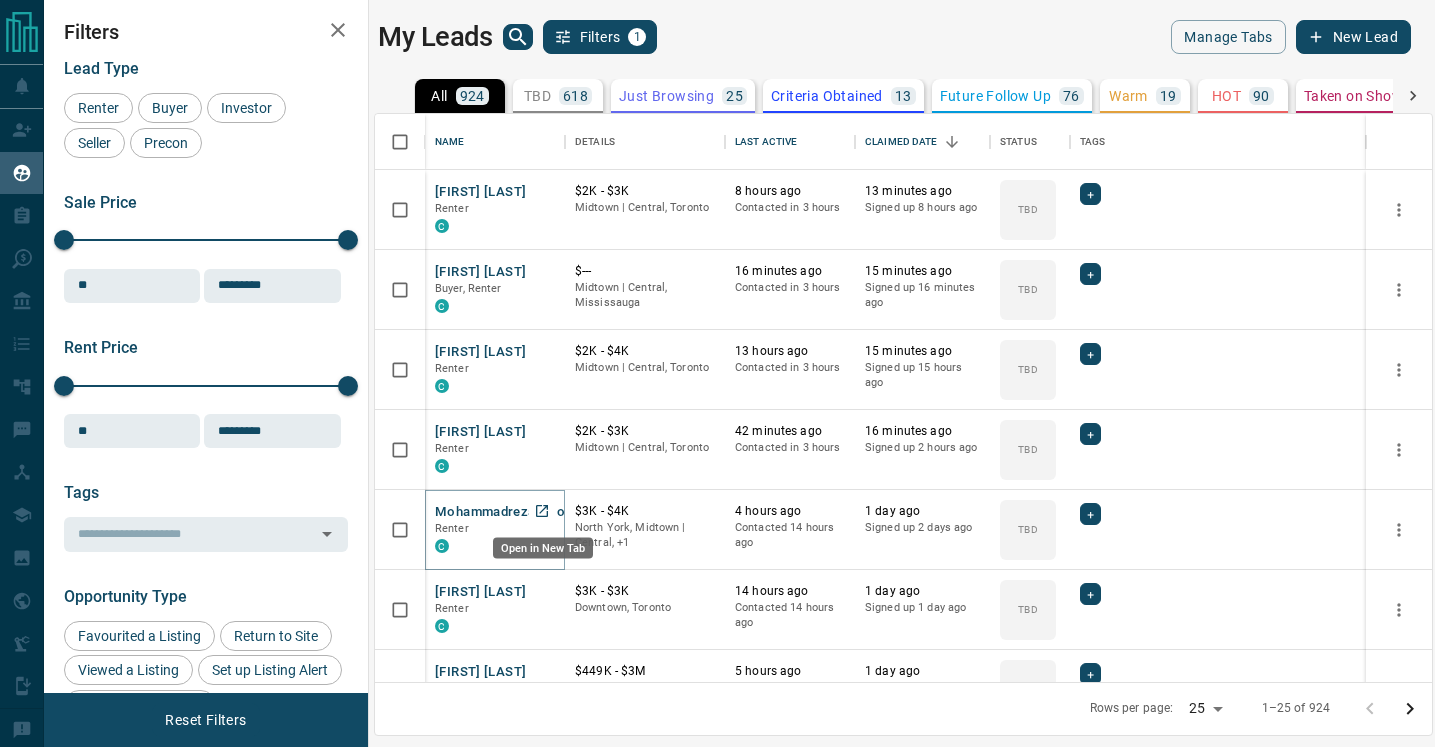 click 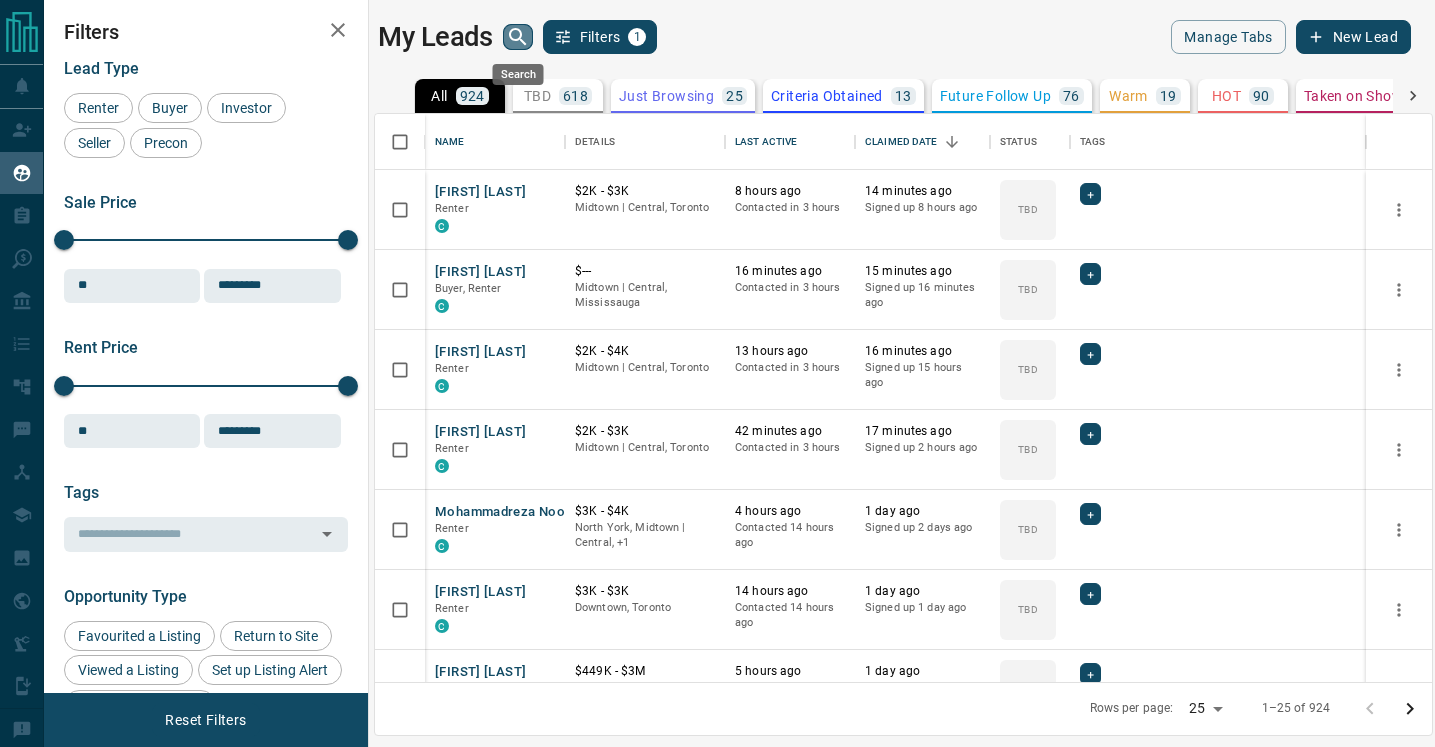 click 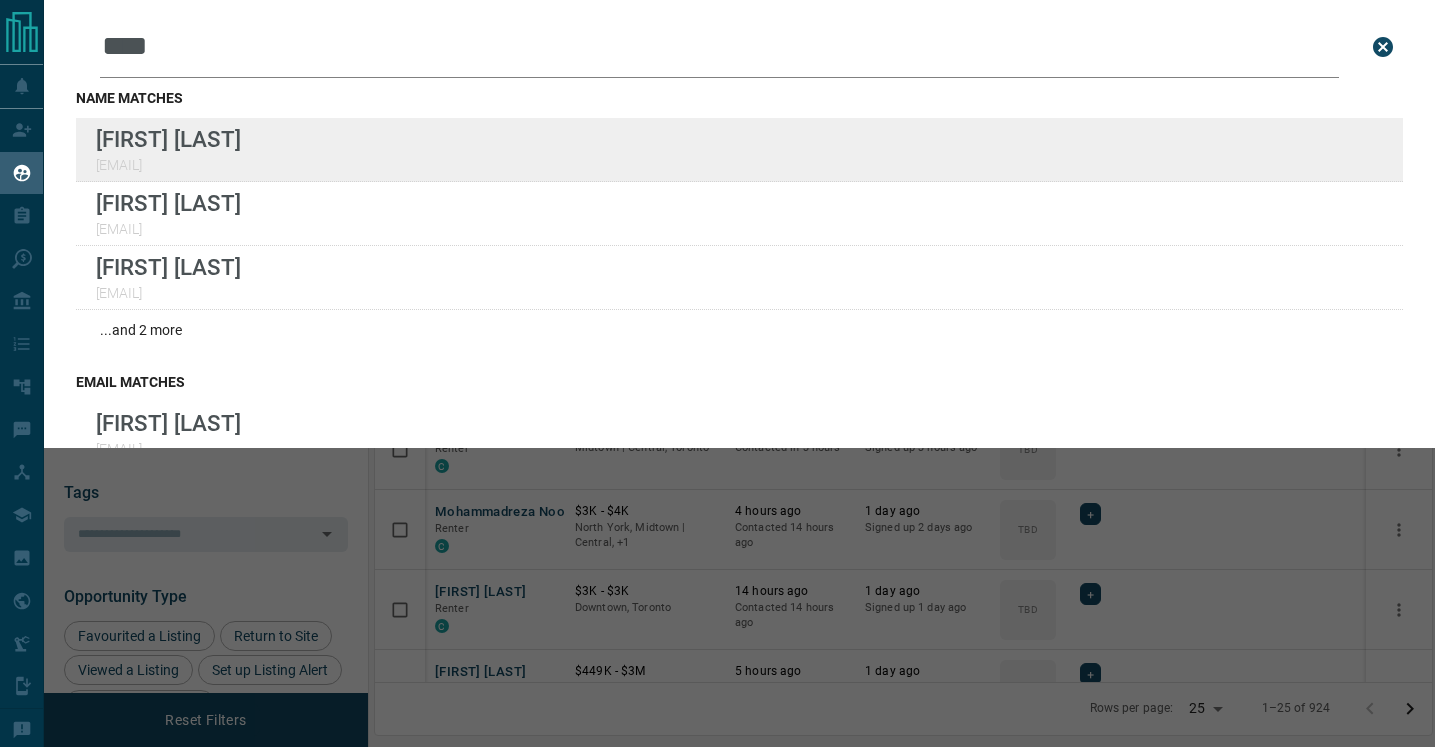 type on "****" 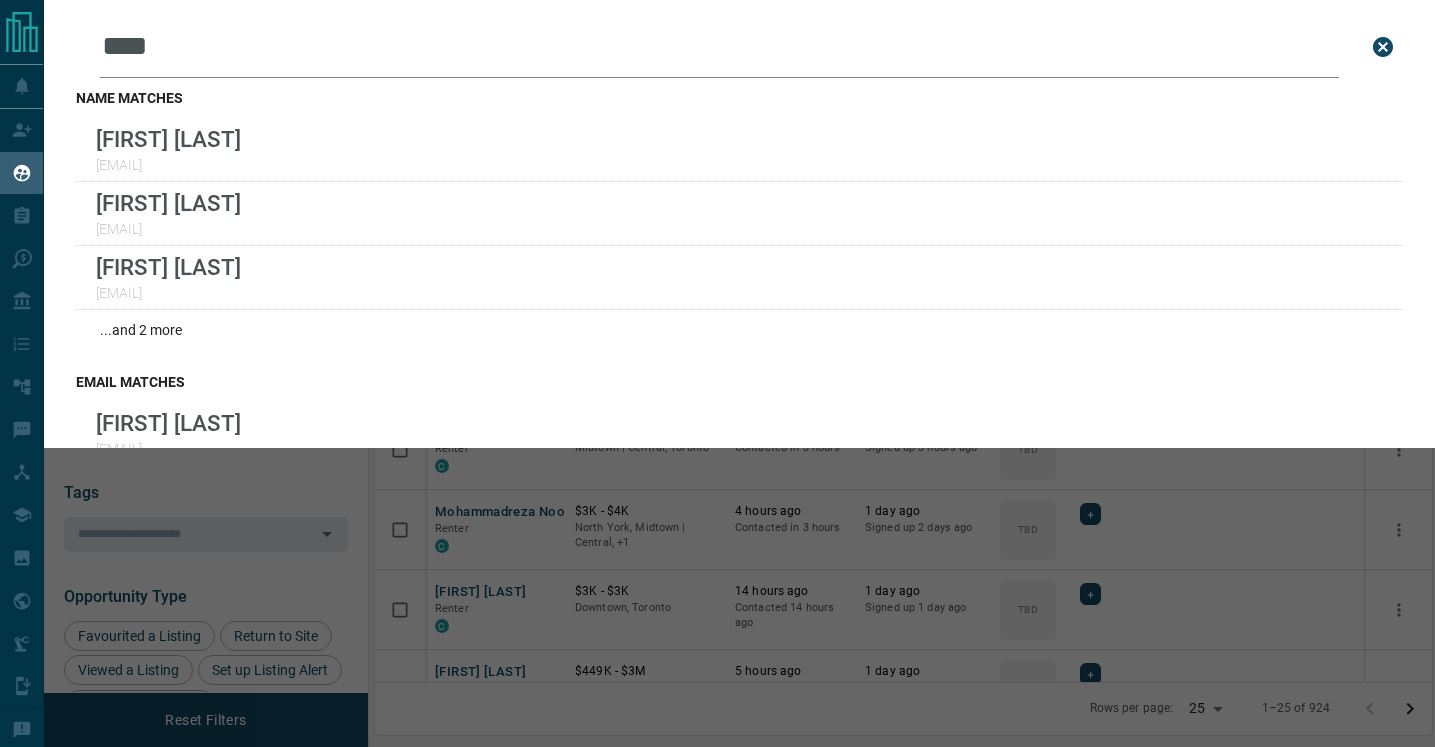 click on "Leads Search Bar **** Search for a lead by name, email, phone, or id name matches [FIRST] [LAST] [EMAIL] [FIRST] [LAST] ...and 2 more email matches [FIRST] [LAST] [EMAIL] phone matches No results. Show leads not assigned to you id matches No results. Show leads not assigned to you" at bounding box center [761, 373] 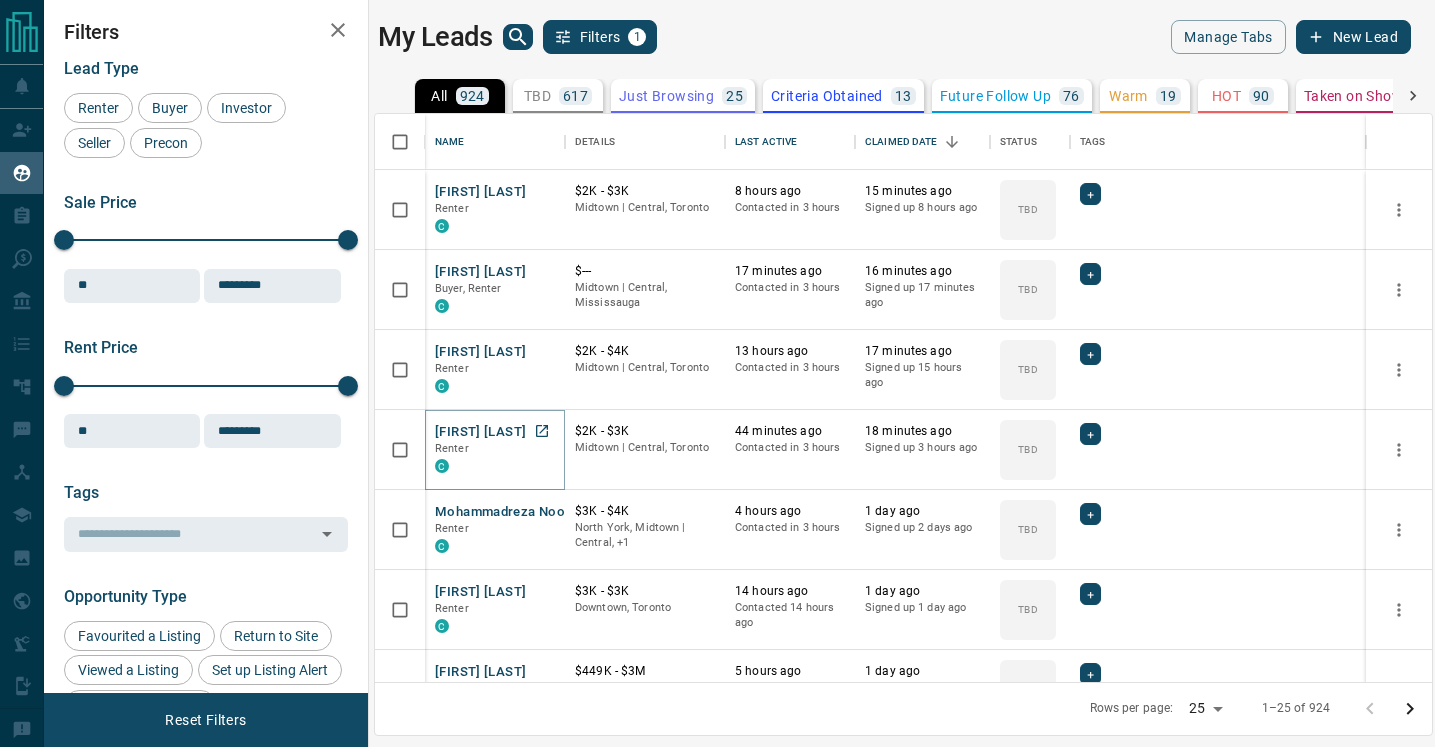 click 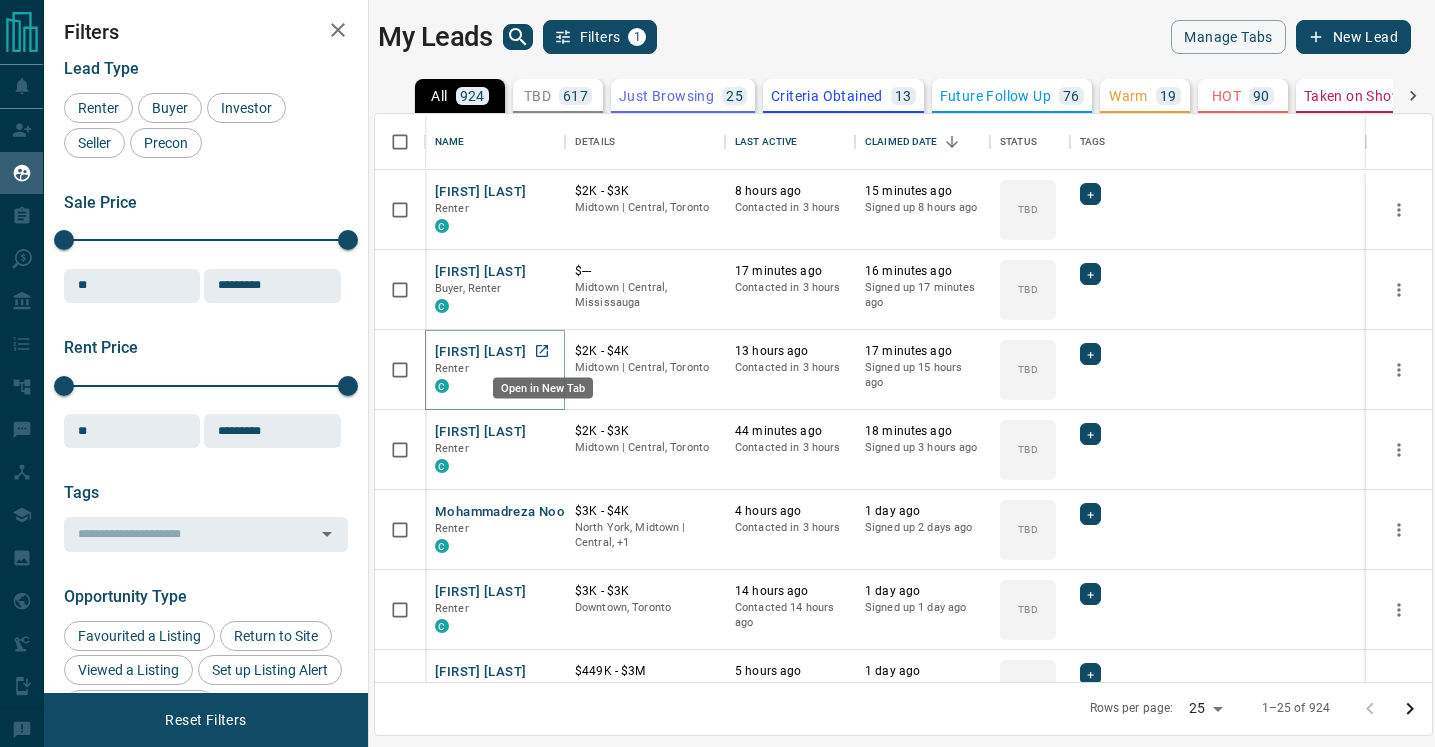 click 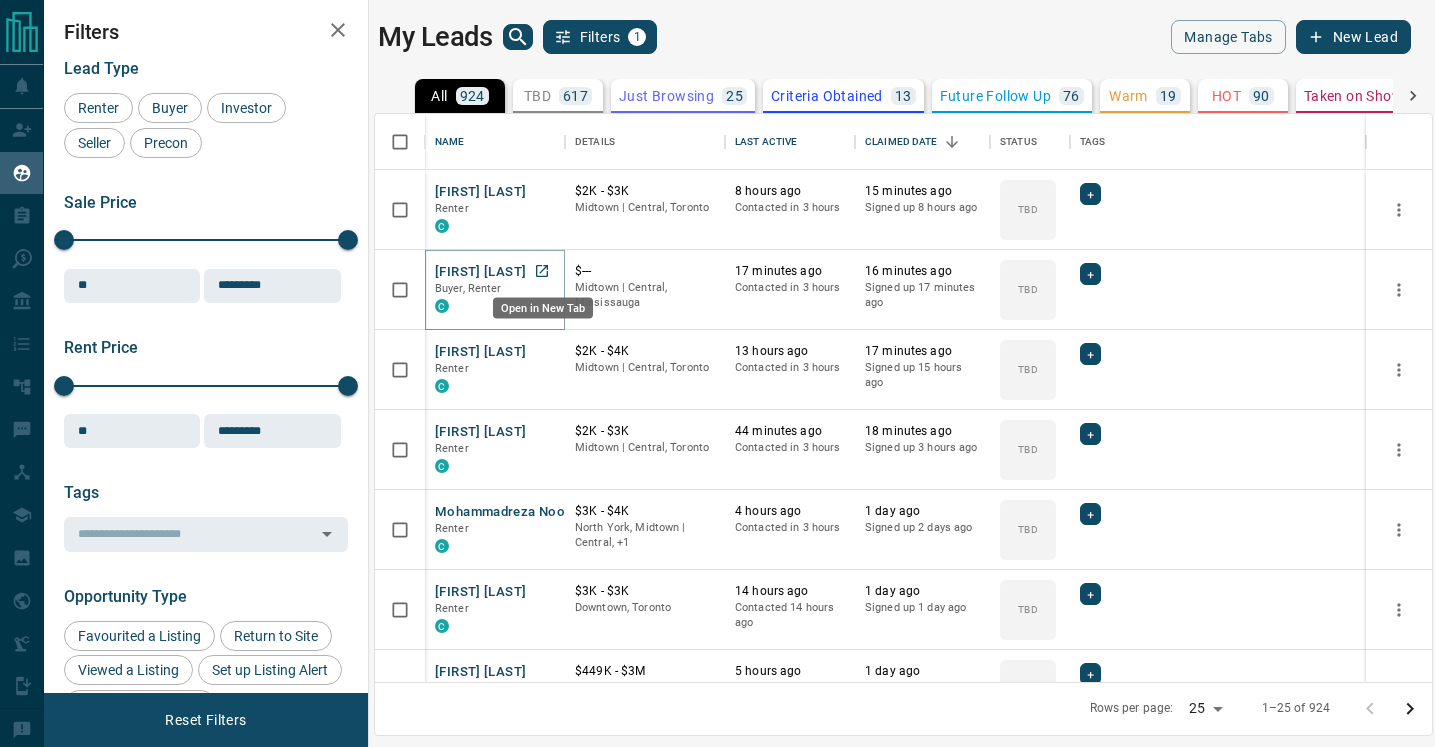 click 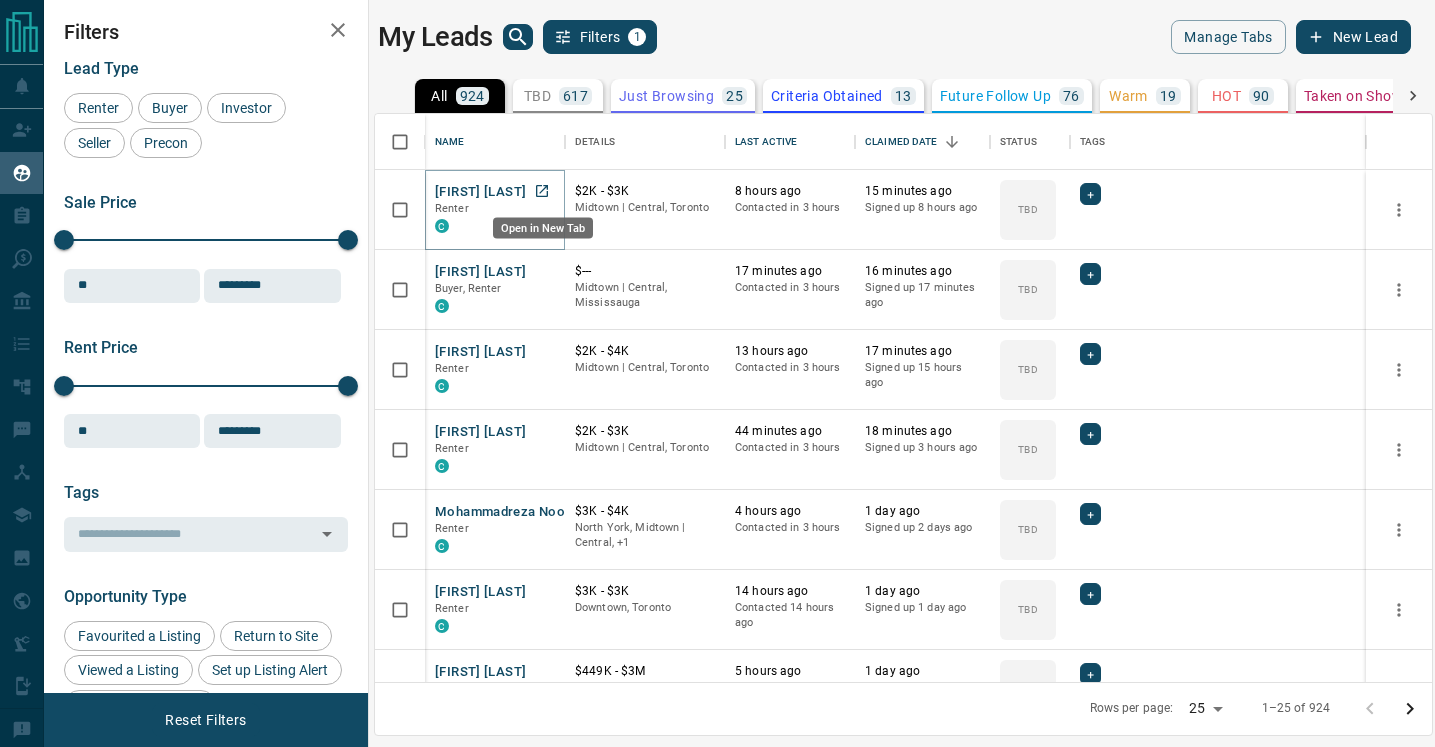 click 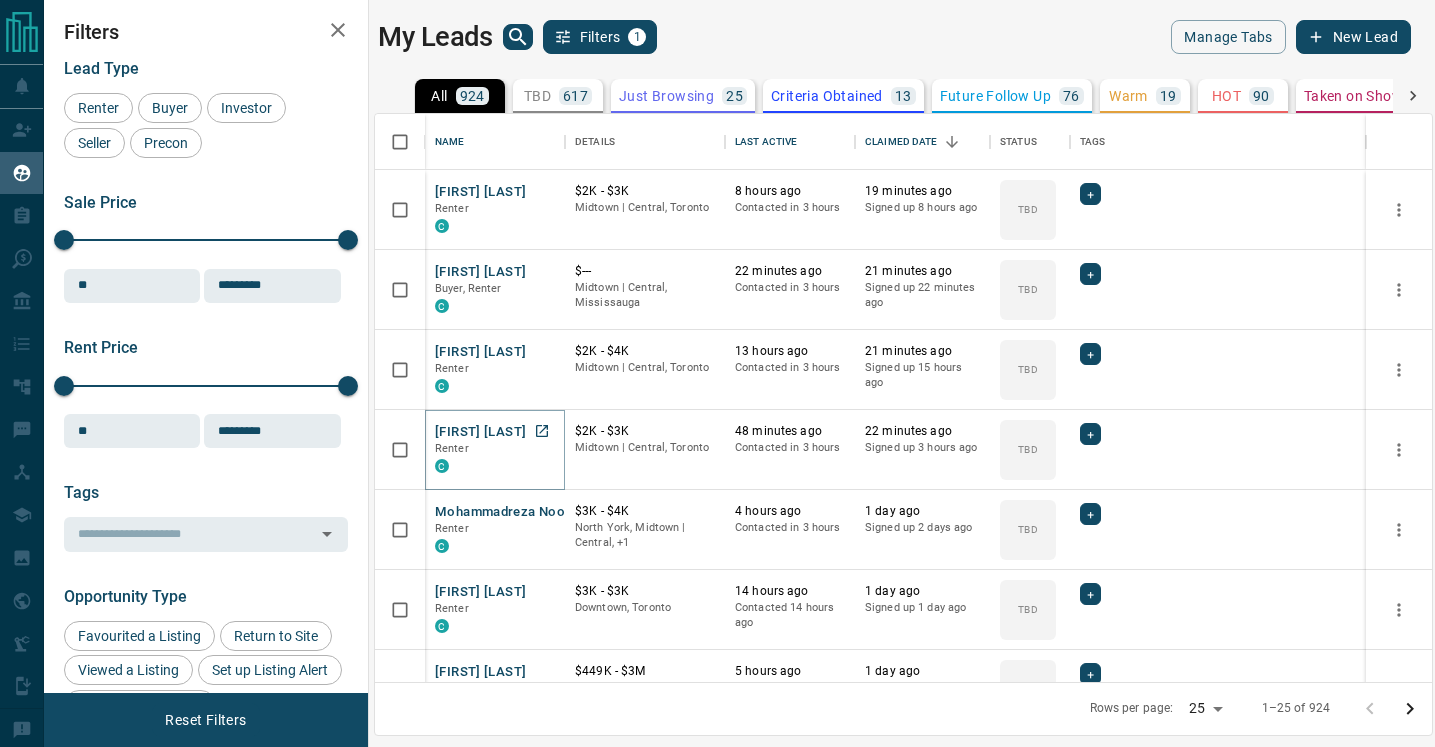 click 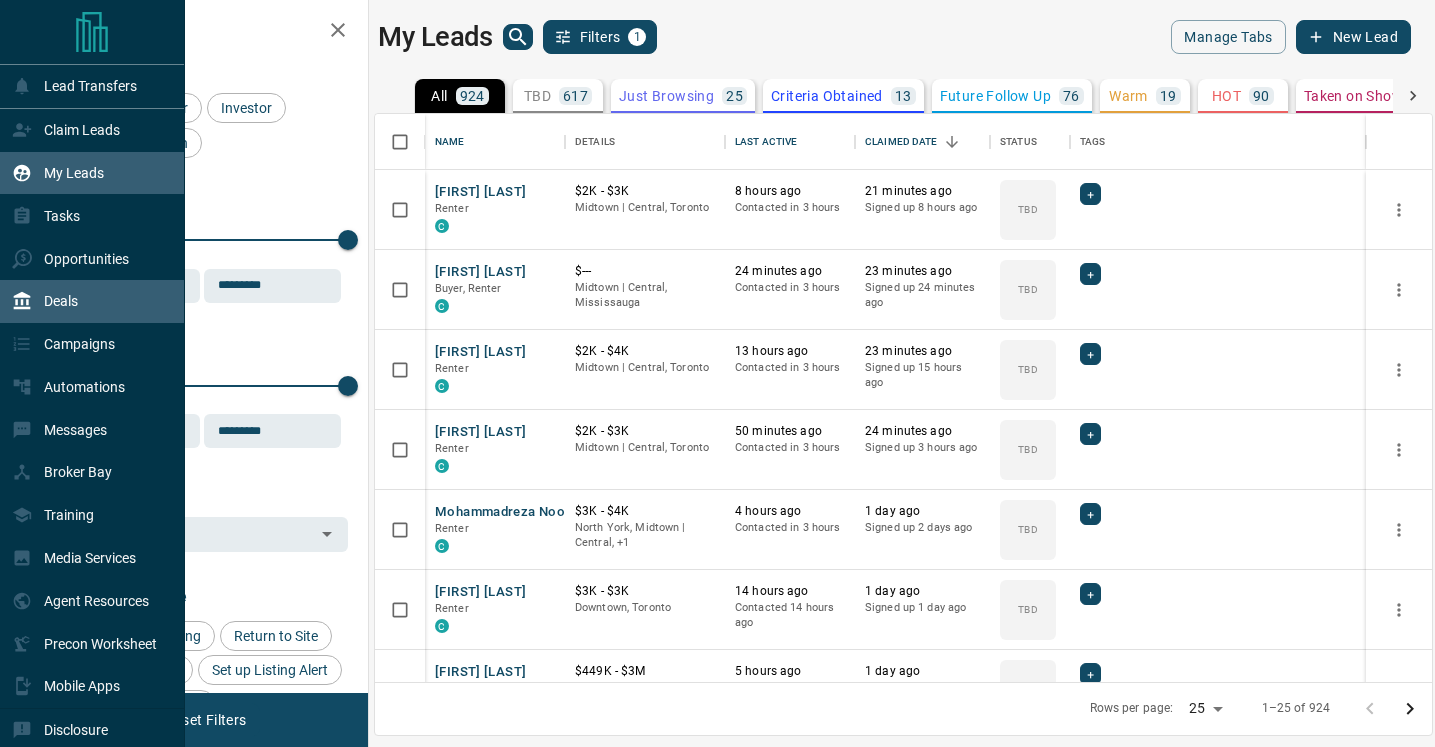 click on "Deals" at bounding box center [61, 301] 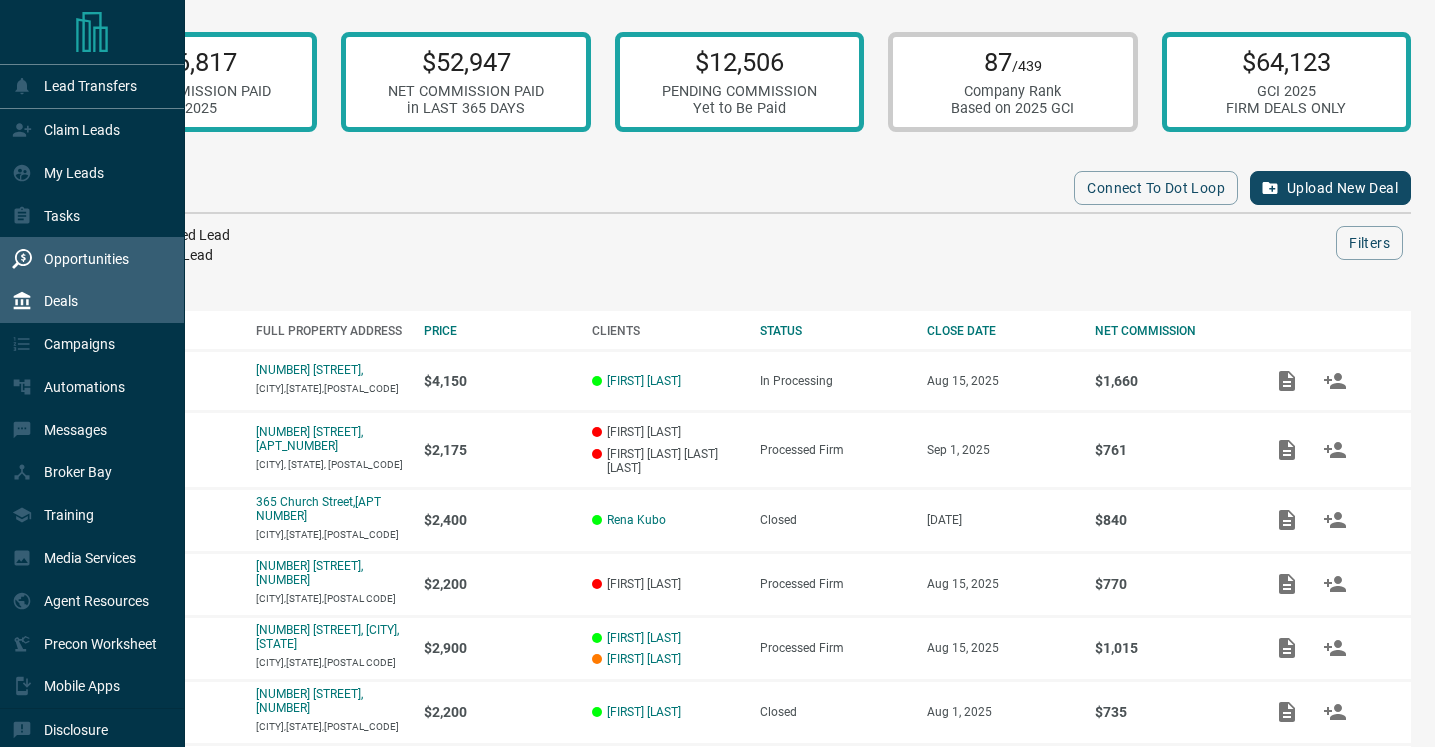 click on "Opportunities" at bounding box center [70, 258] 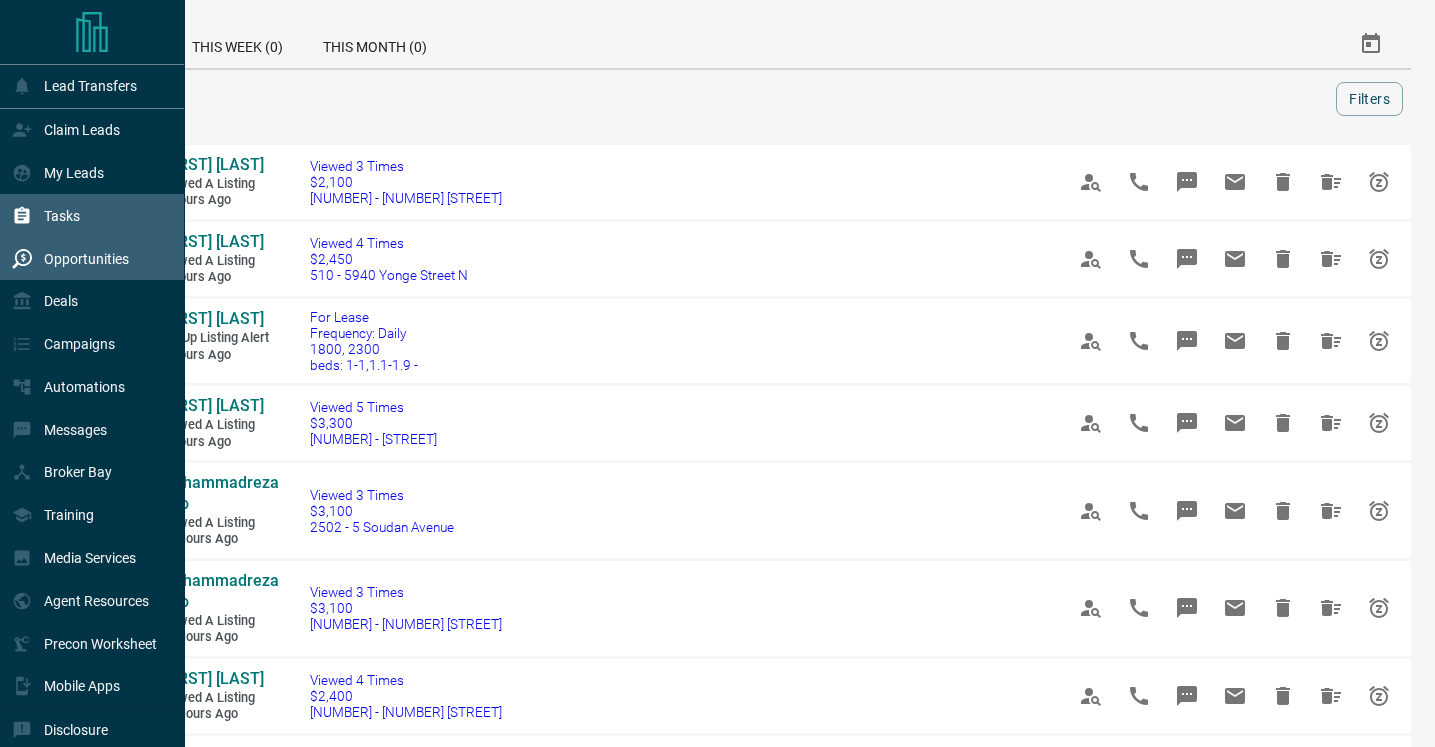 click on "Tasks" at bounding box center (92, 215) 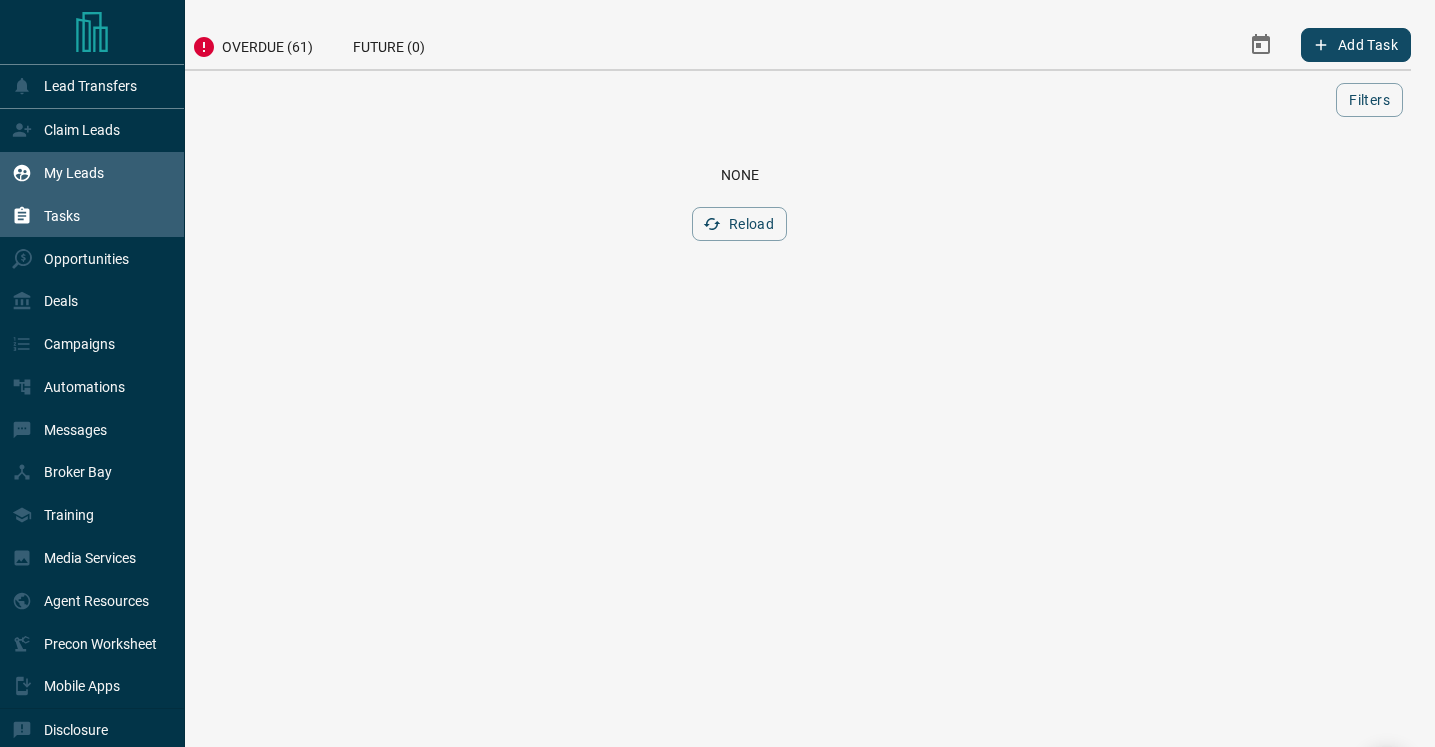 click on "My Leads" at bounding box center (74, 173) 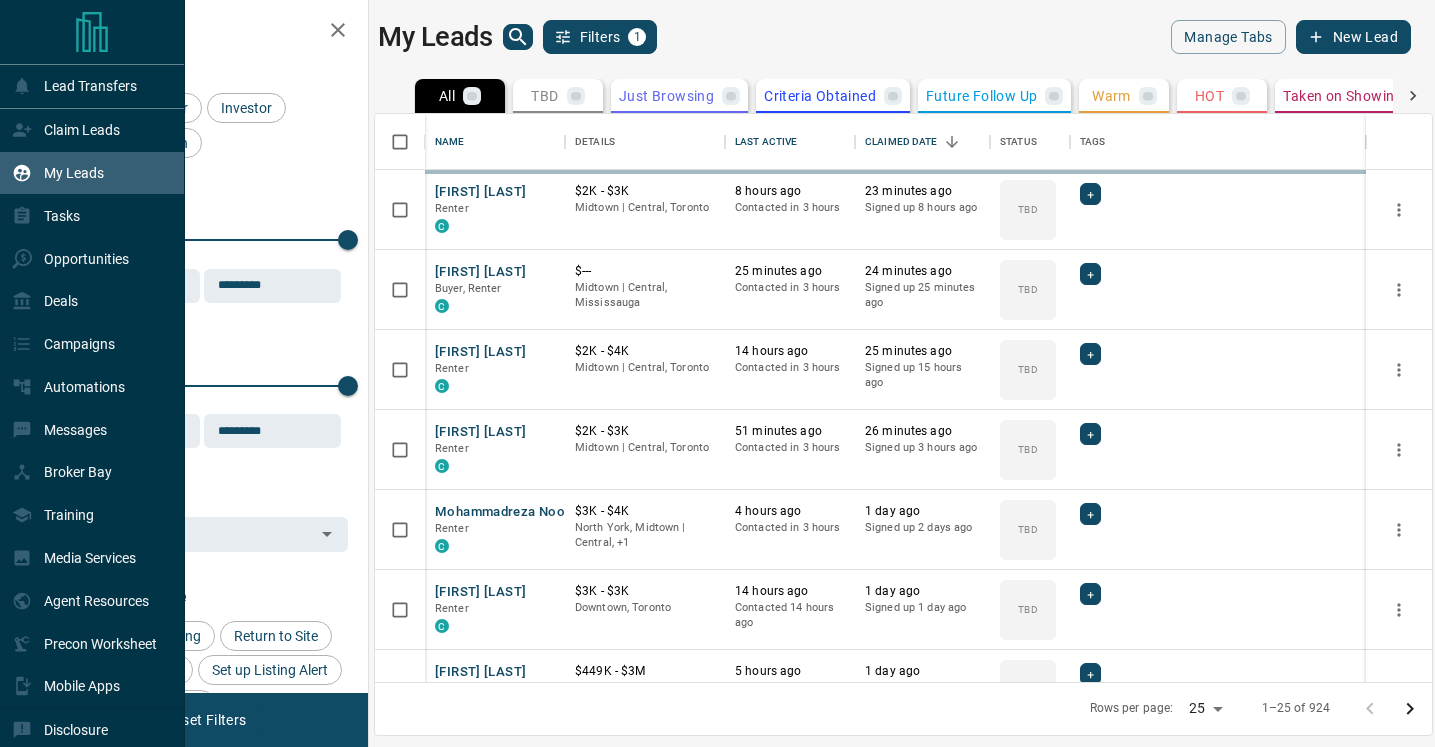 scroll, scrollTop: 1, scrollLeft: 1, axis: both 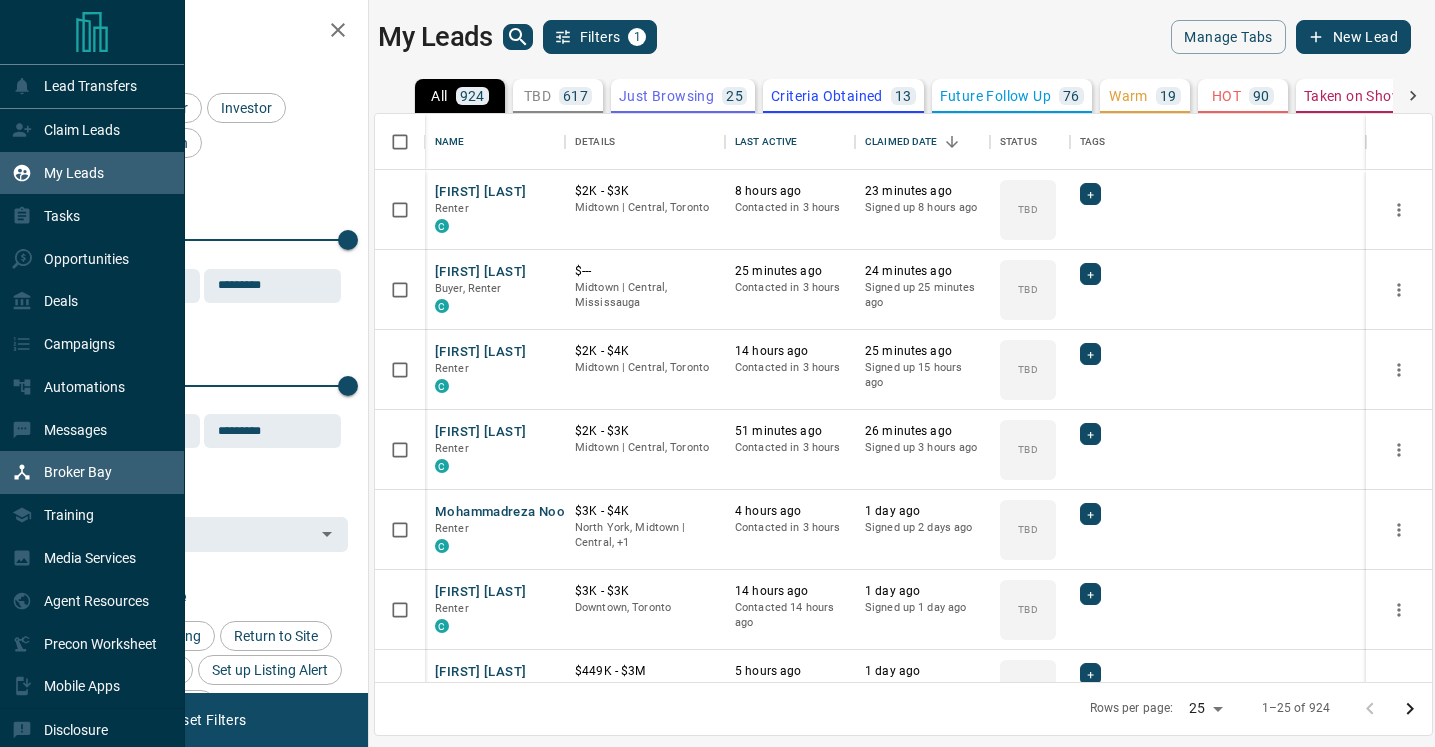 click on "Broker Bay" at bounding box center (78, 472) 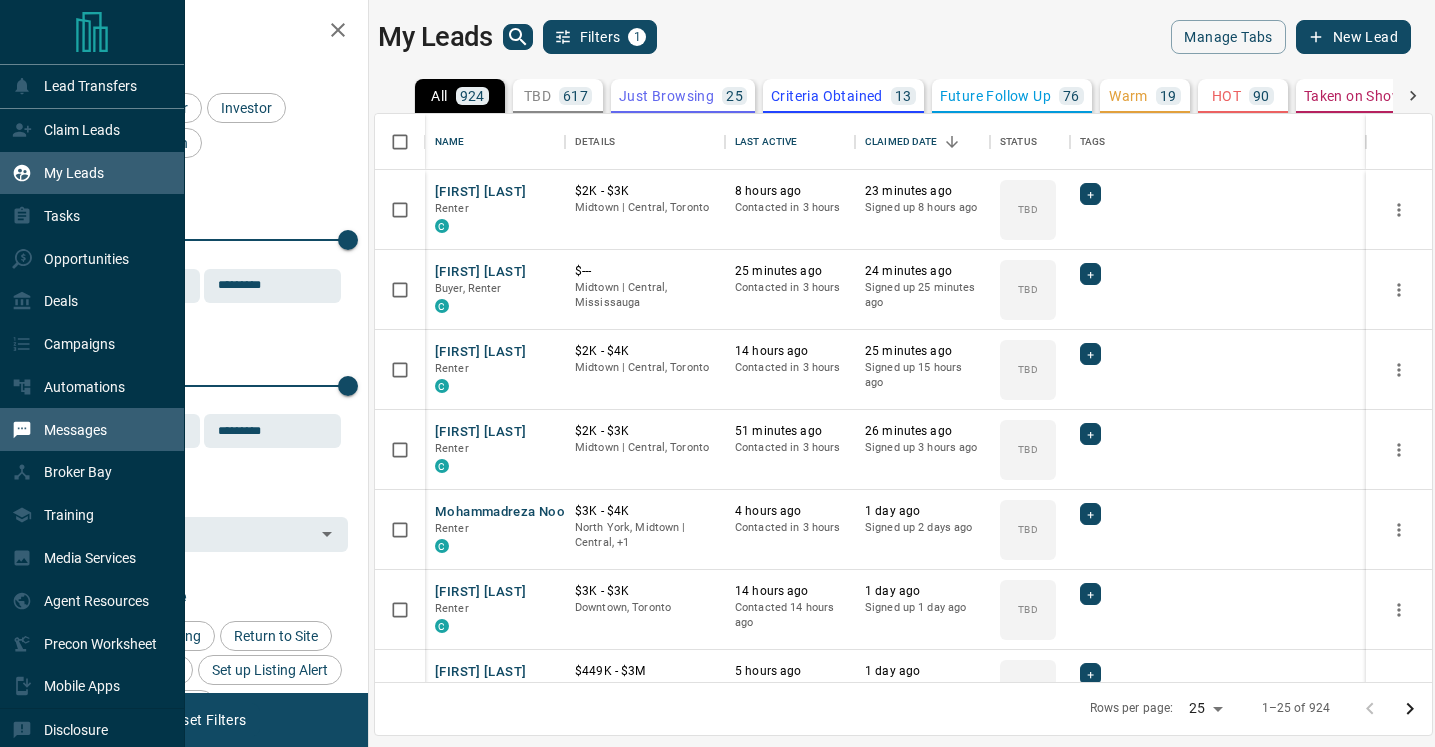 click on "Messages" at bounding box center (75, 430) 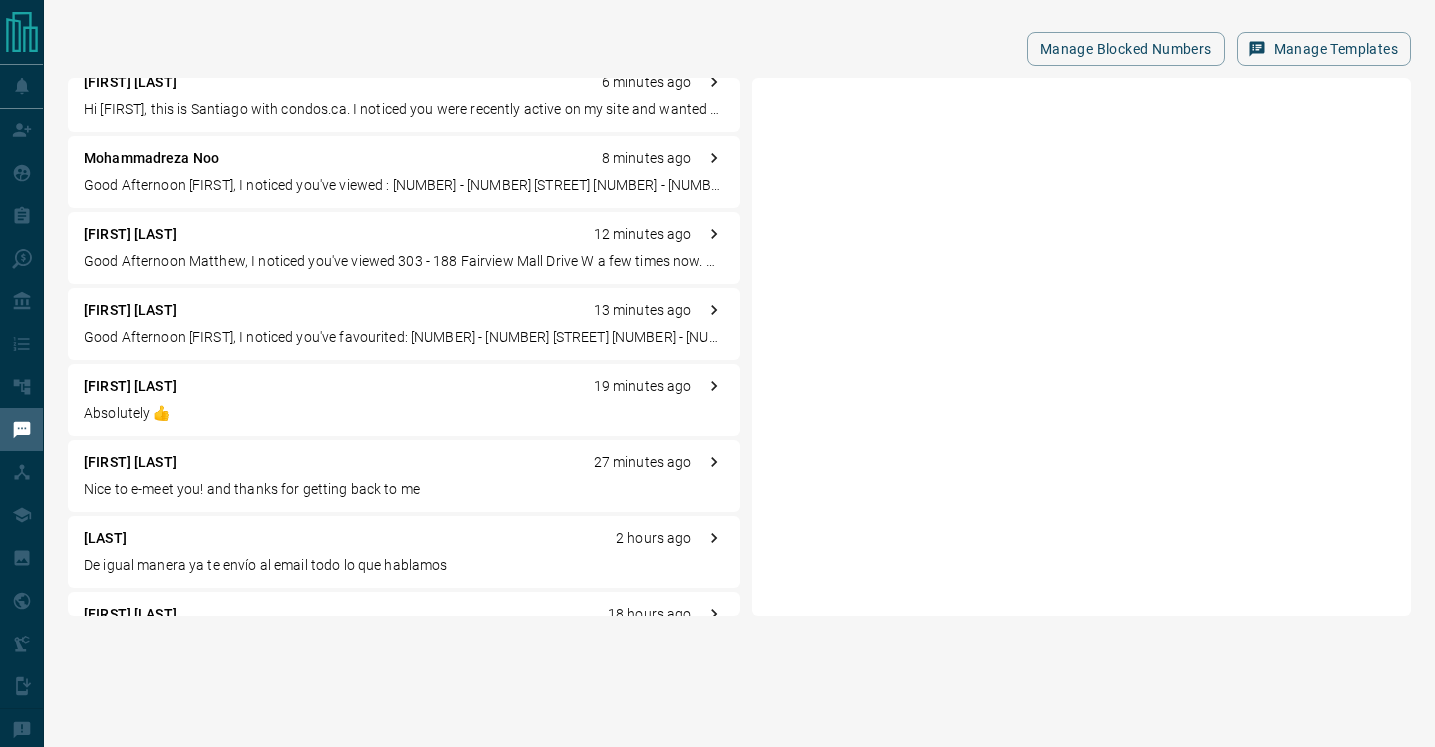 scroll, scrollTop: 171, scrollLeft: 0, axis: vertical 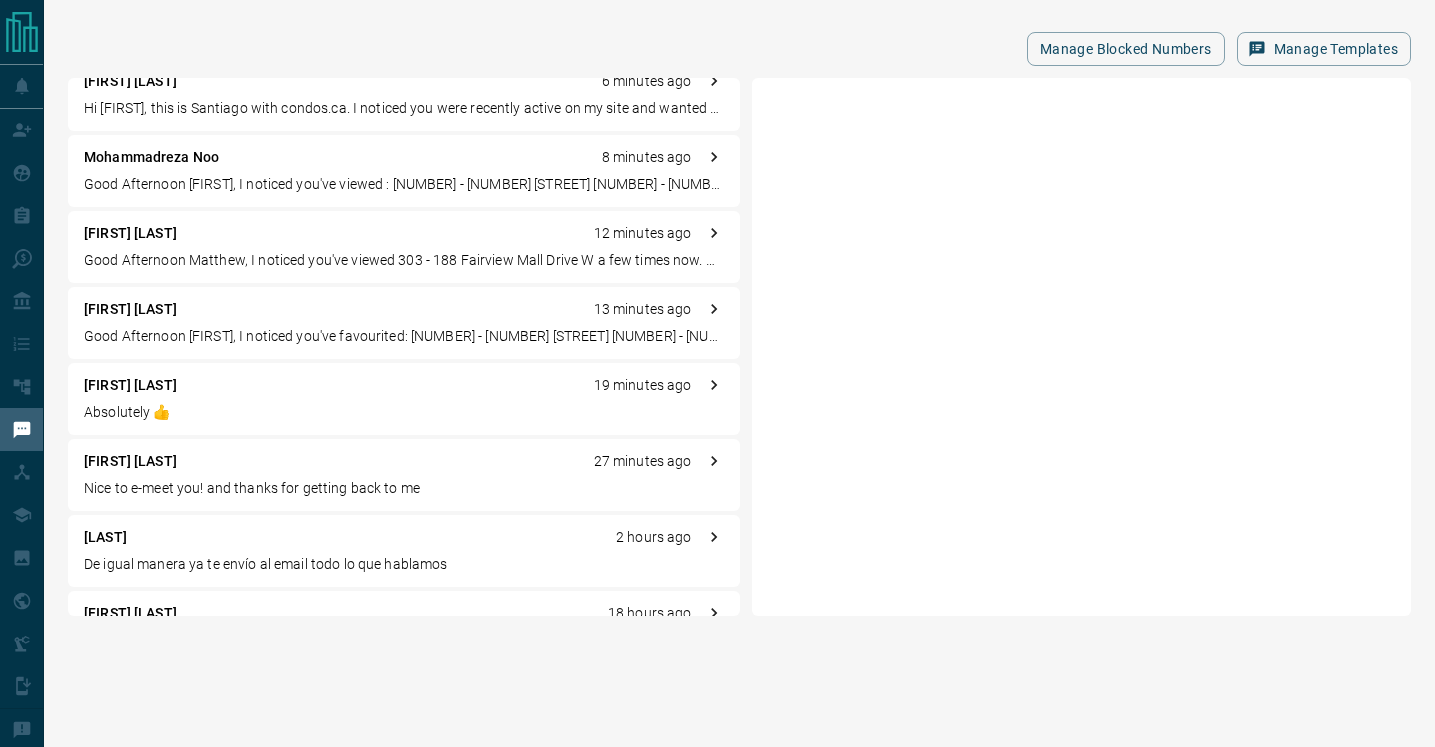 click on "Absolutely 👍" at bounding box center (404, 412) 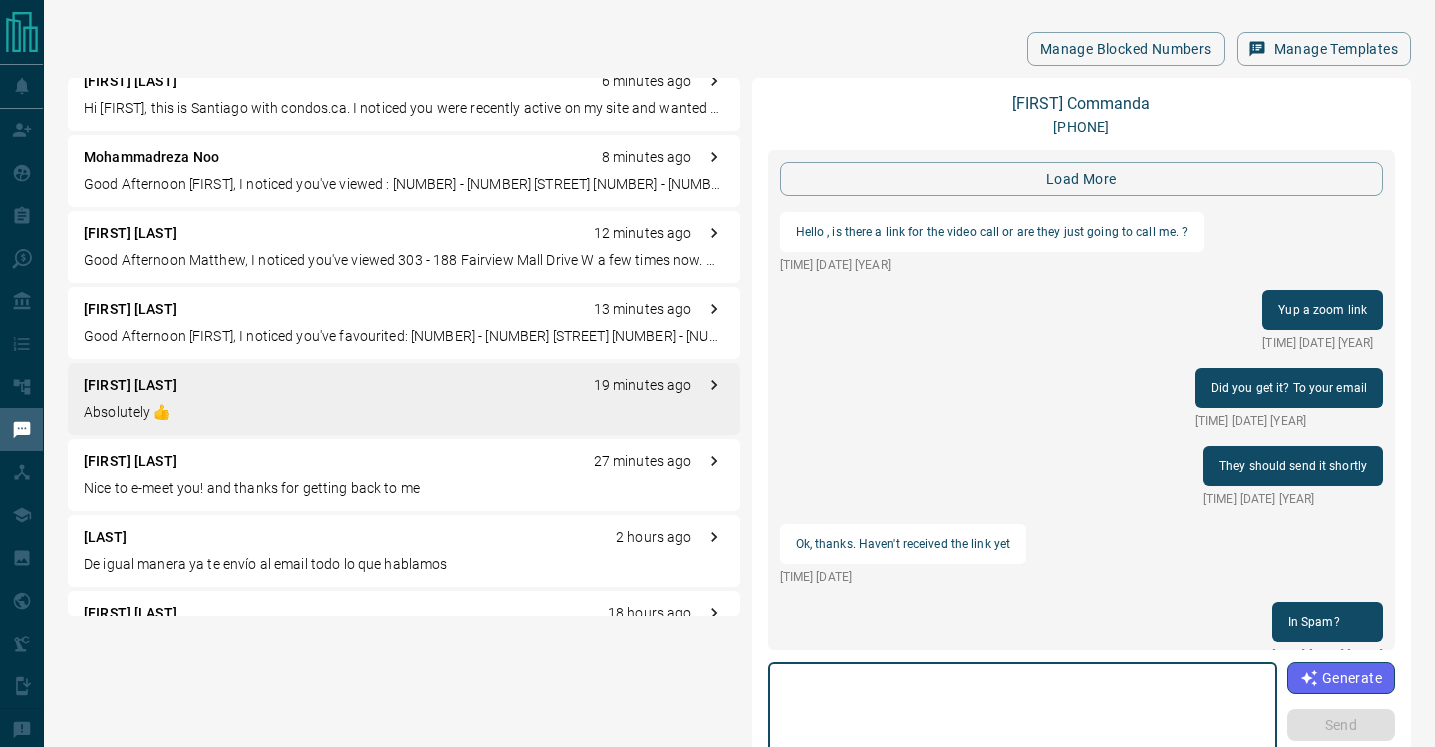 scroll, scrollTop: 1946, scrollLeft: 0, axis: vertical 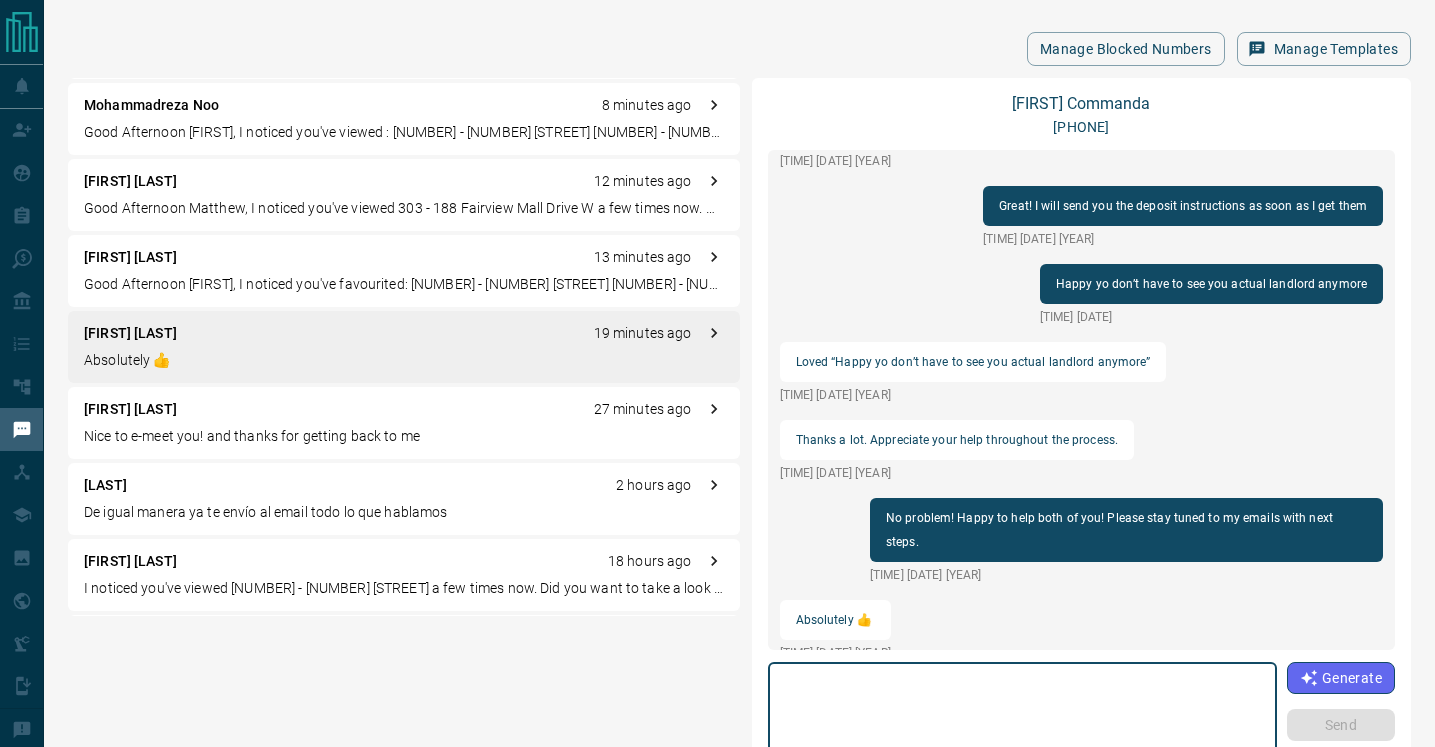 click on "De igual manera ya te envío al email todo lo que hablamos" at bounding box center [404, 512] 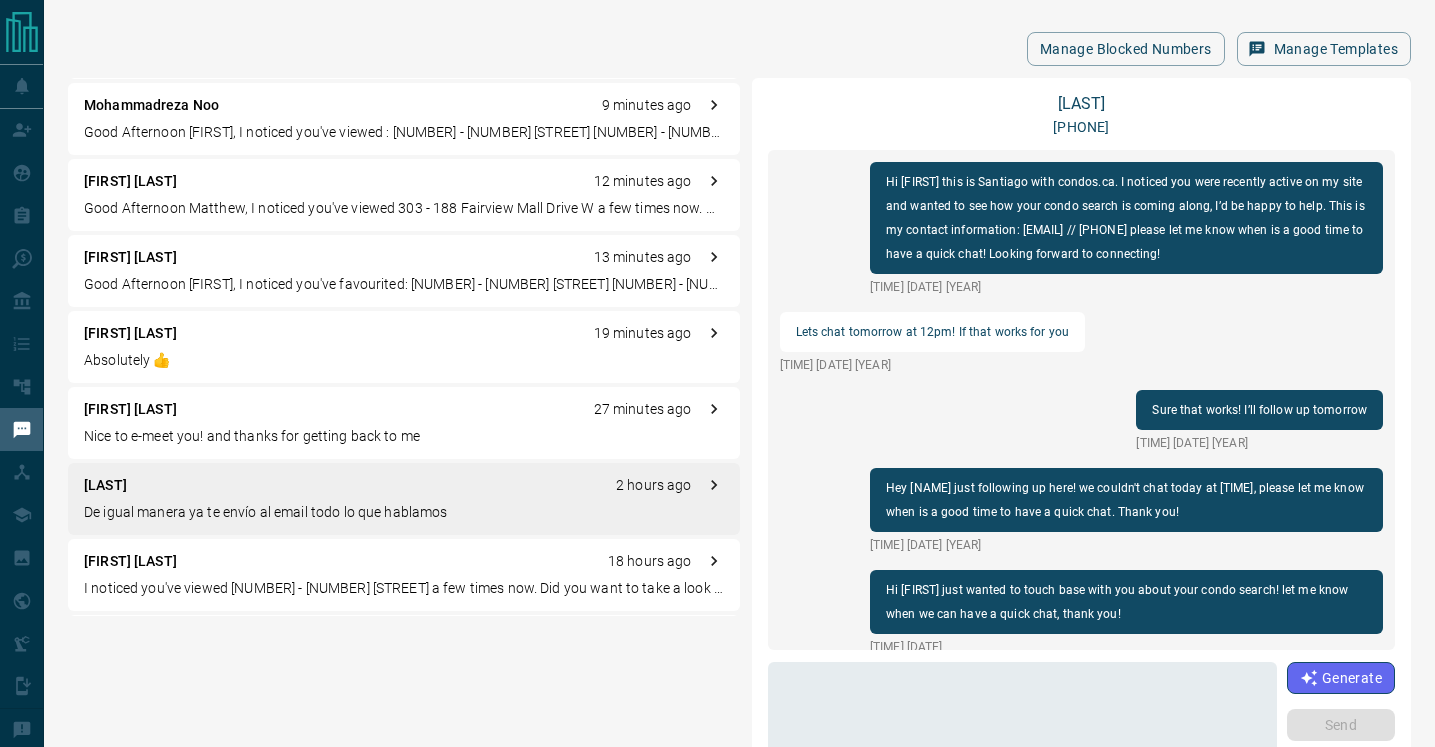 scroll, scrollTop: 426, scrollLeft: 0, axis: vertical 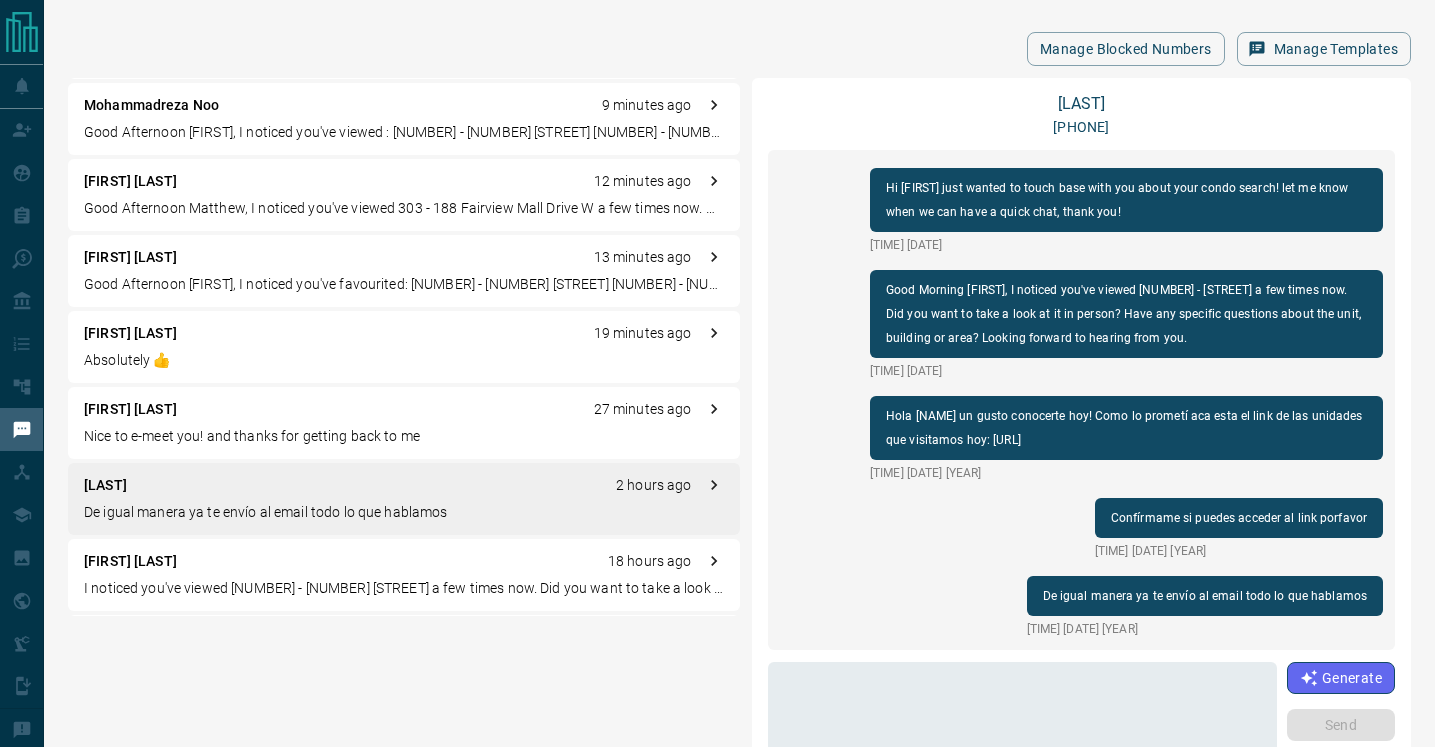 click on "Nice to e-meet you! and thanks for getting back to me" at bounding box center [404, 436] 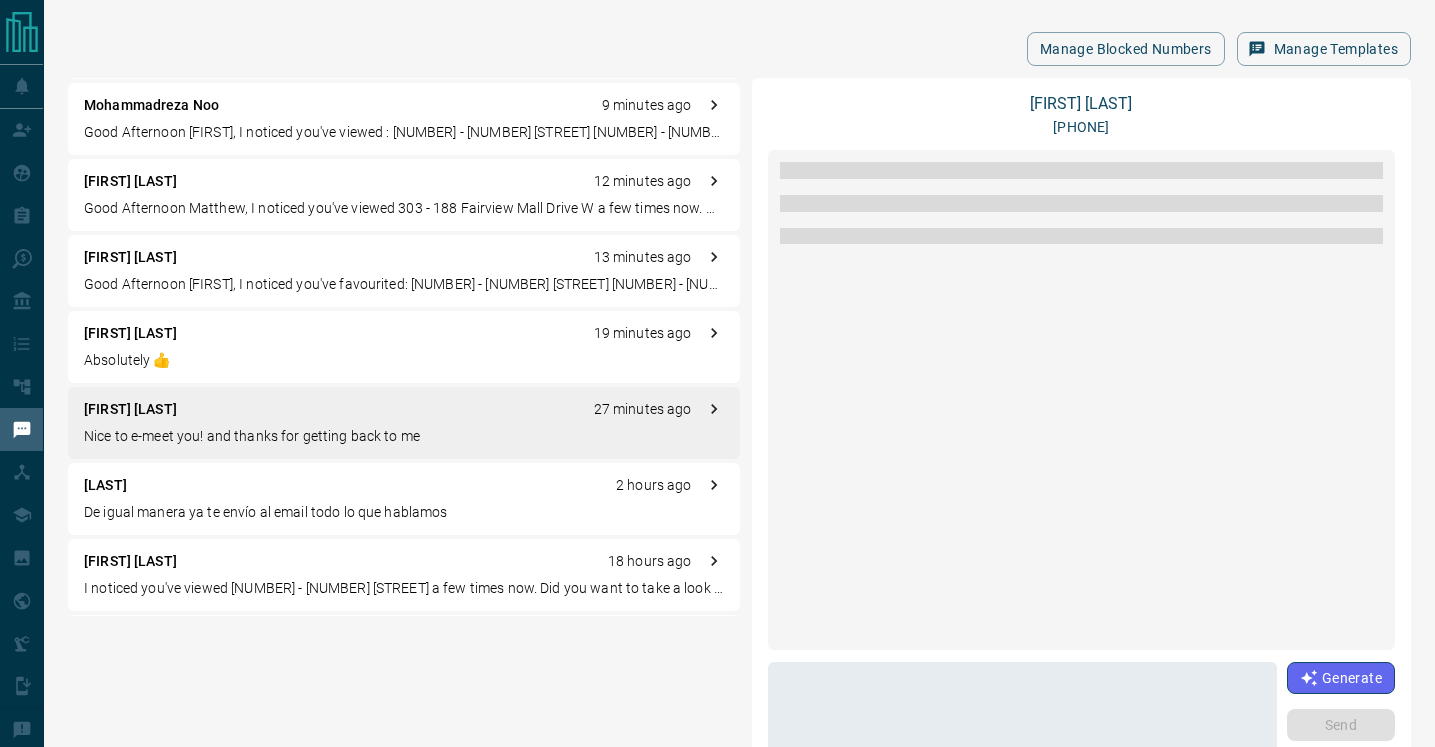 scroll, scrollTop: 240, scrollLeft: 0, axis: vertical 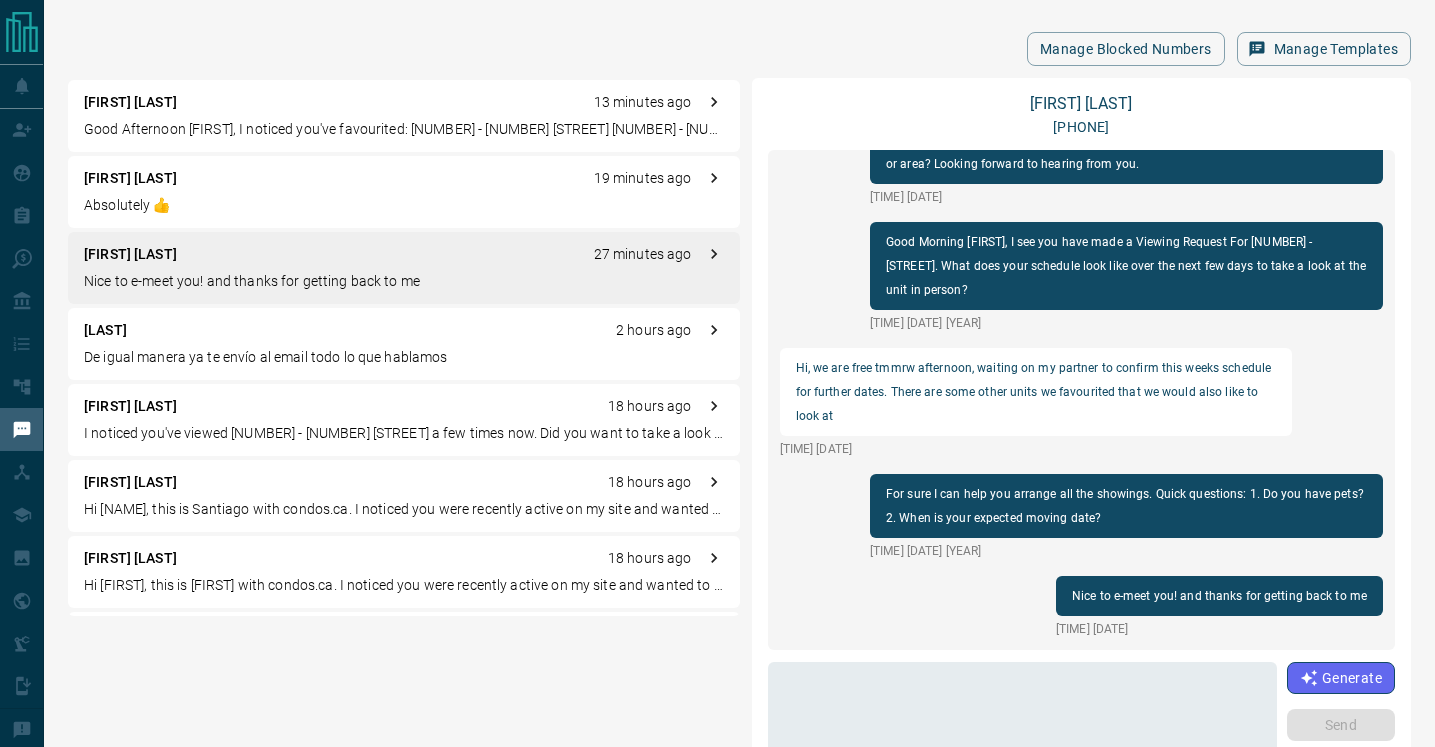 click on "I noticed you've viewed [NUMBER] - [NUMBER] [STREET] a few times now. Did you want to take a look at it in person? Have any specific questions about the unit, building or area? Looking forward to hearing from you." at bounding box center [404, 433] 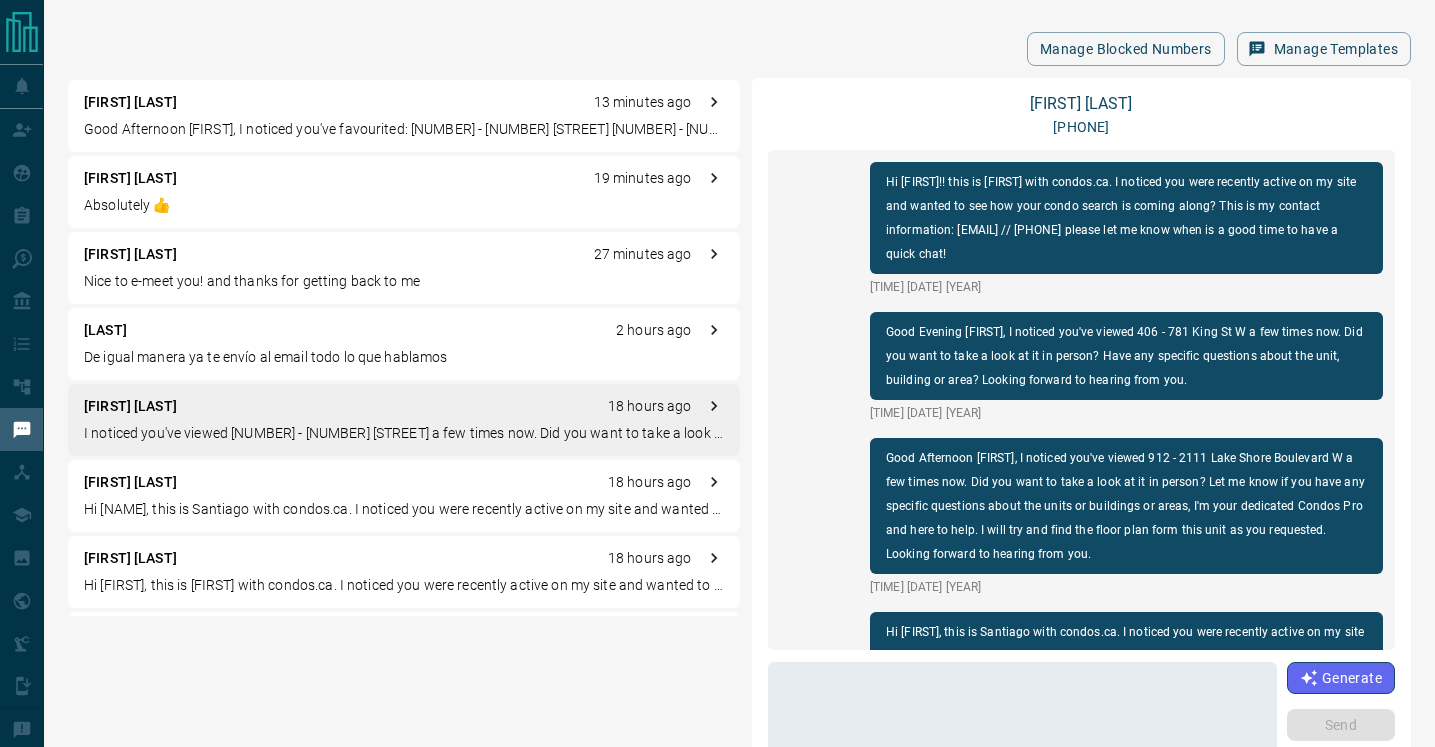 scroll, scrollTop: 234, scrollLeft: 0, axis: vertical 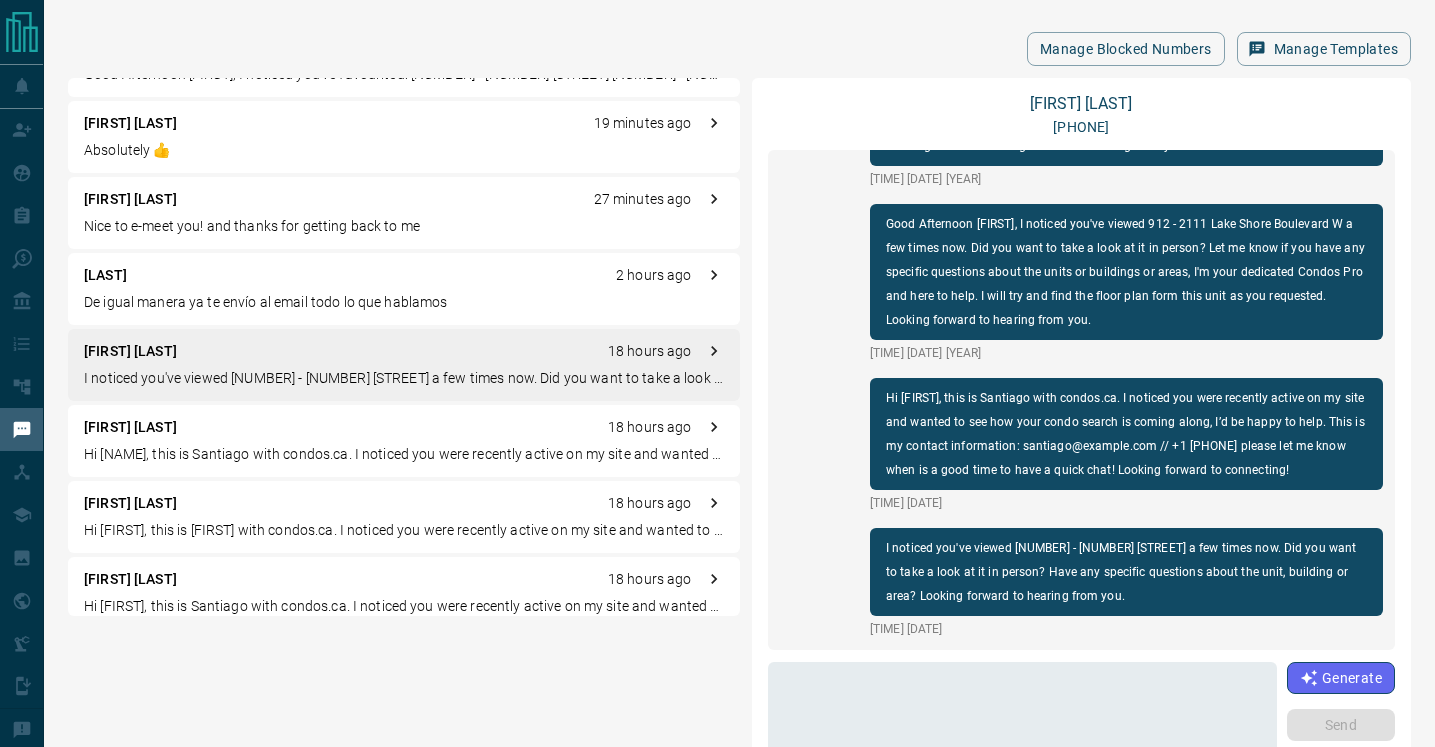 click on "[FIRST] [LAST] [HOURS_AGO]" at bounding box center [404, 427] 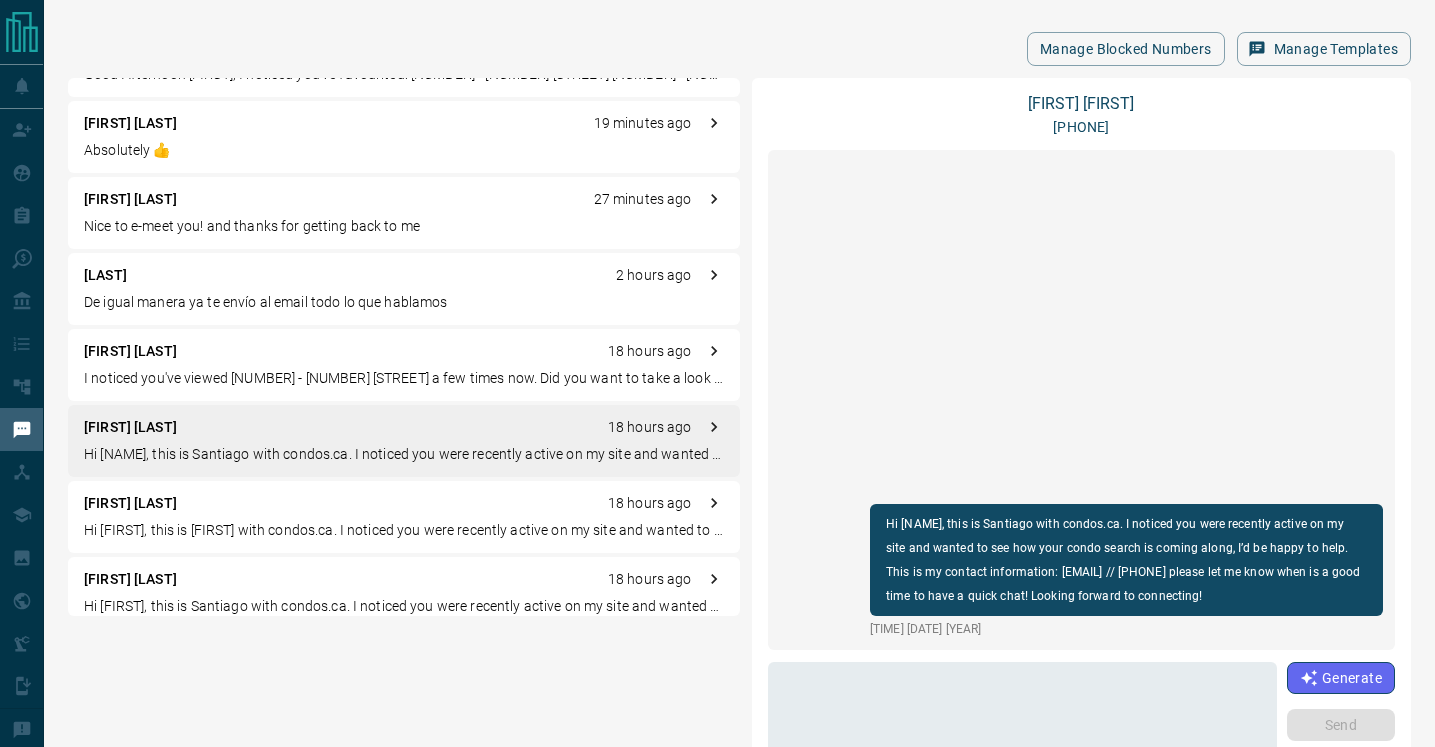 click on "[FIRST] [LAST] [TIME]" at bounding box center [404, 503] 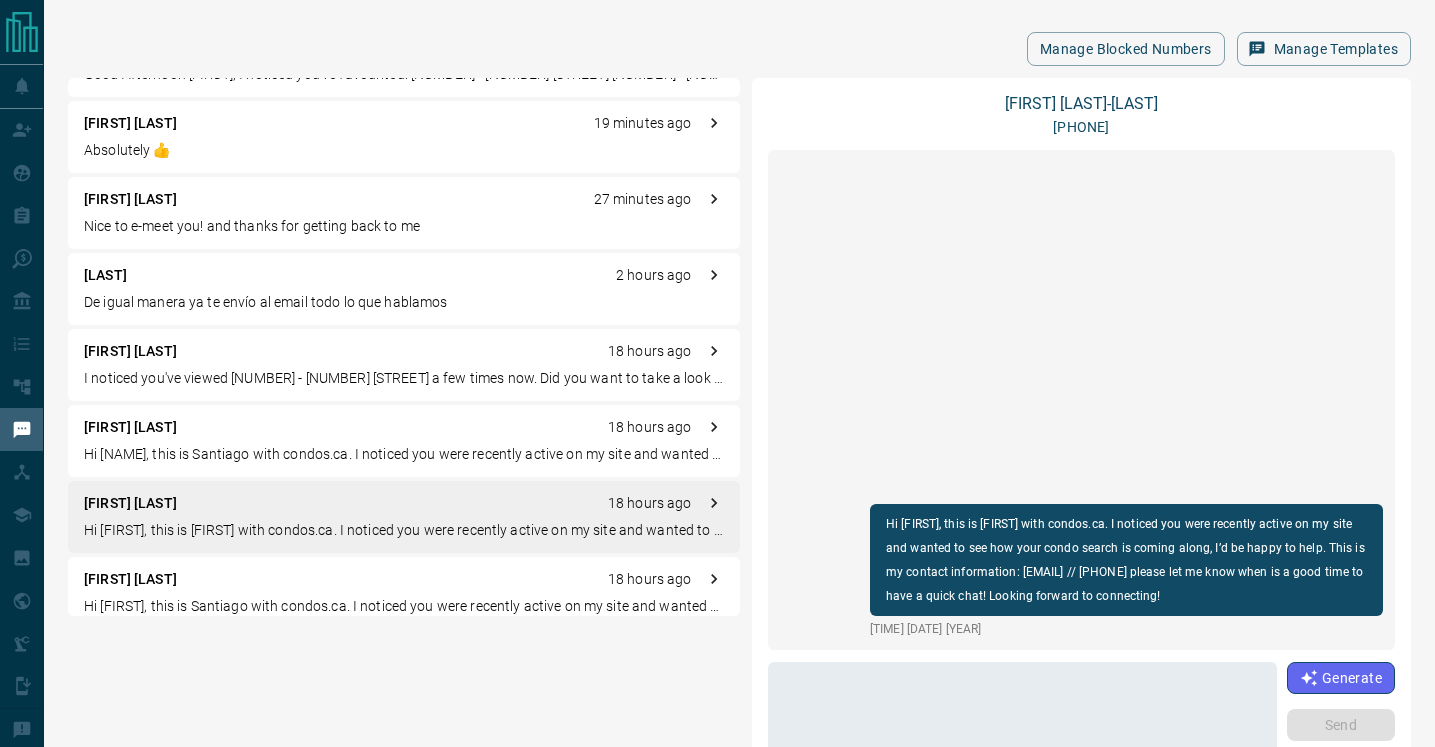 scroll, scrollTop: 0, scrollLeft: 0, axis: both 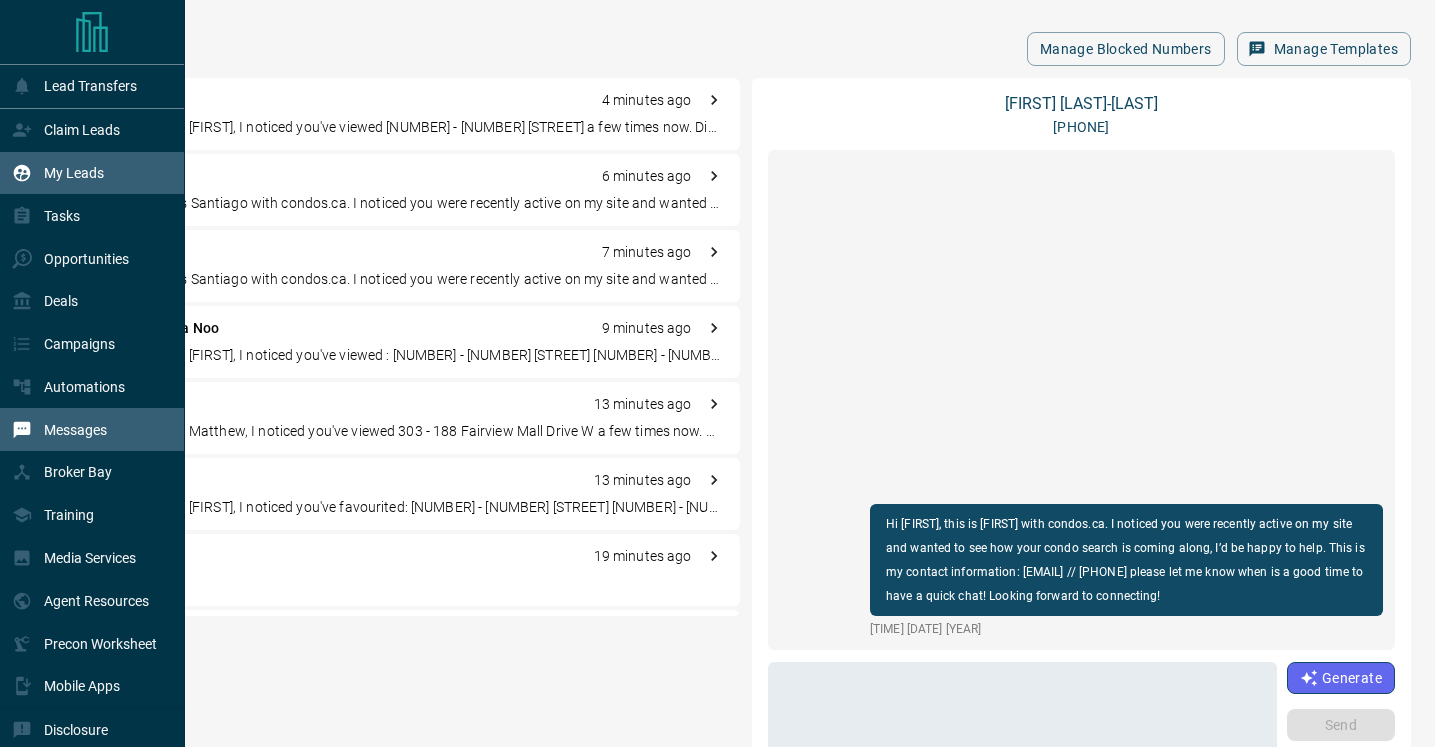 click on "My Leads" at bounding box center [74, 173] 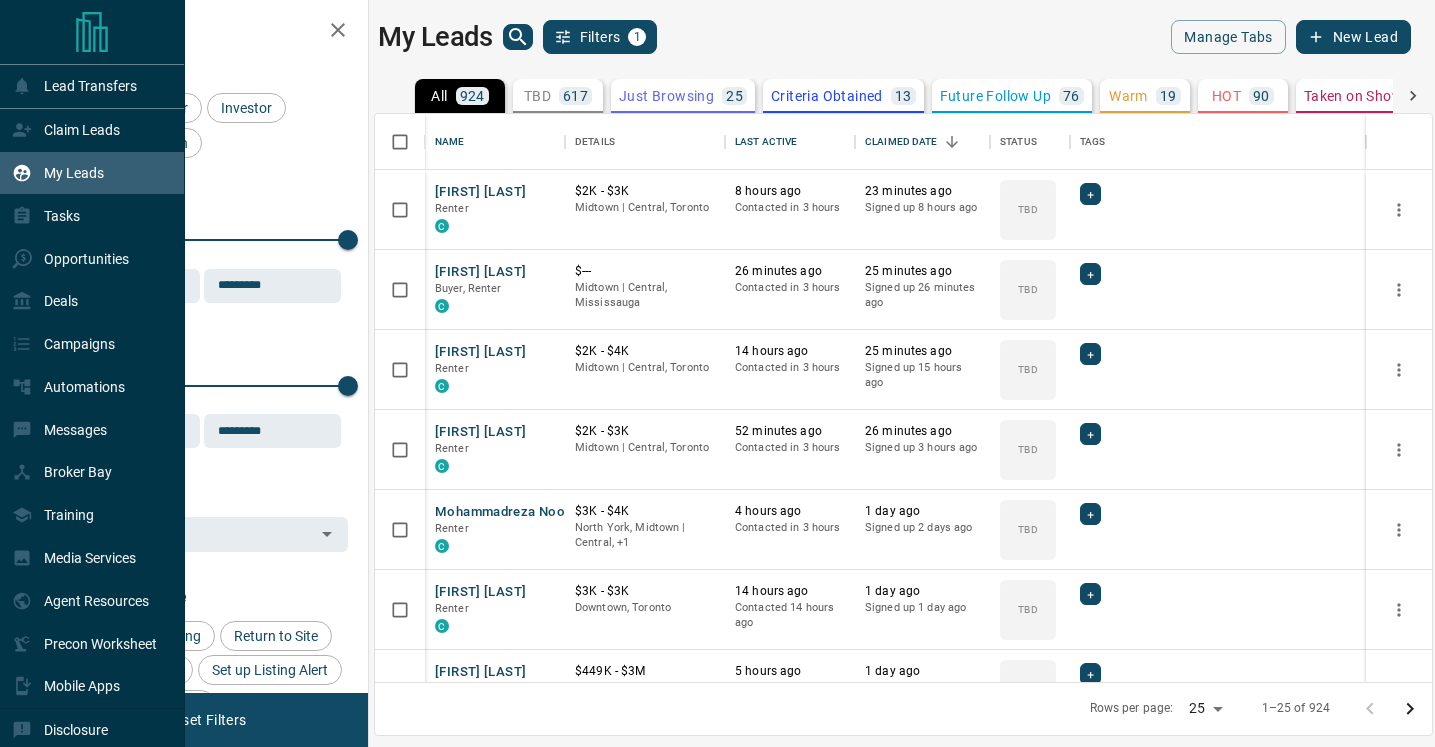 scroll, scrollTop: 1, scrollLeft: 1, axis: both 